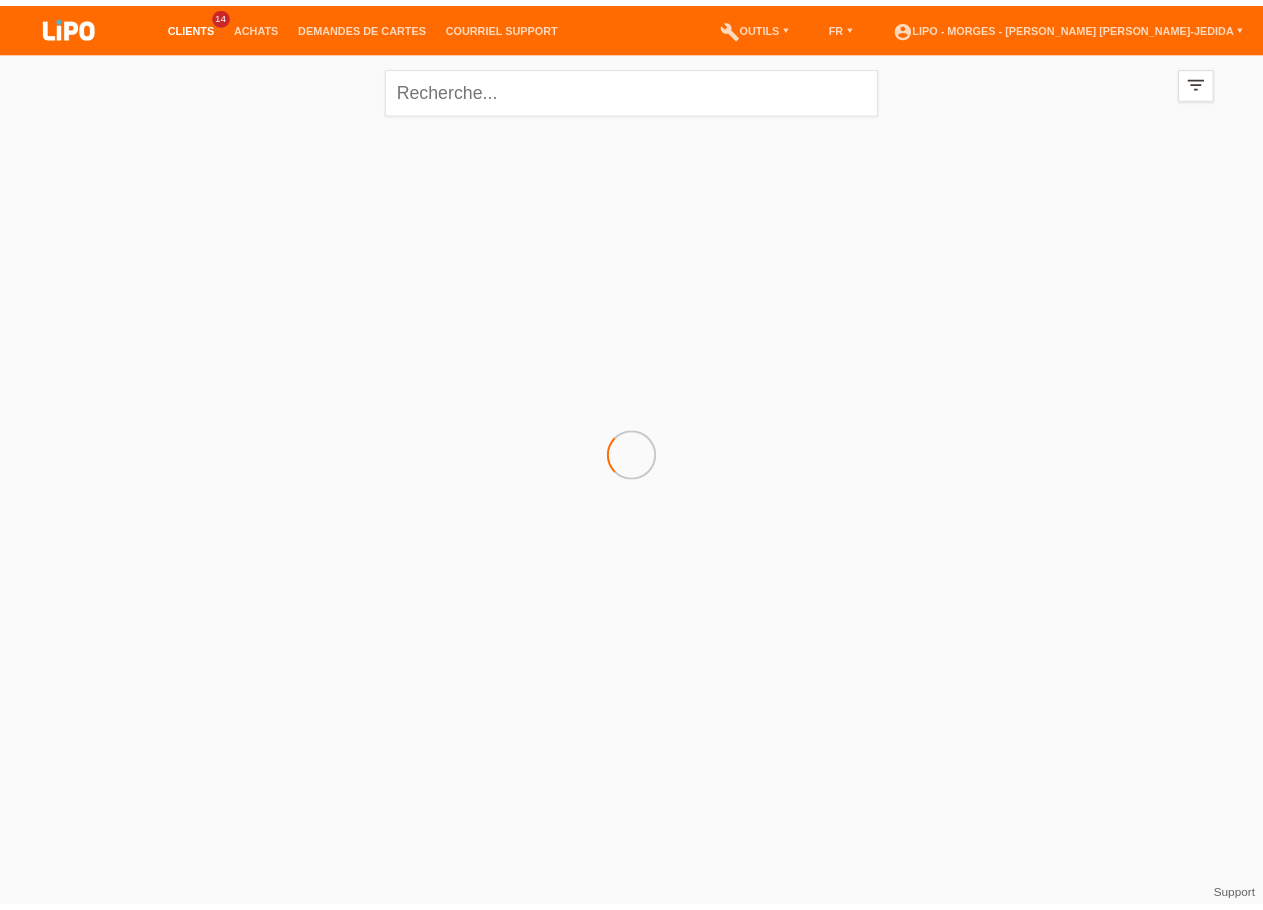 scroll, scrollTop: 0, scrollLeft: 0, axis: both 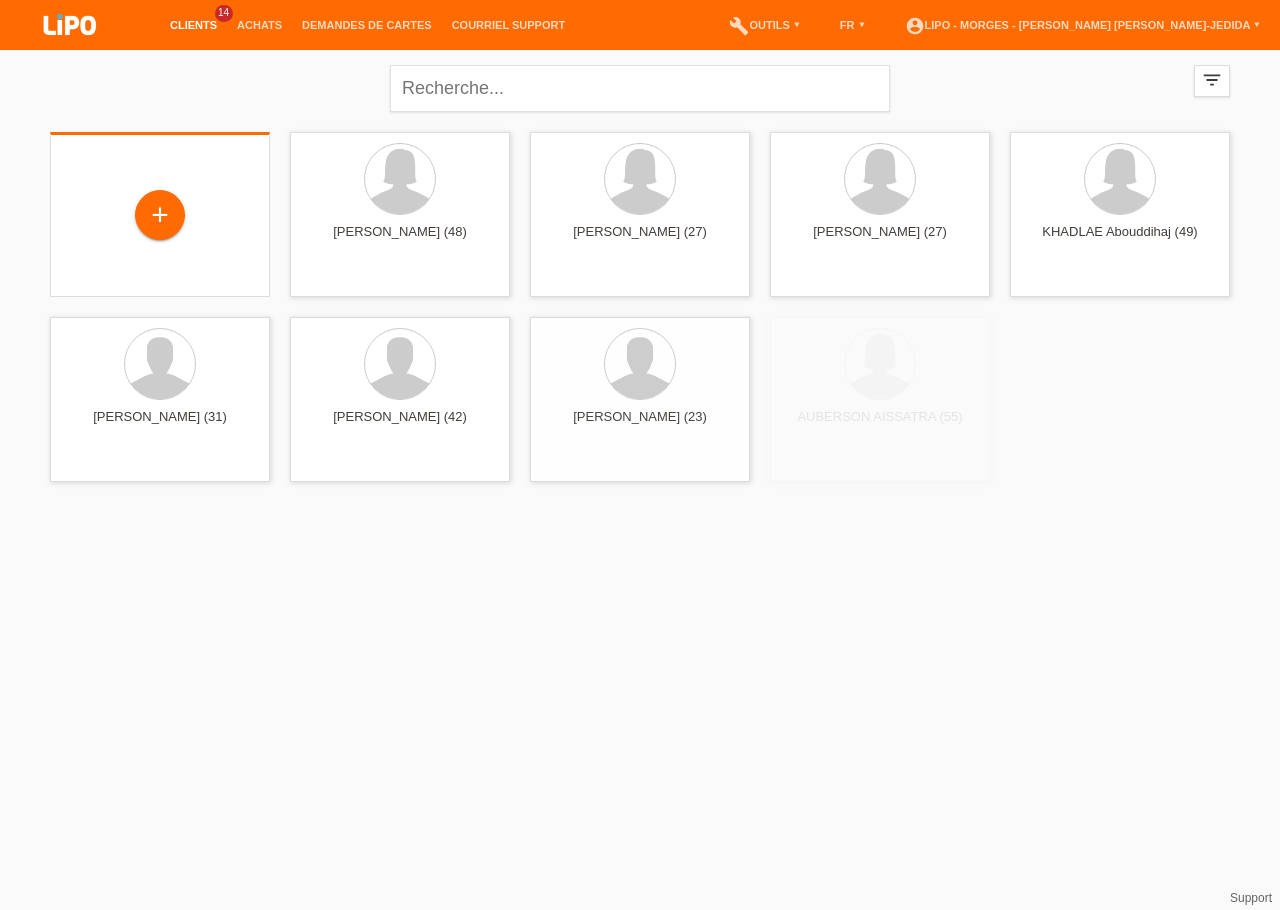click on "+" at bounding box center [160, 216] 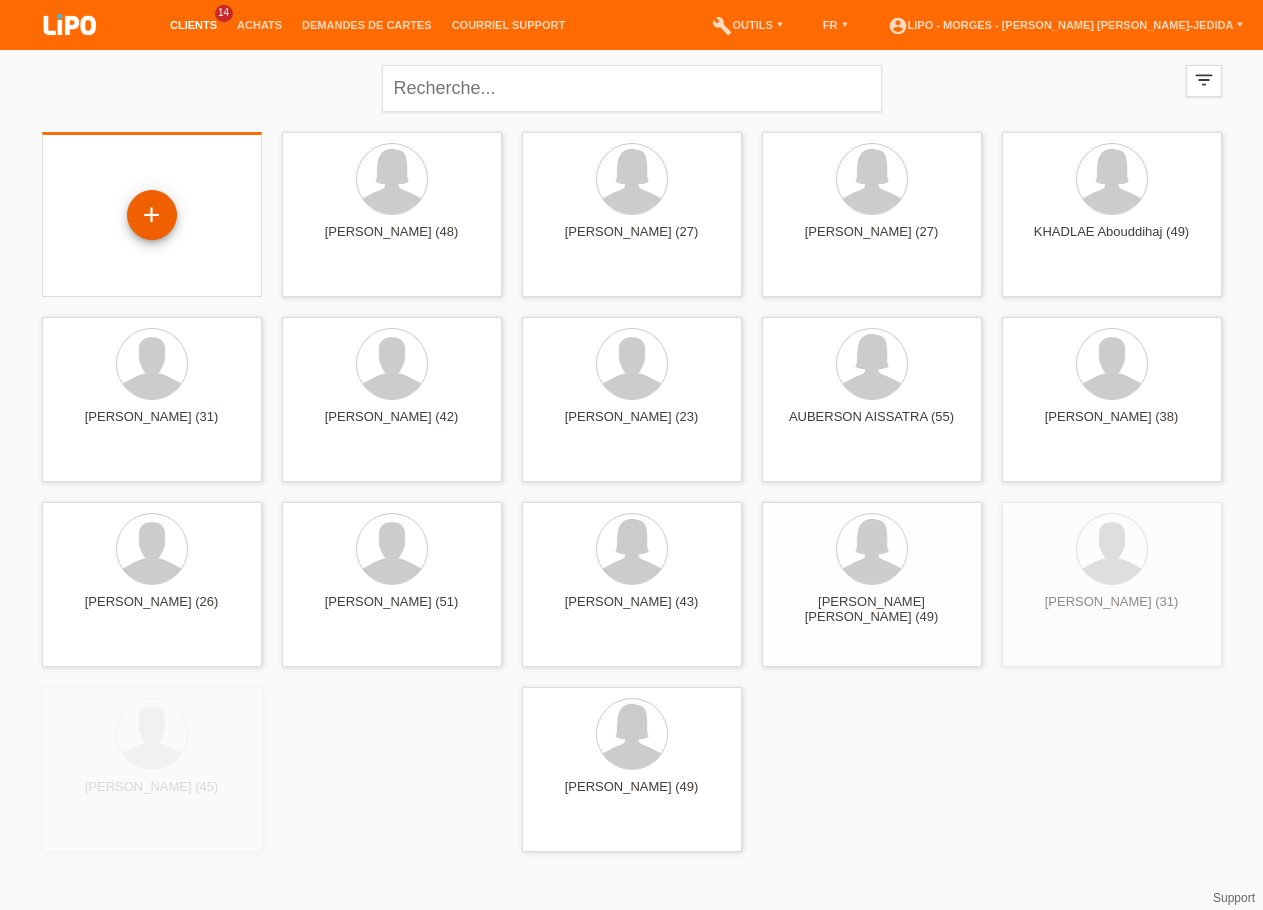 click on "+" at bounding box center (152, 215) 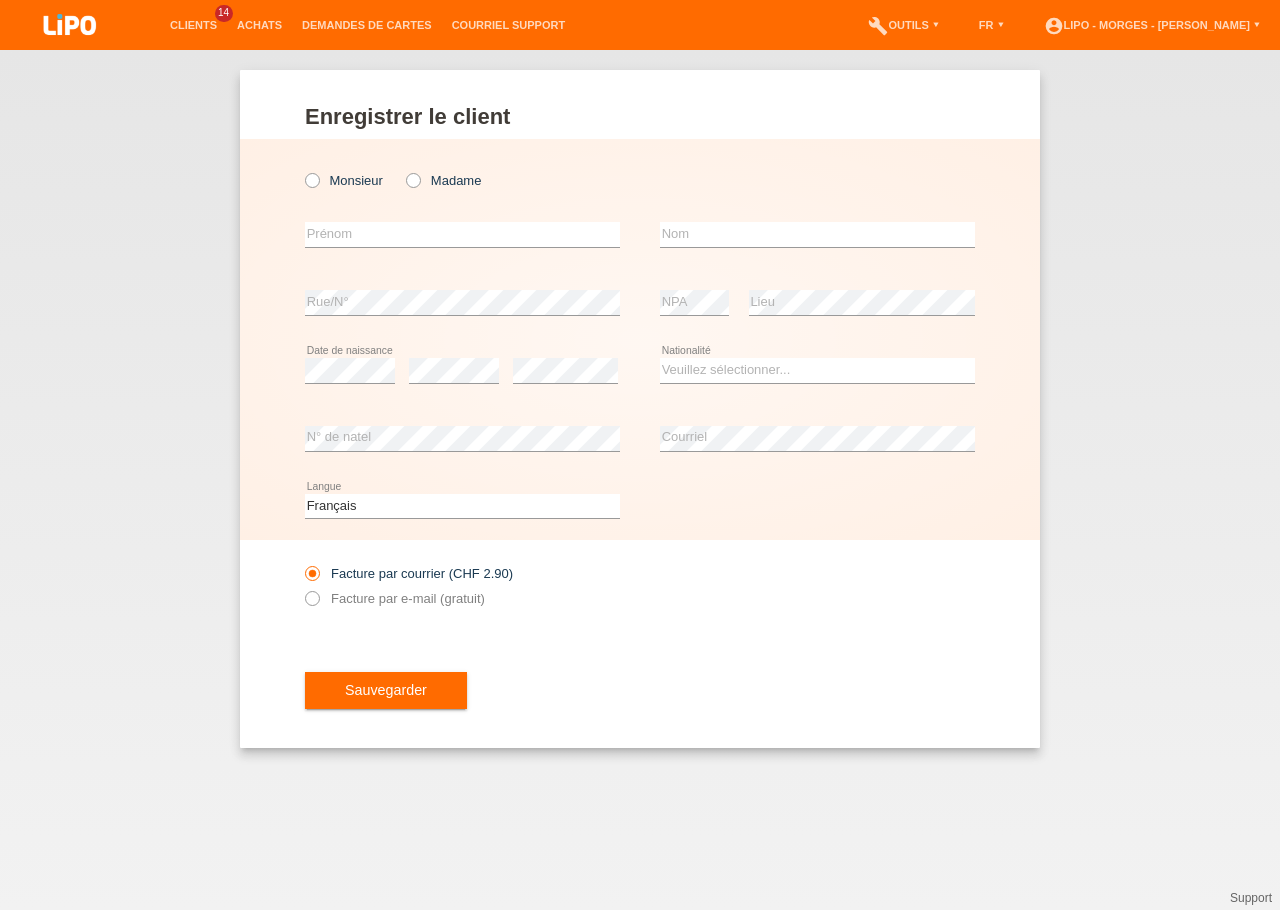 scroll, scrollTop: 0, scrollLeft: 0, axis: both 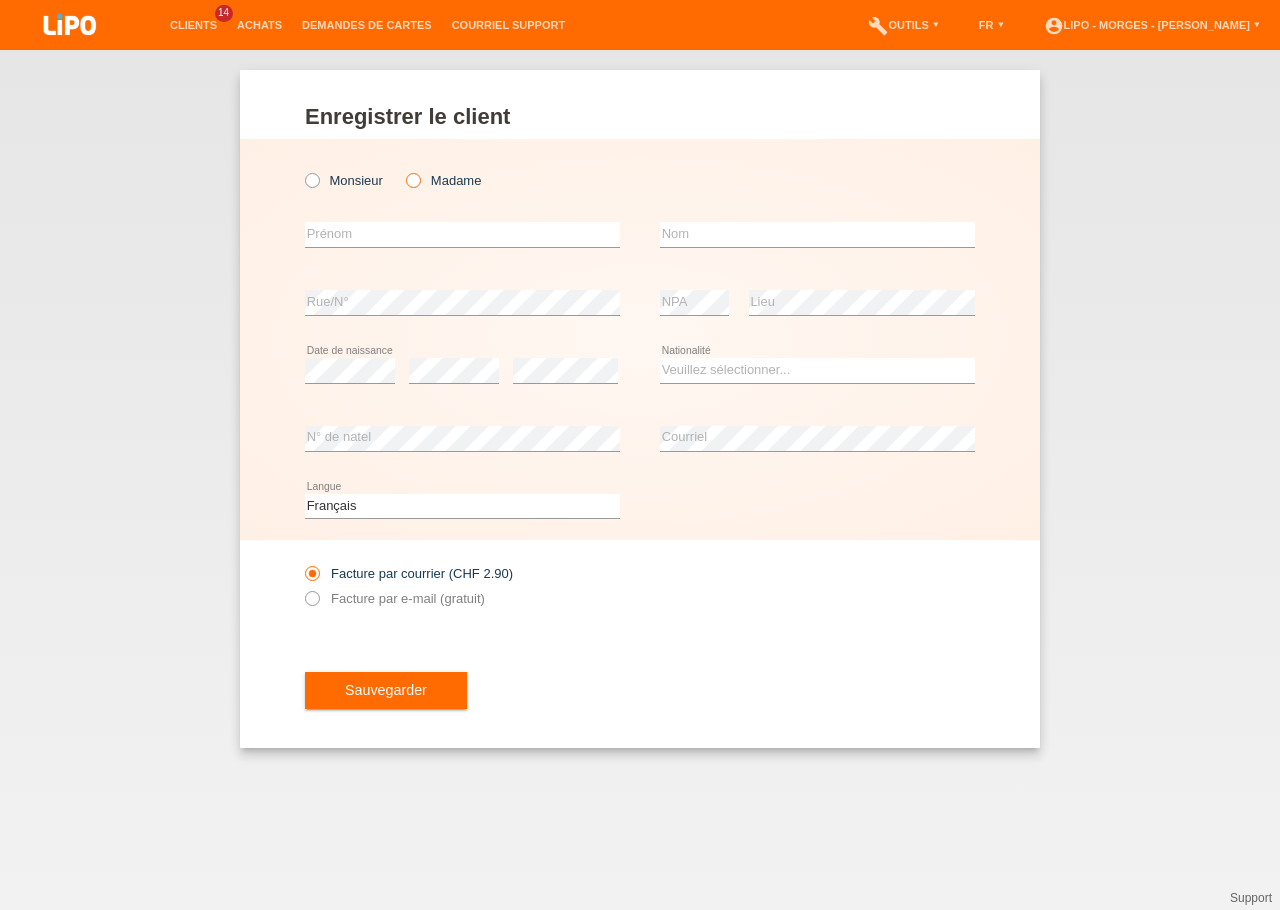 click on "Madame" at bounding box center (443, 180) 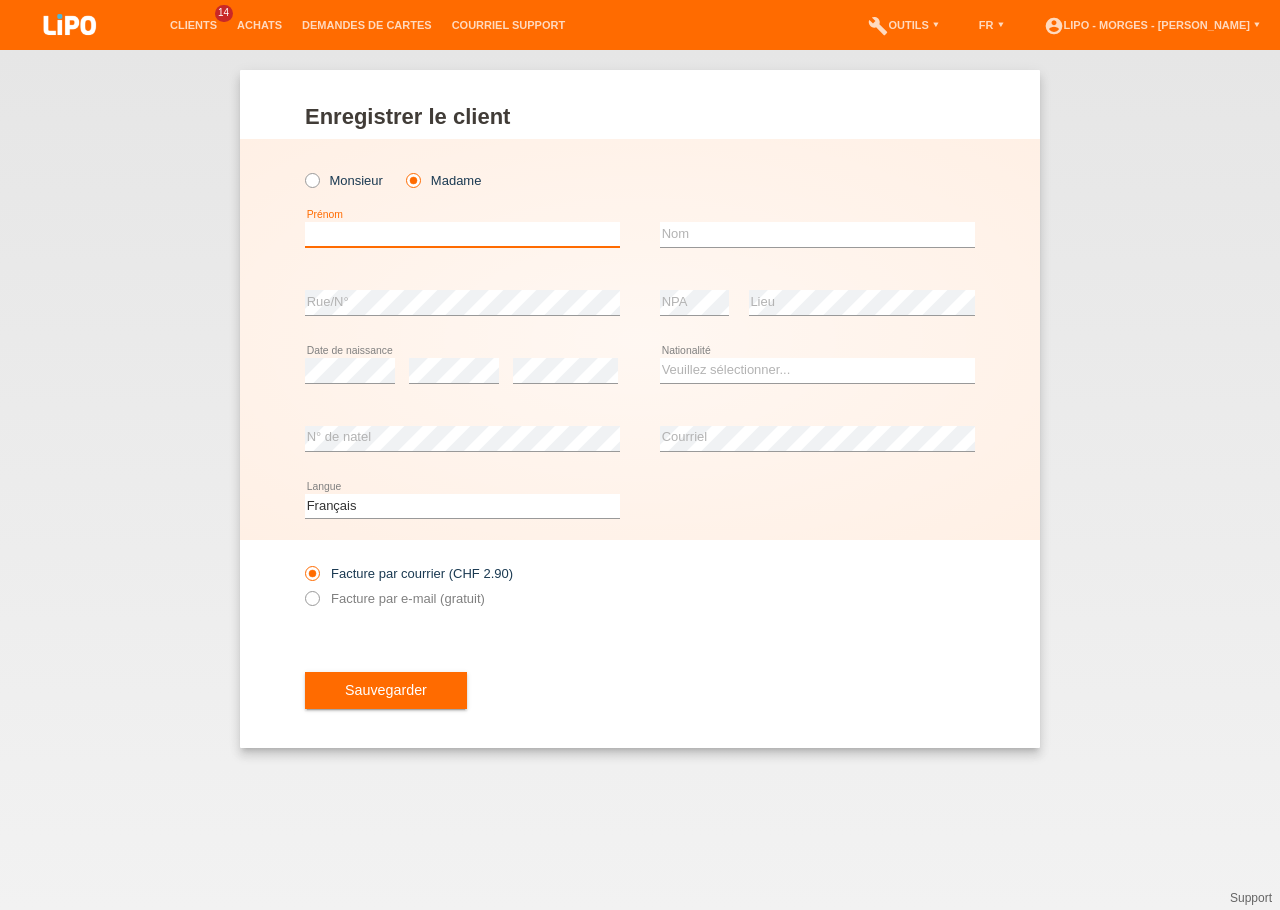click at bounding box center [462, 234] 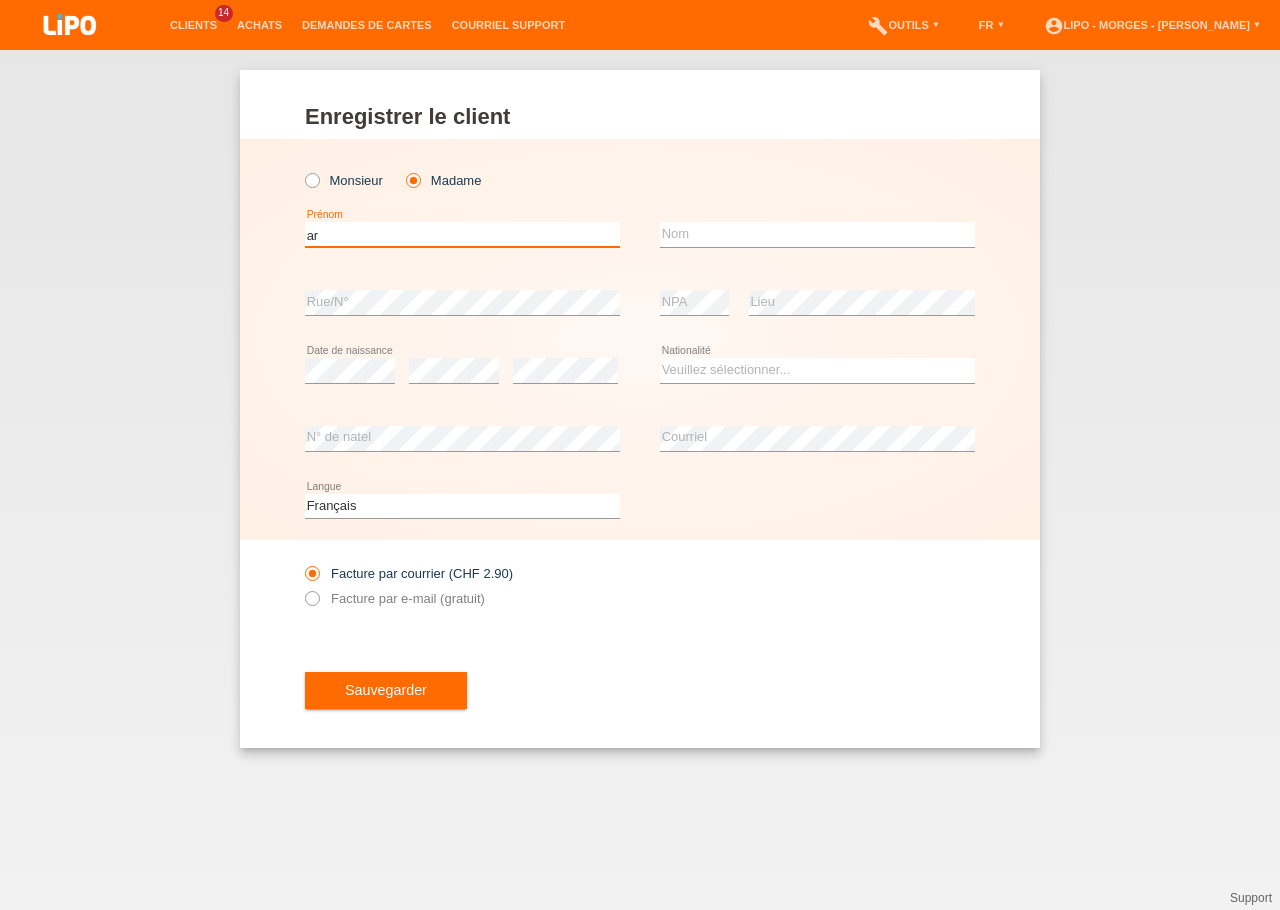 type on "a" 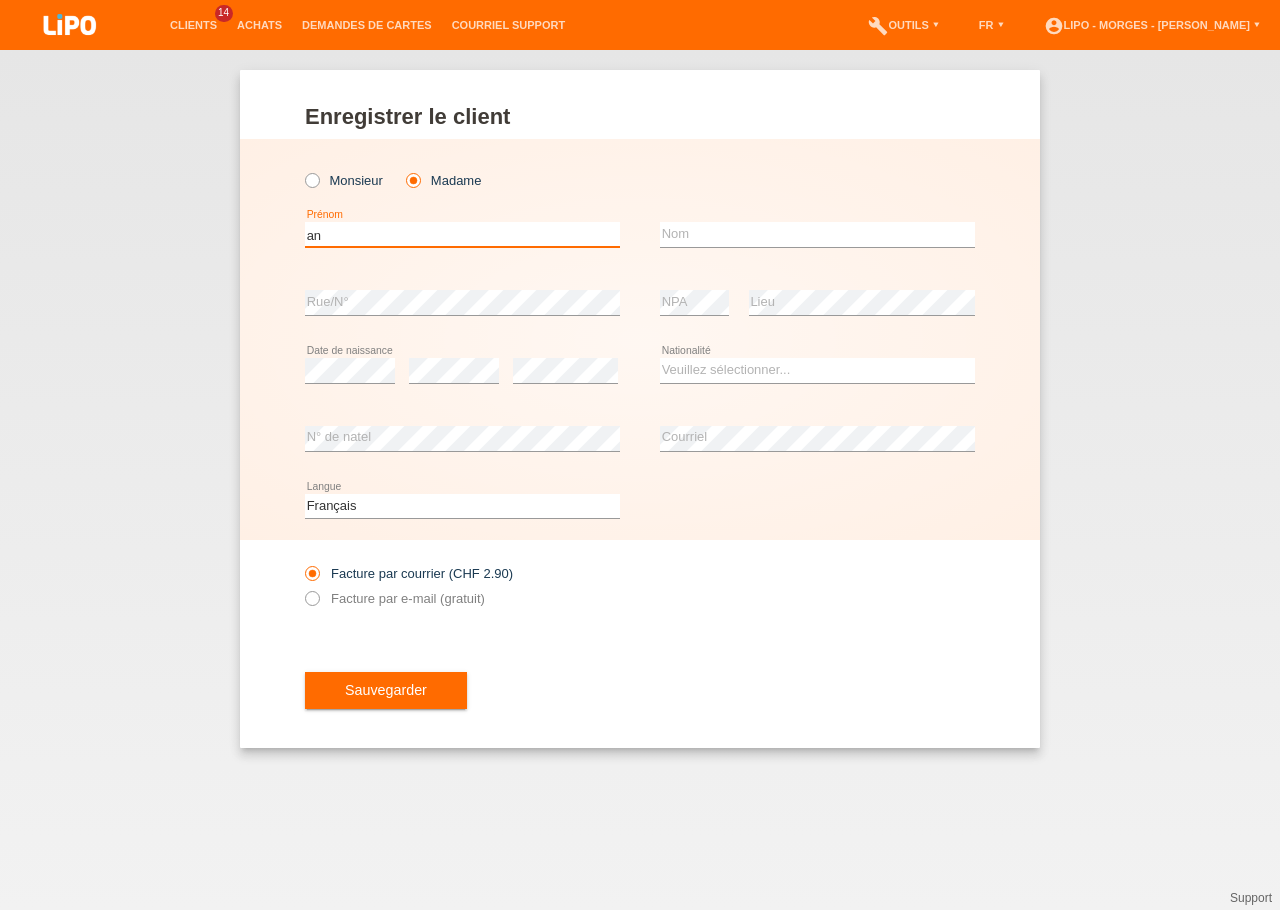 type on "a" 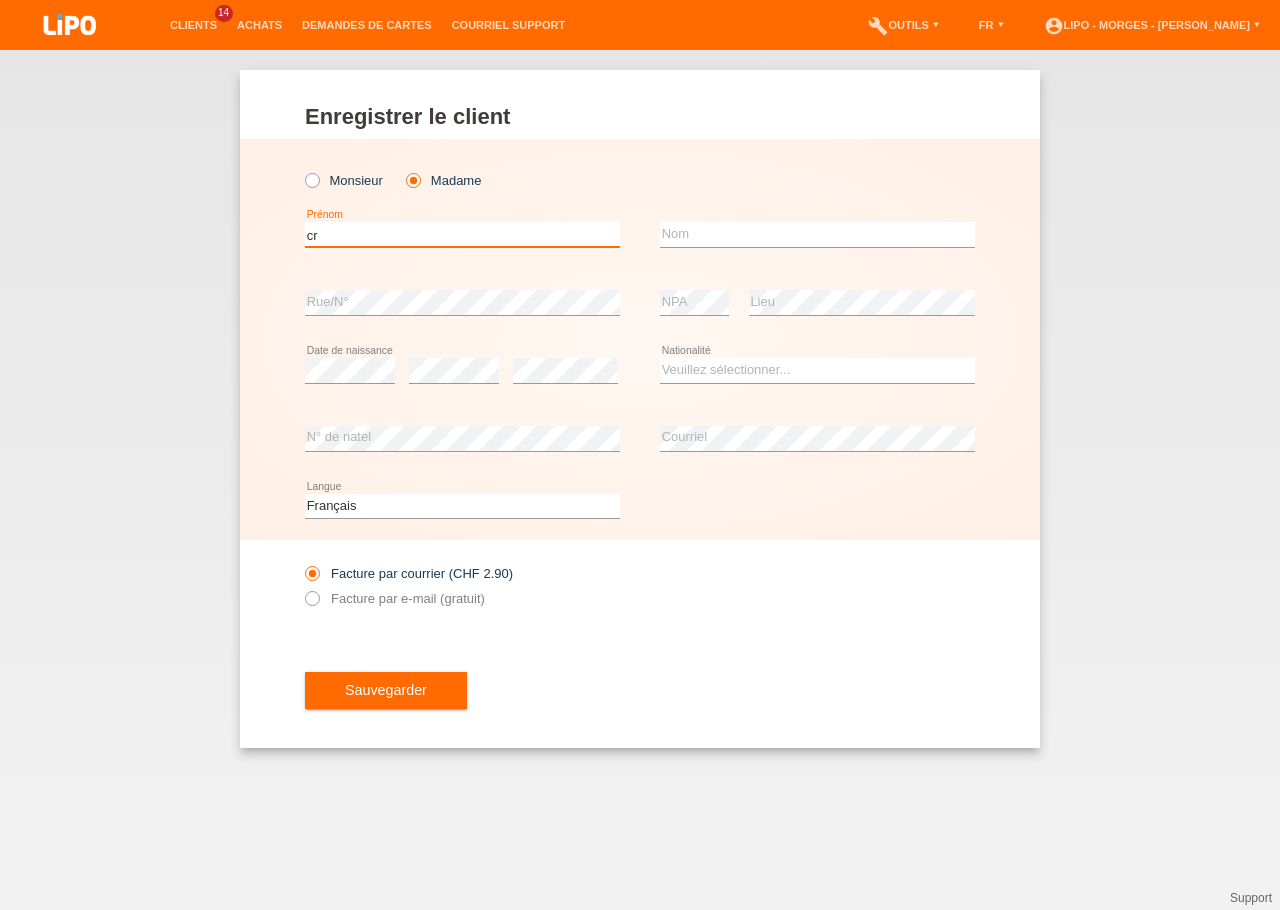 type on "c" 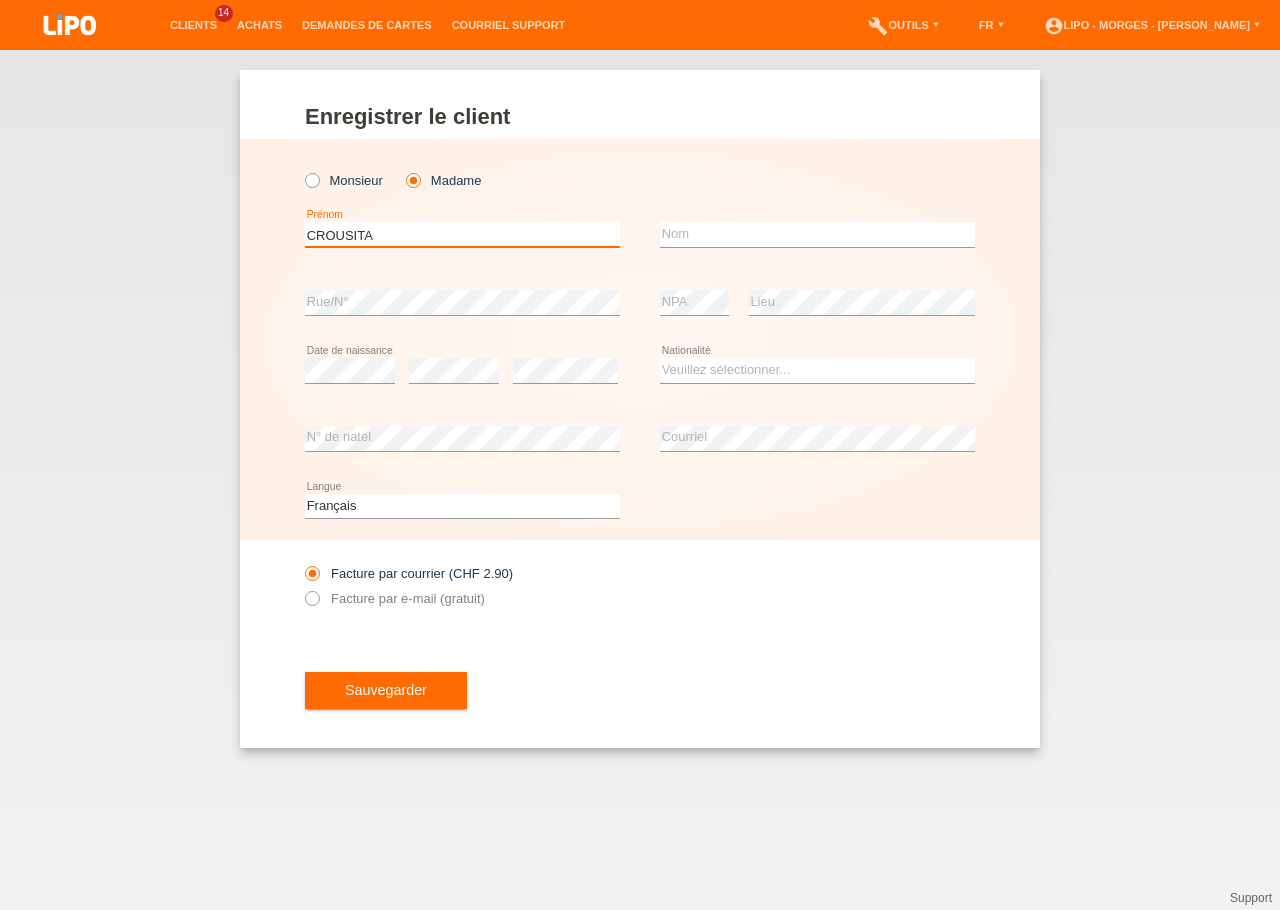 type on "CROUSITA" 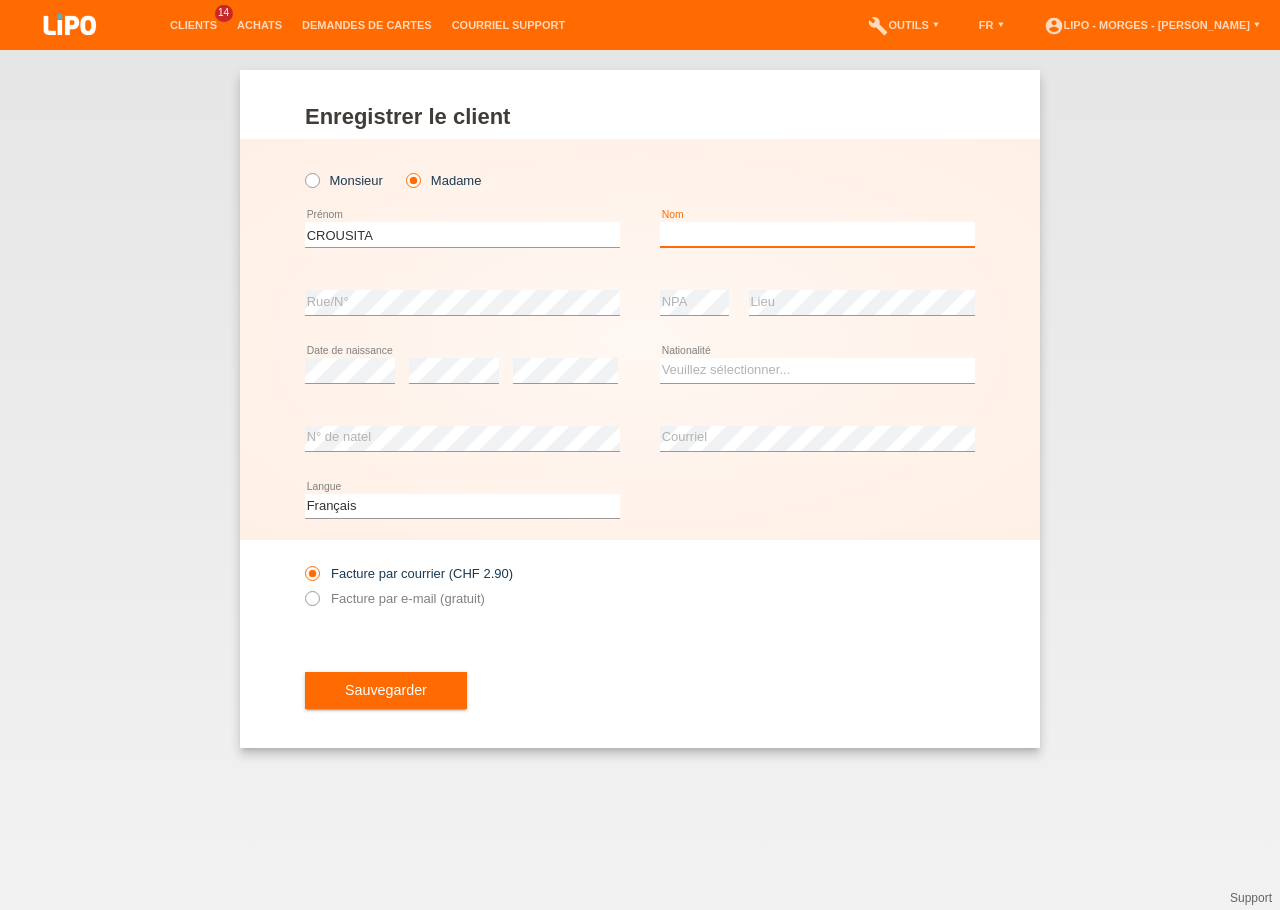click at bounding box center [817, 234] 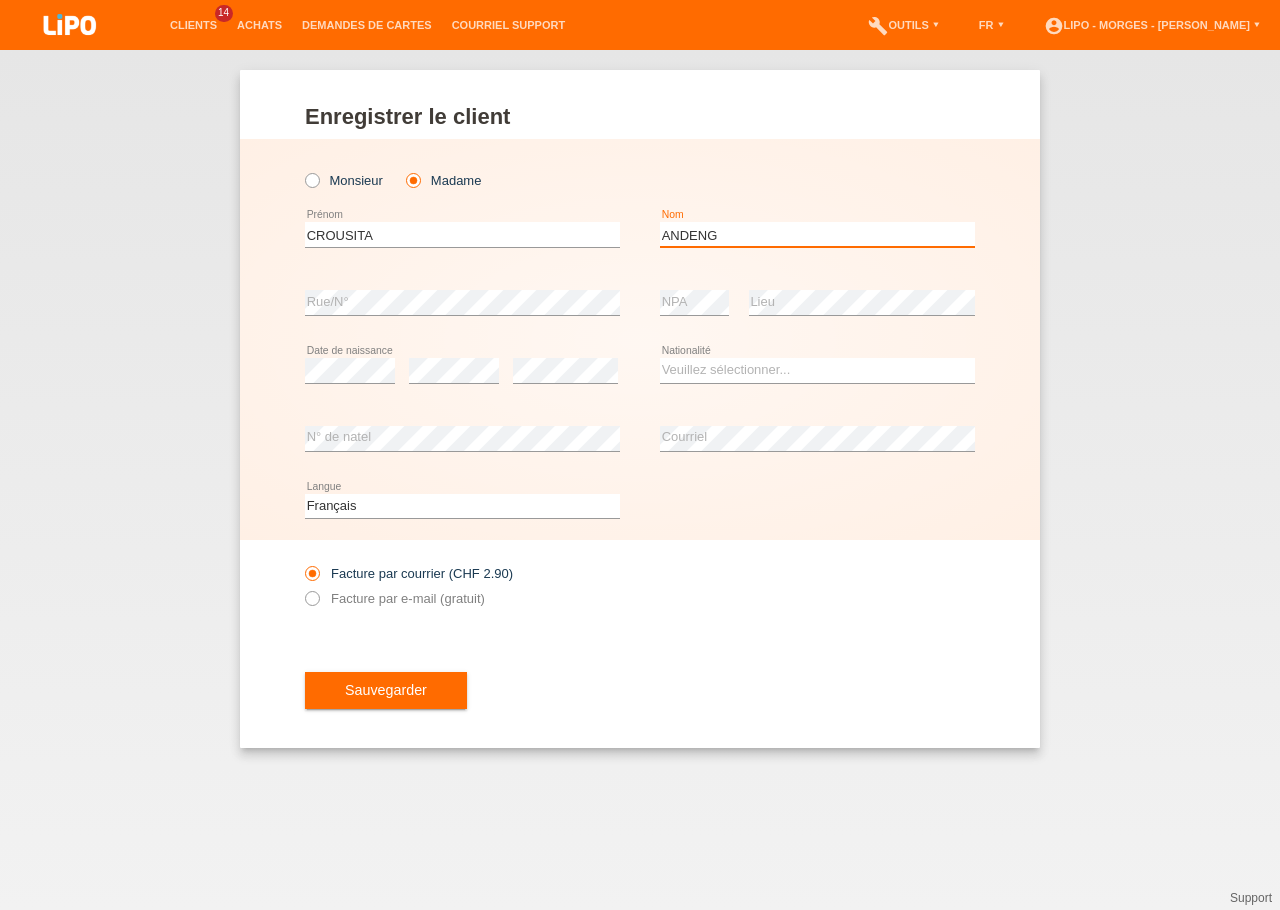 type on "ANDENG" 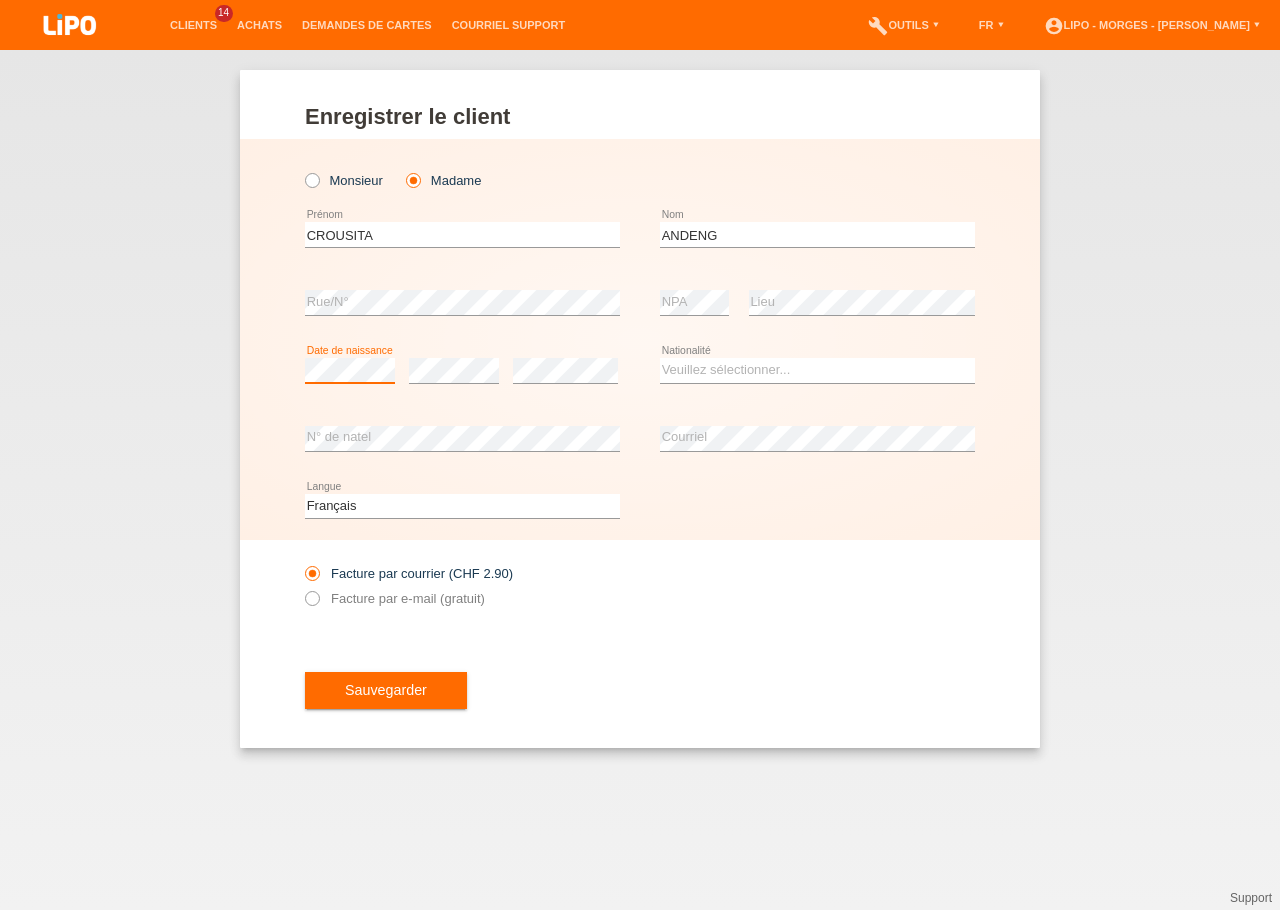scroll, scrollTop: 0, scrollLeft: 0, axis: both 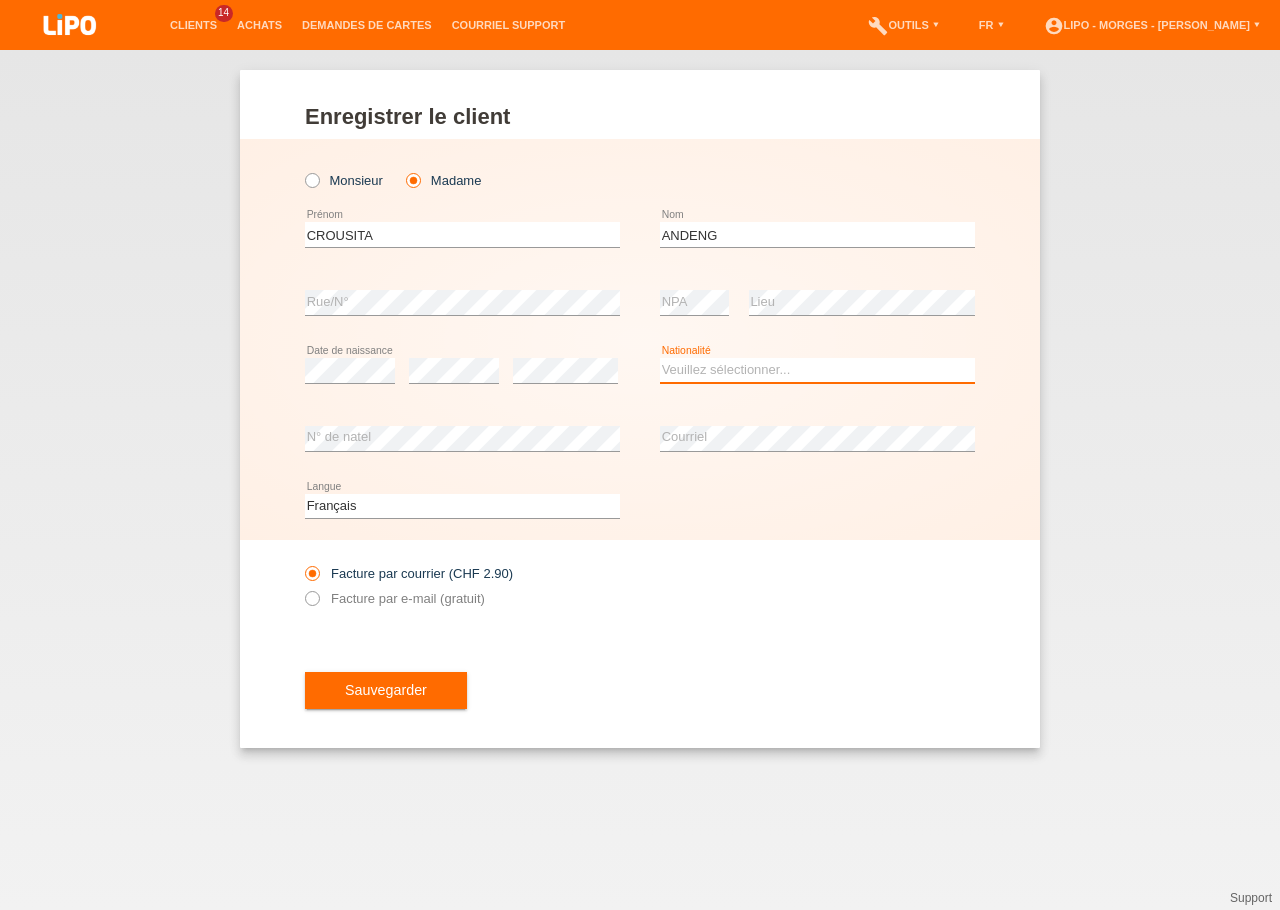 click on "Veuillez sélectionner...
Suisse
Allemagne
Autriche
Liechtenstein
------------
Afghanistan
Afrique du Sud
Åland
Albanie
Algérie Allemagne Andorre Angola Anguilla Antarctique Antigua-et-Barbuda Argentine" at bounding box center [817, 370] 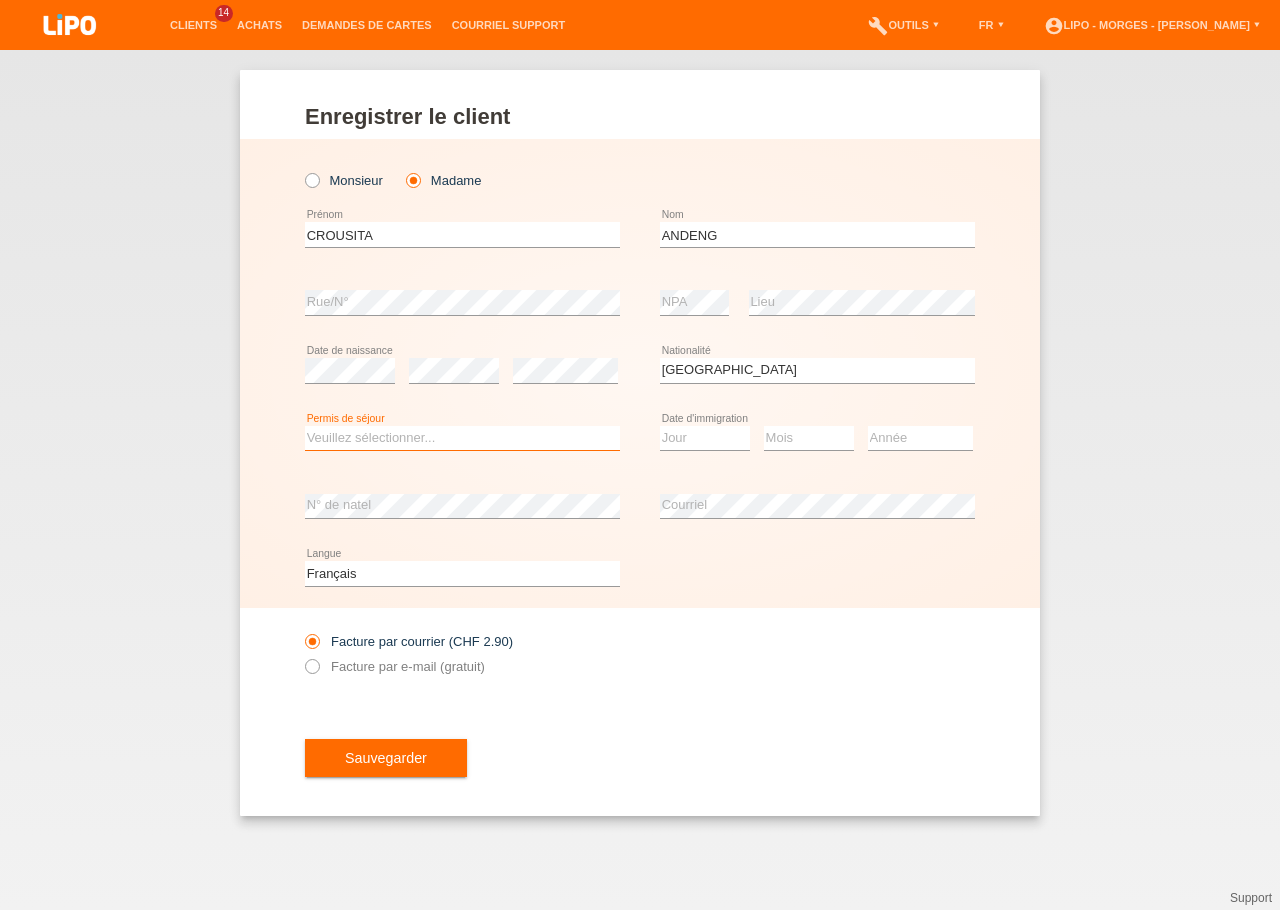 click on "Veuillez sélectionner...
C
B
B - Statut de réfugié
Autre" at bounding box center [462, 438] 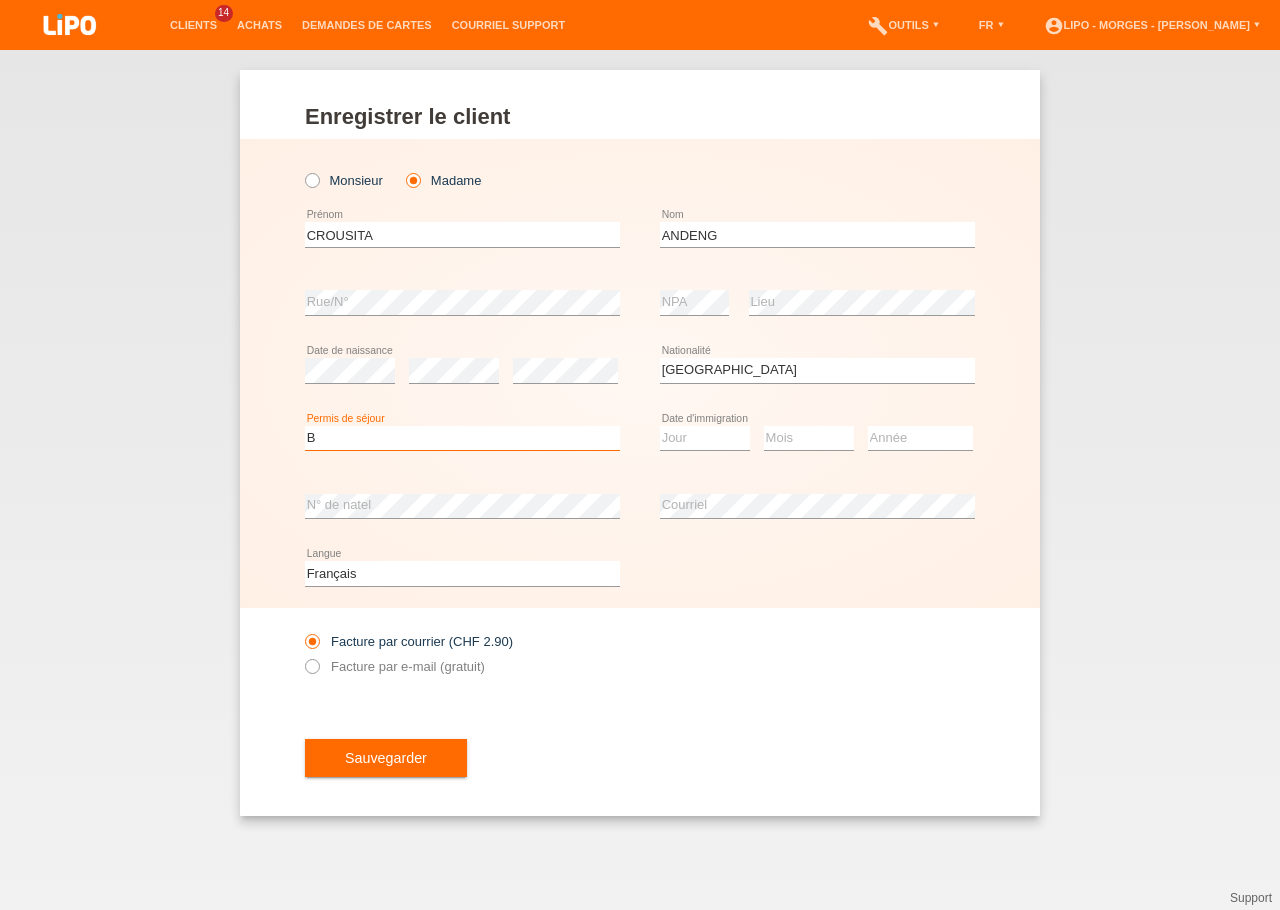 click on "B" at bounding box center (0, 0) 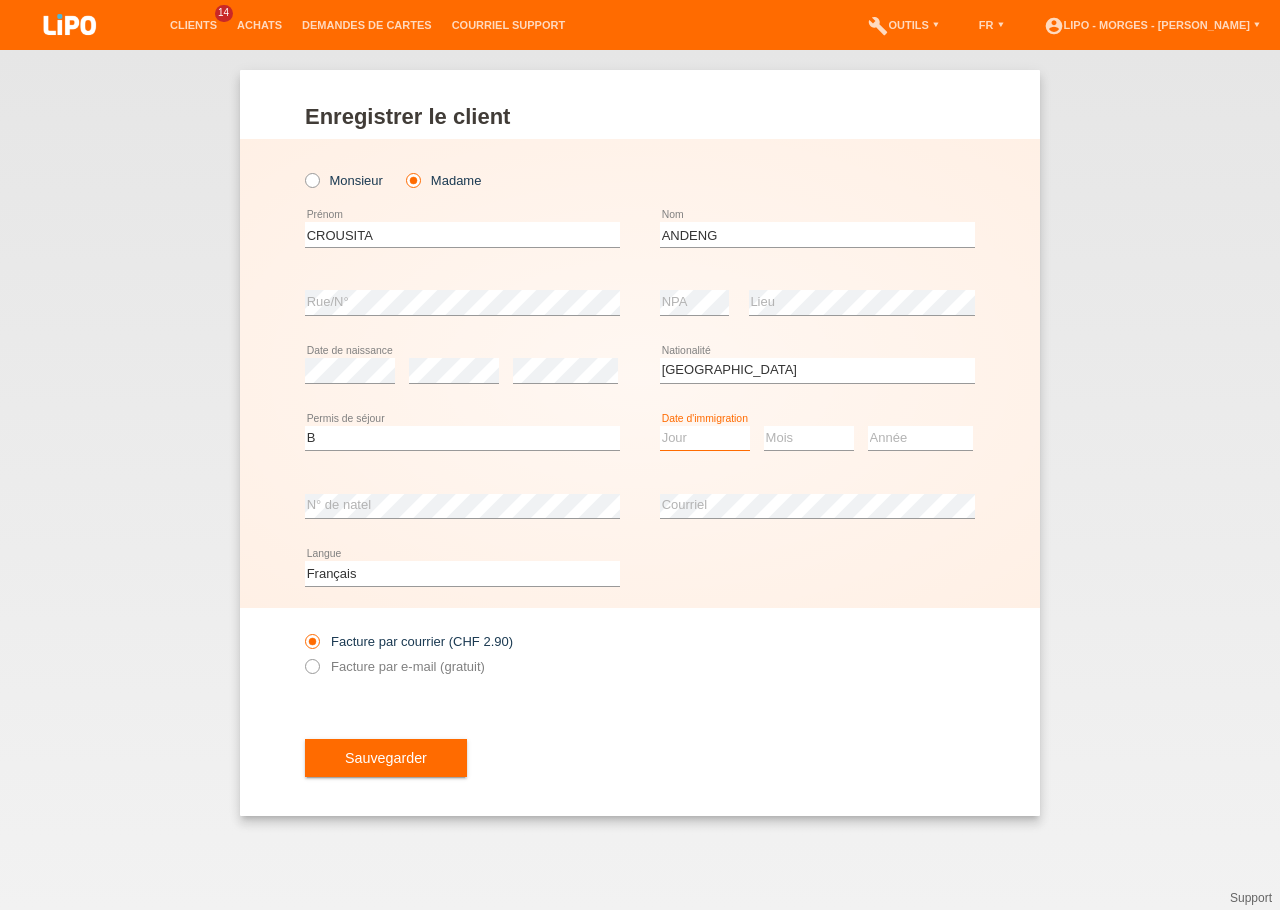 click on "Jour
01
02
03
04
05
06
07
08
09
10 11" at bounding box center [705, 438] 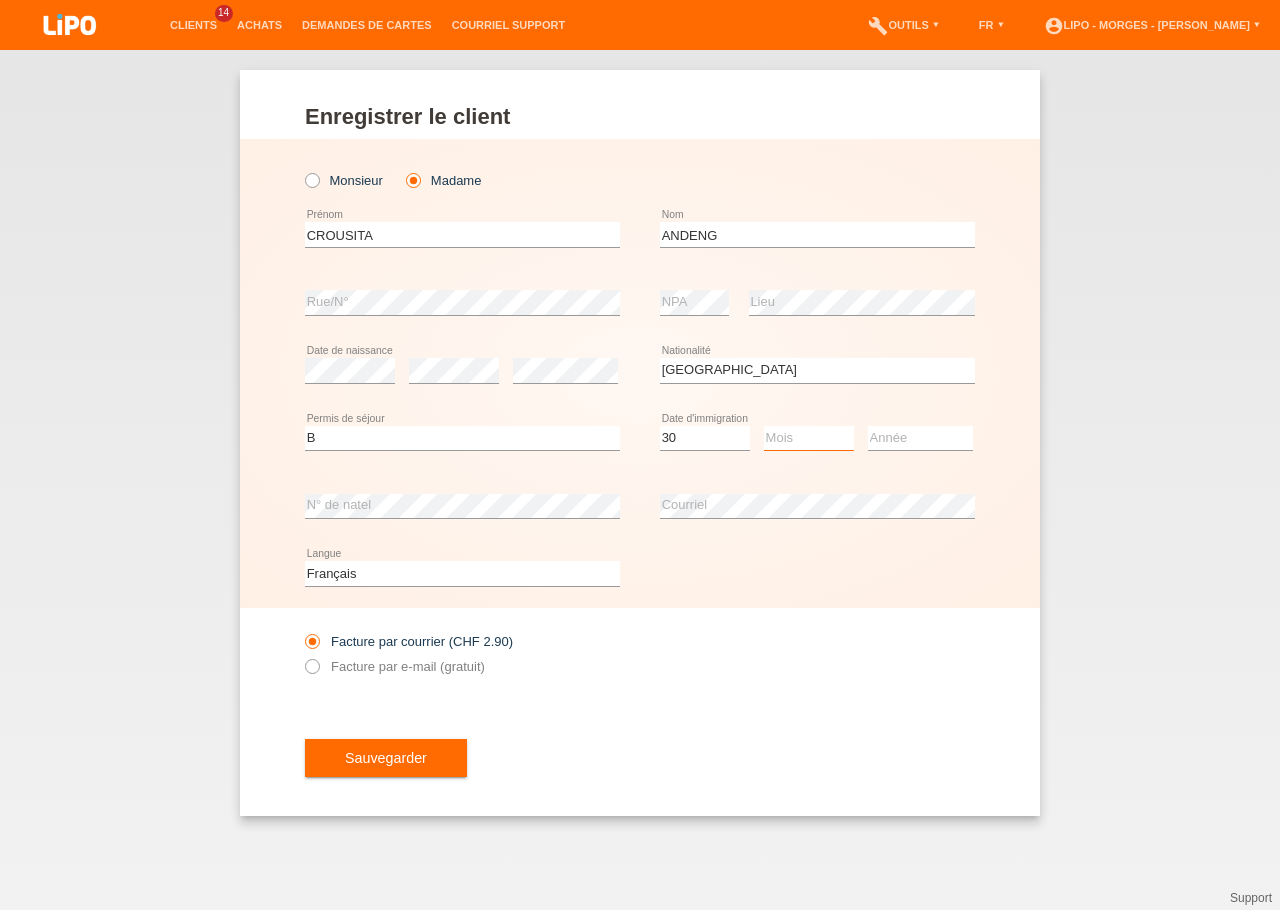 click on "Mois
01
02
03
04
05
06
07
08
09
10 11" at bounding box center (809, 438) 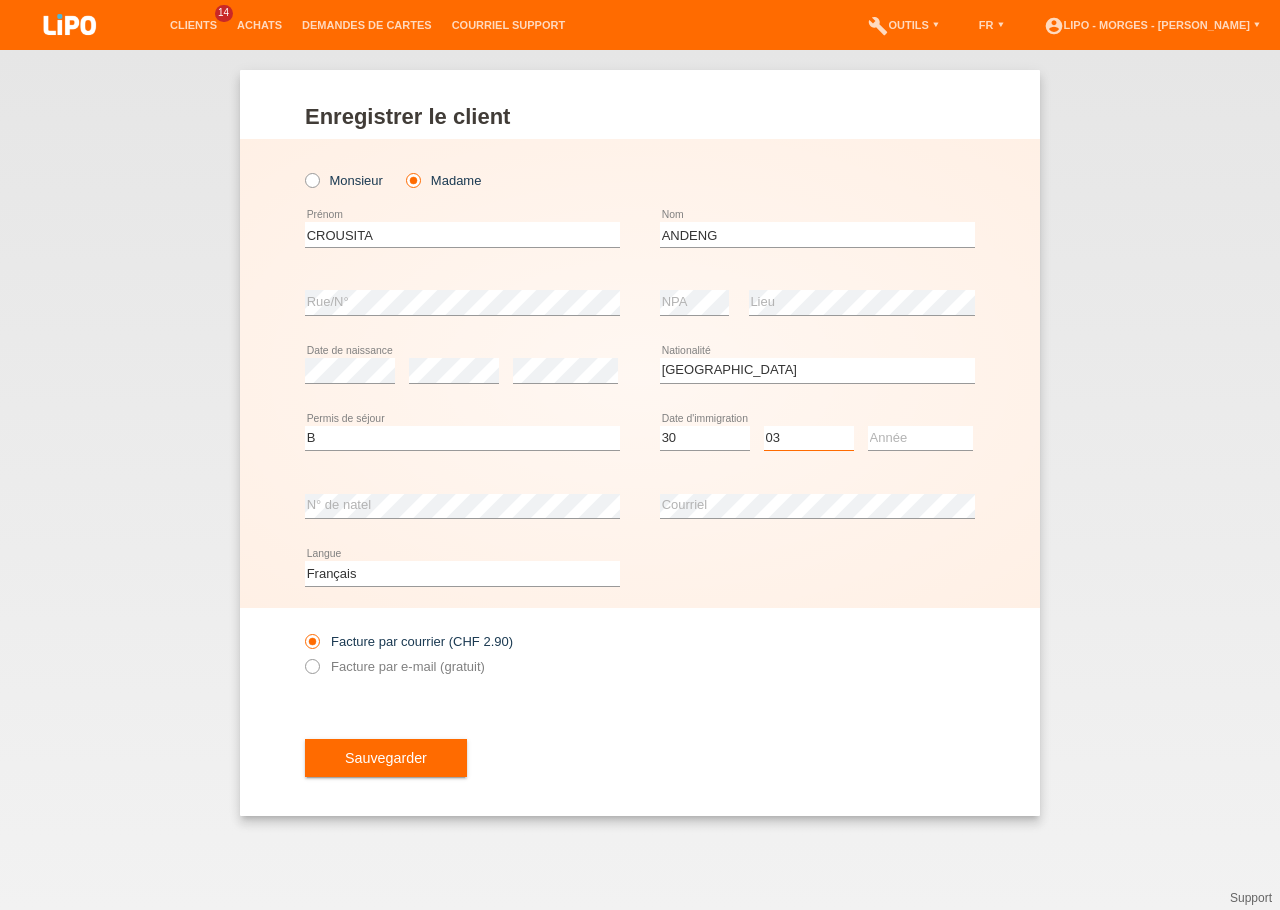 click on "03" at bounding box center (0, 0) 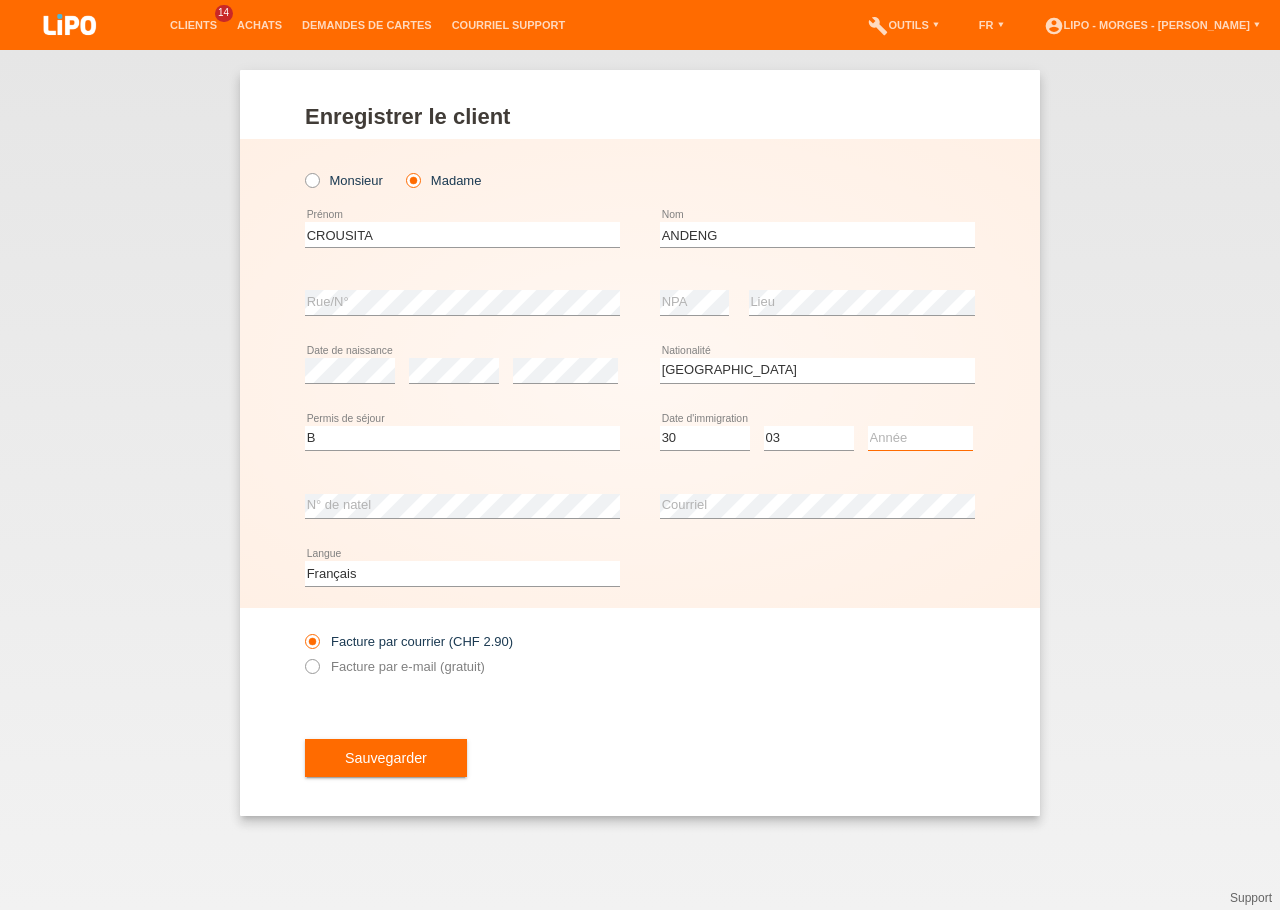 click on "Année
2025
2024
2023
2022
2021
2020
2019
2018
2017 2016 2015 2014 2013 2012 2011 2010 2009 2008 2007 2006 2005 2004 2003 2002 2001" at bounding box center [920, 438] 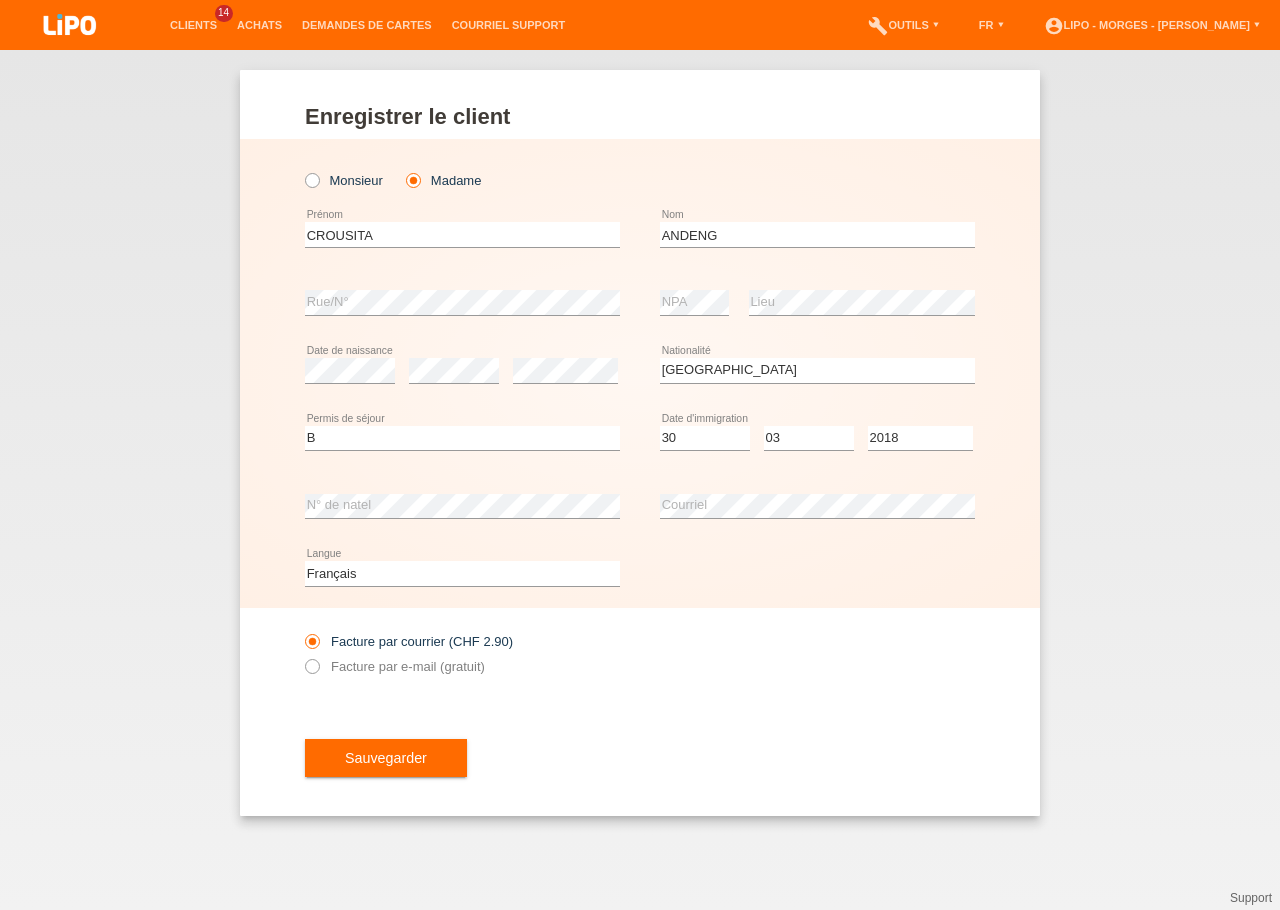 click on "error
N° de natel" at bounding box center [462, 506] 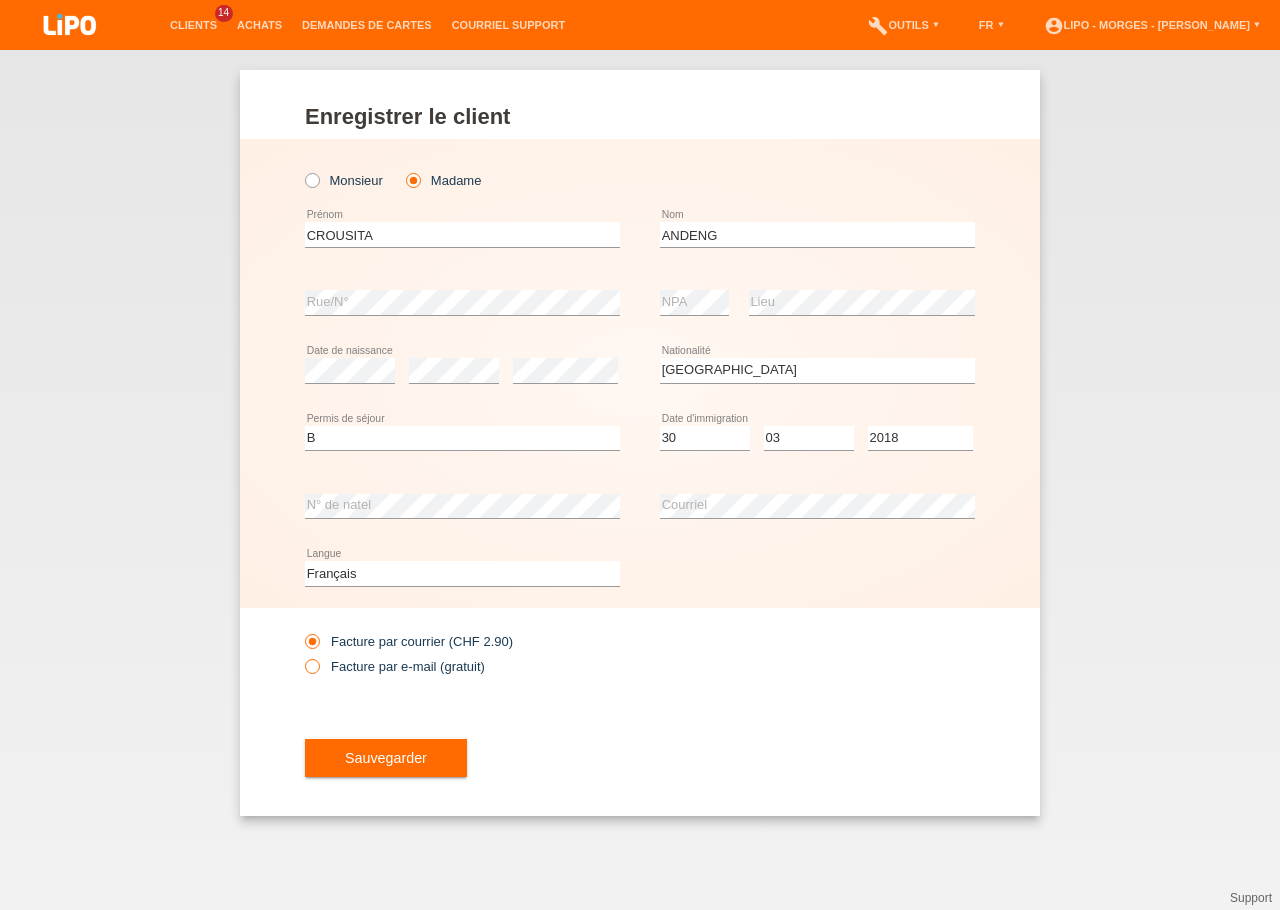 click on "Facture par e-mail                                                                                            (gratuit)" at bounding box center [395, 666] 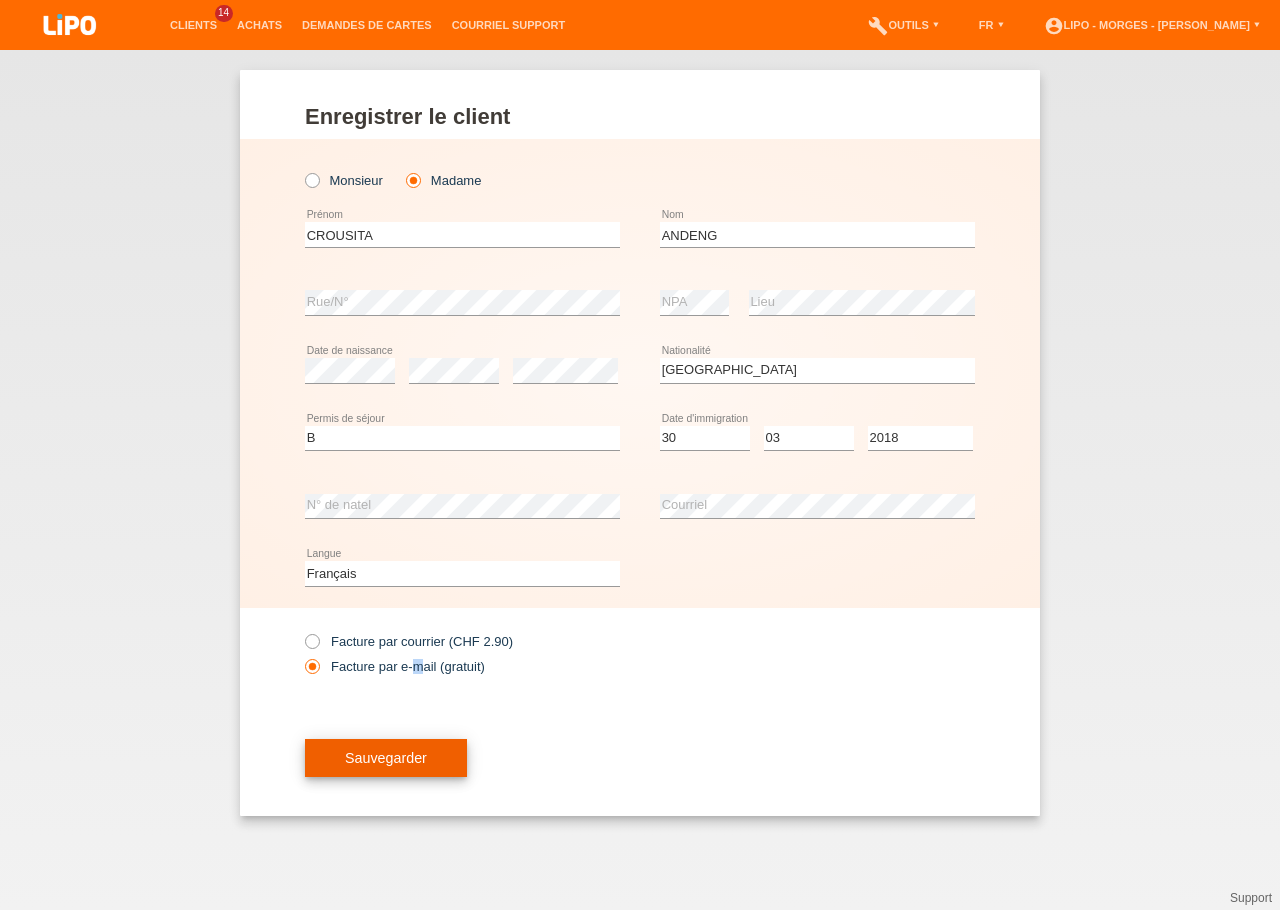 click on "Sauvegarder" at bounding box center (386, 758) 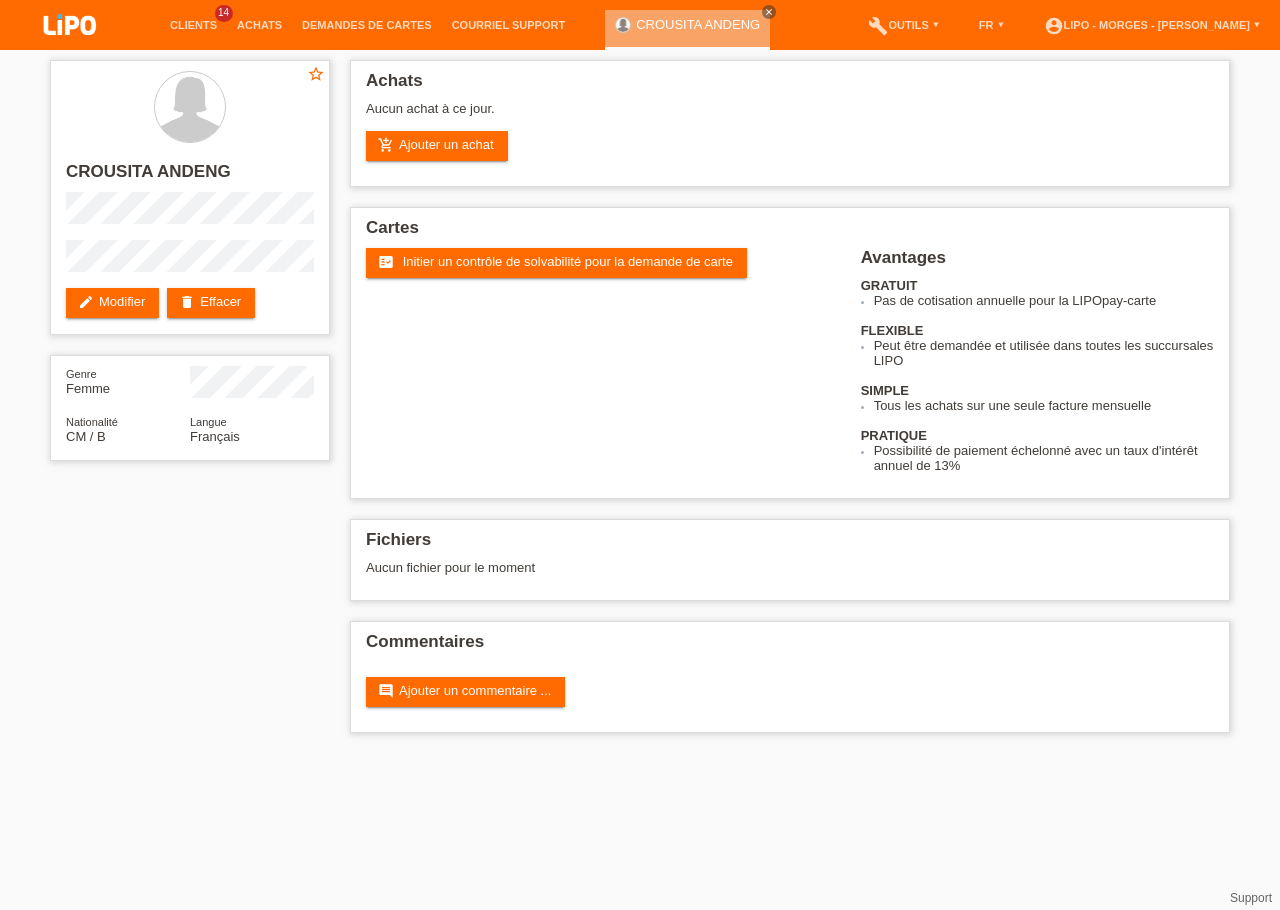 scroll, scrollTop: 0, scrollLeft: 0, axis: both 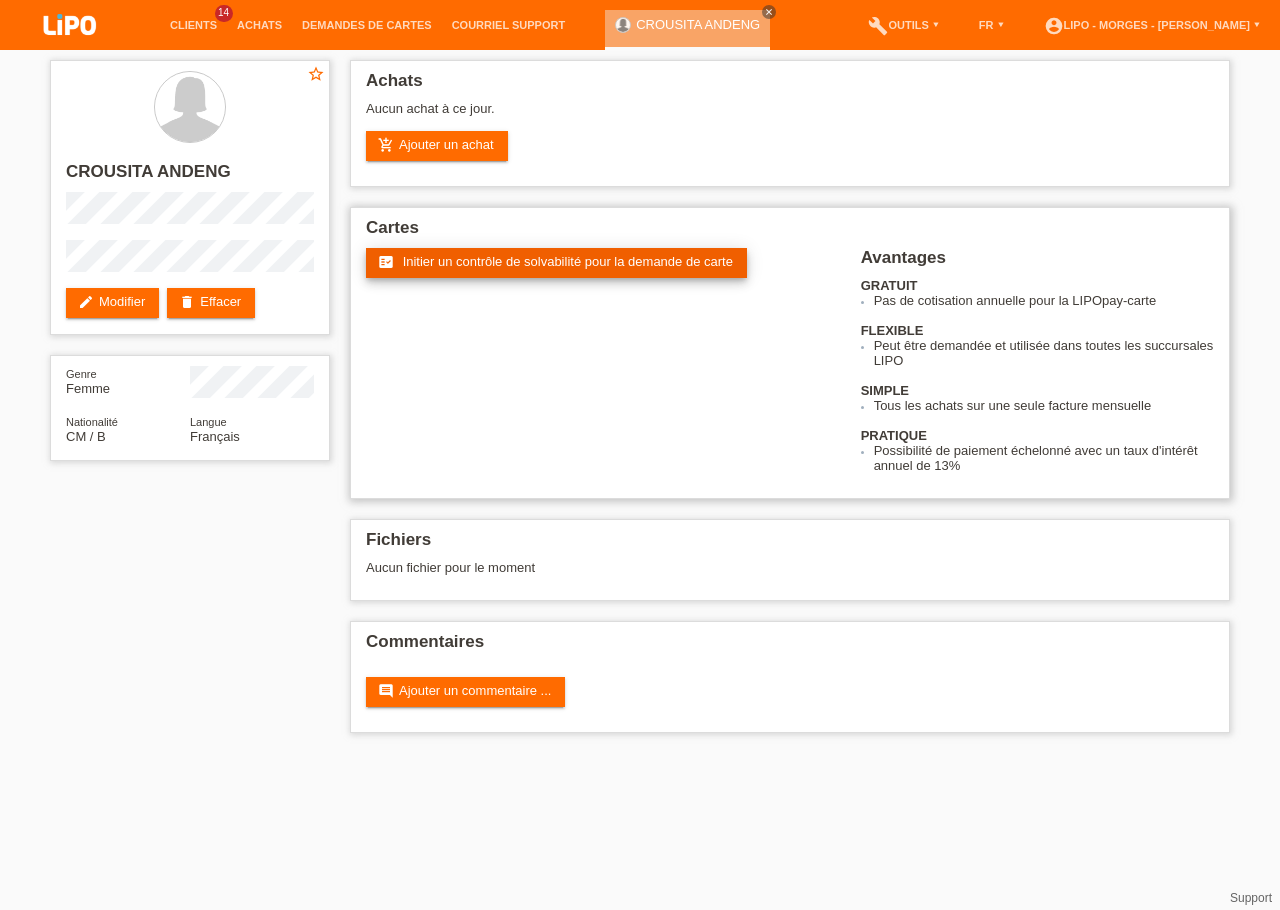 drag, startPoint x: 519, startPoint y: 265, endPoint x: 533, endPoint y: 265, distance: 14 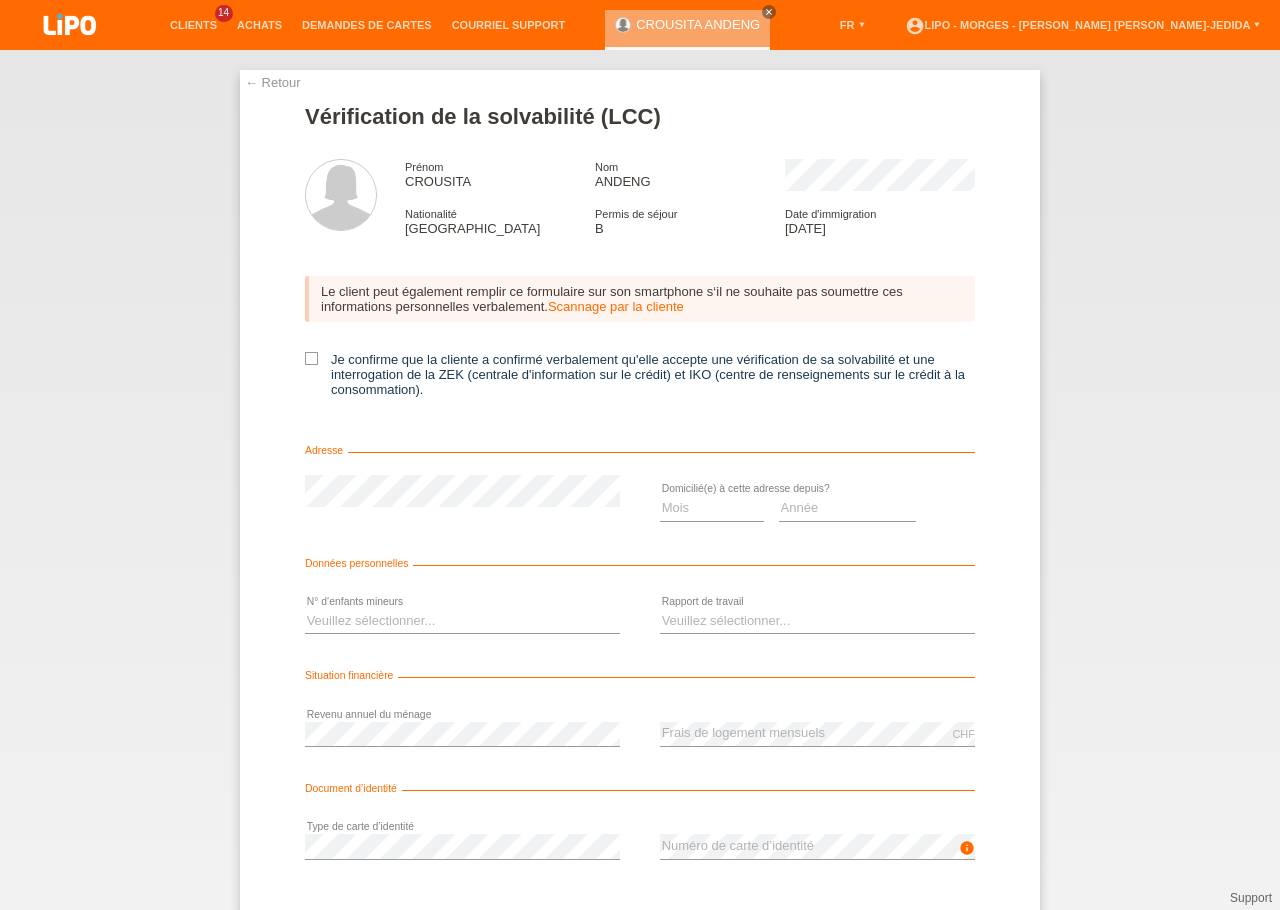 scroll, scrollTop: 0, scrollLeft: 0, axis: both 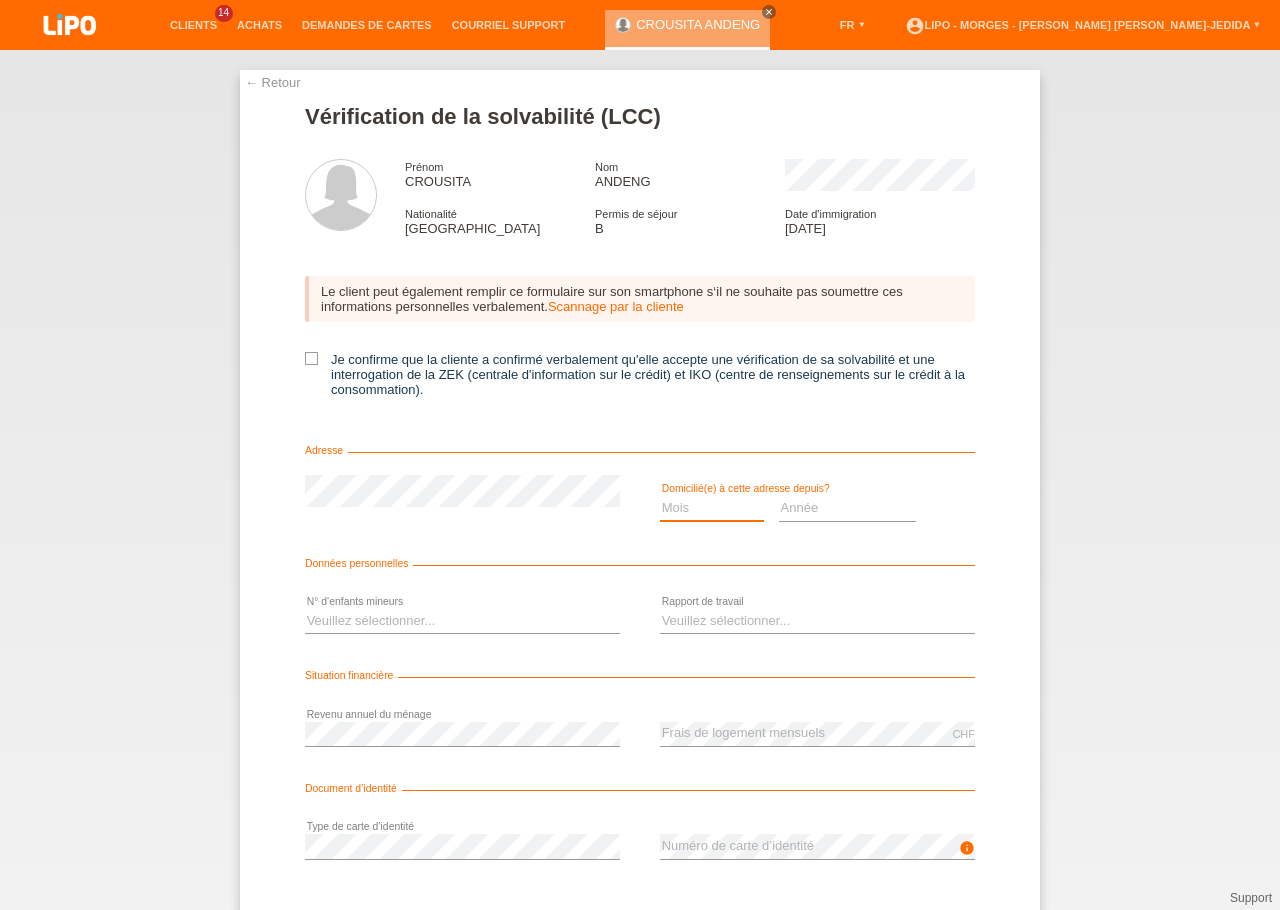 click on "Mois
01
02
03
04
05
06
07
08
09
10" at bounding box center (712, 508) 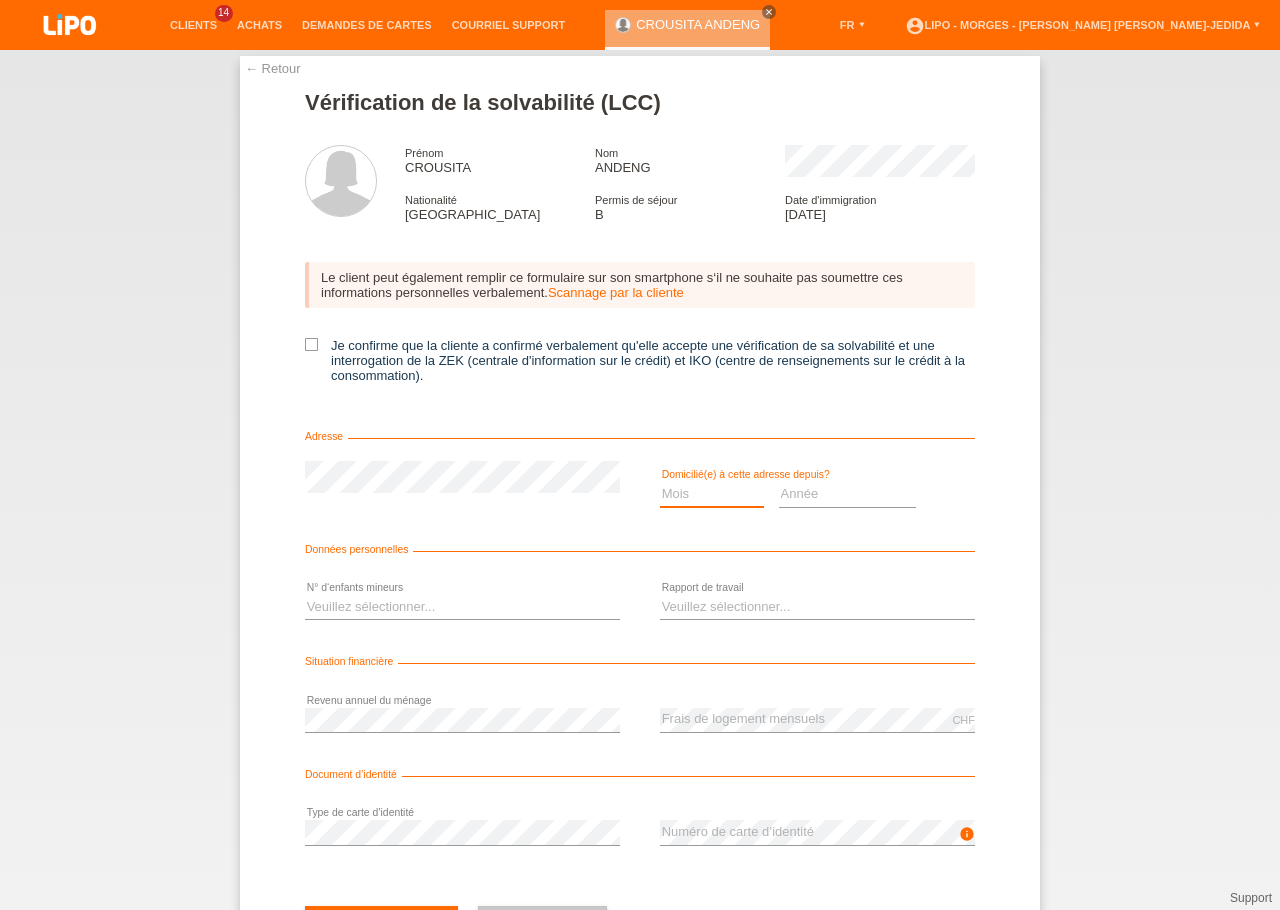 scroll, scrollTop: 0, scrollLeft: 0, axis: both 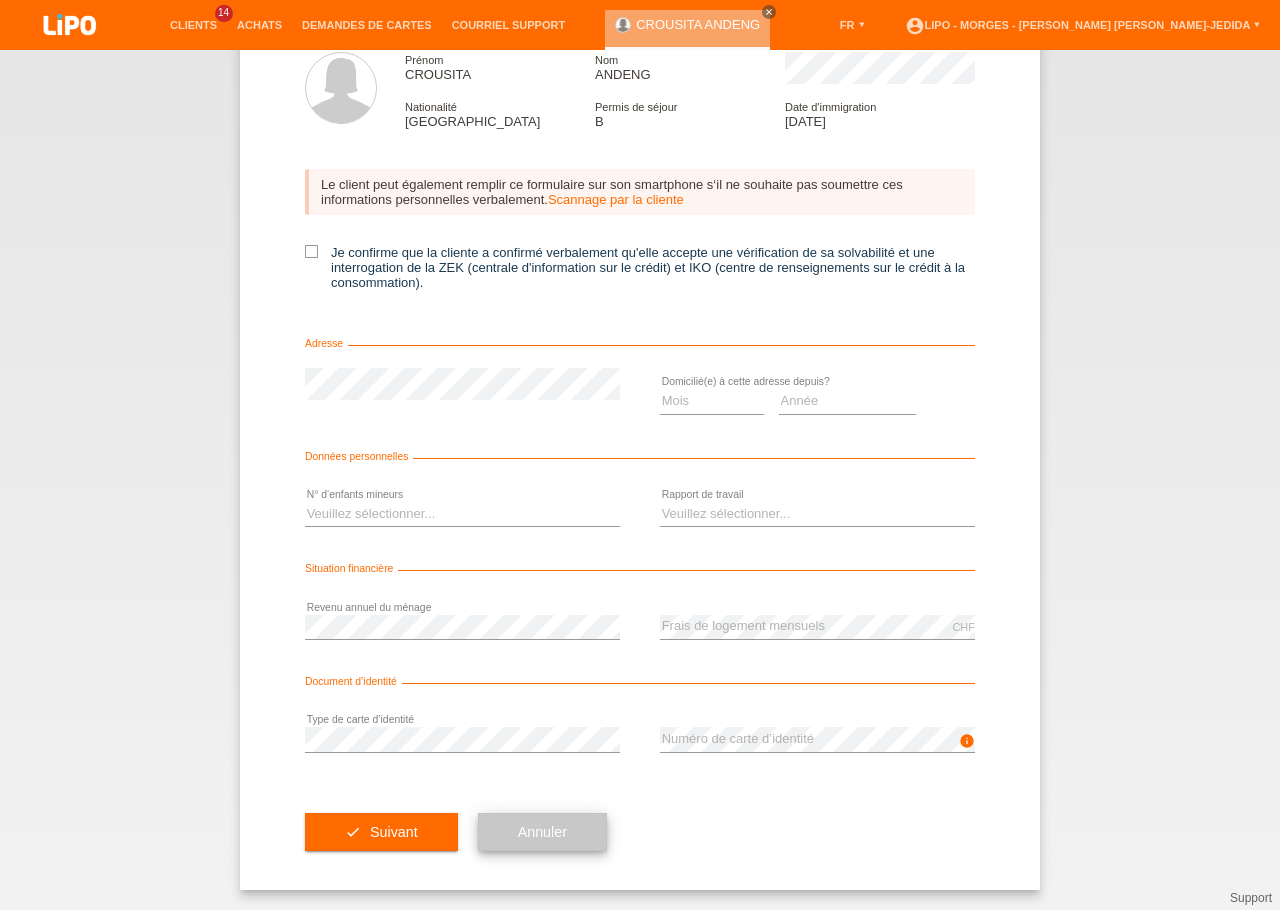 click on "Annuler" at bounding box center [542, 832] 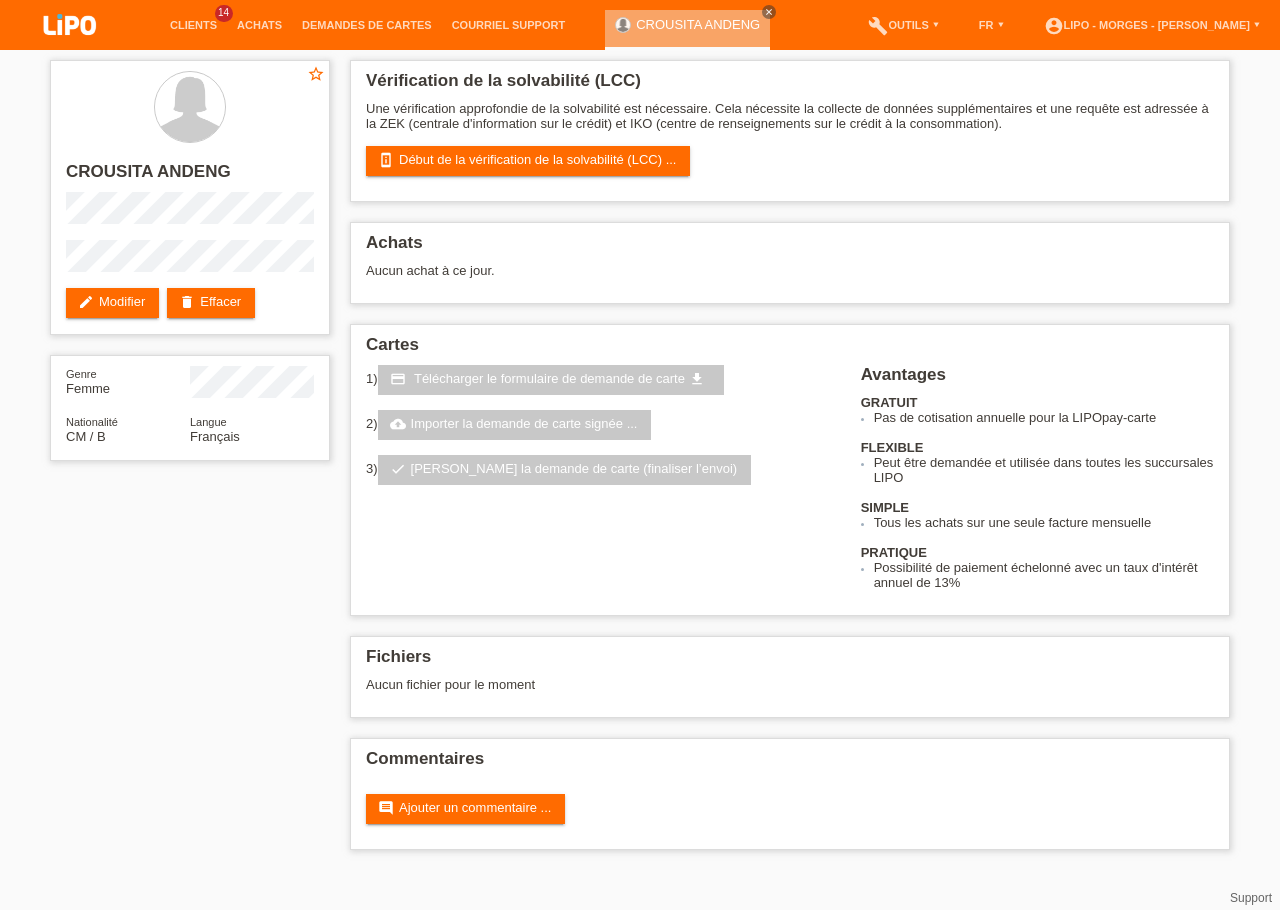 scroll, scrollTop: 0, scrollLeft: 0, axis: both 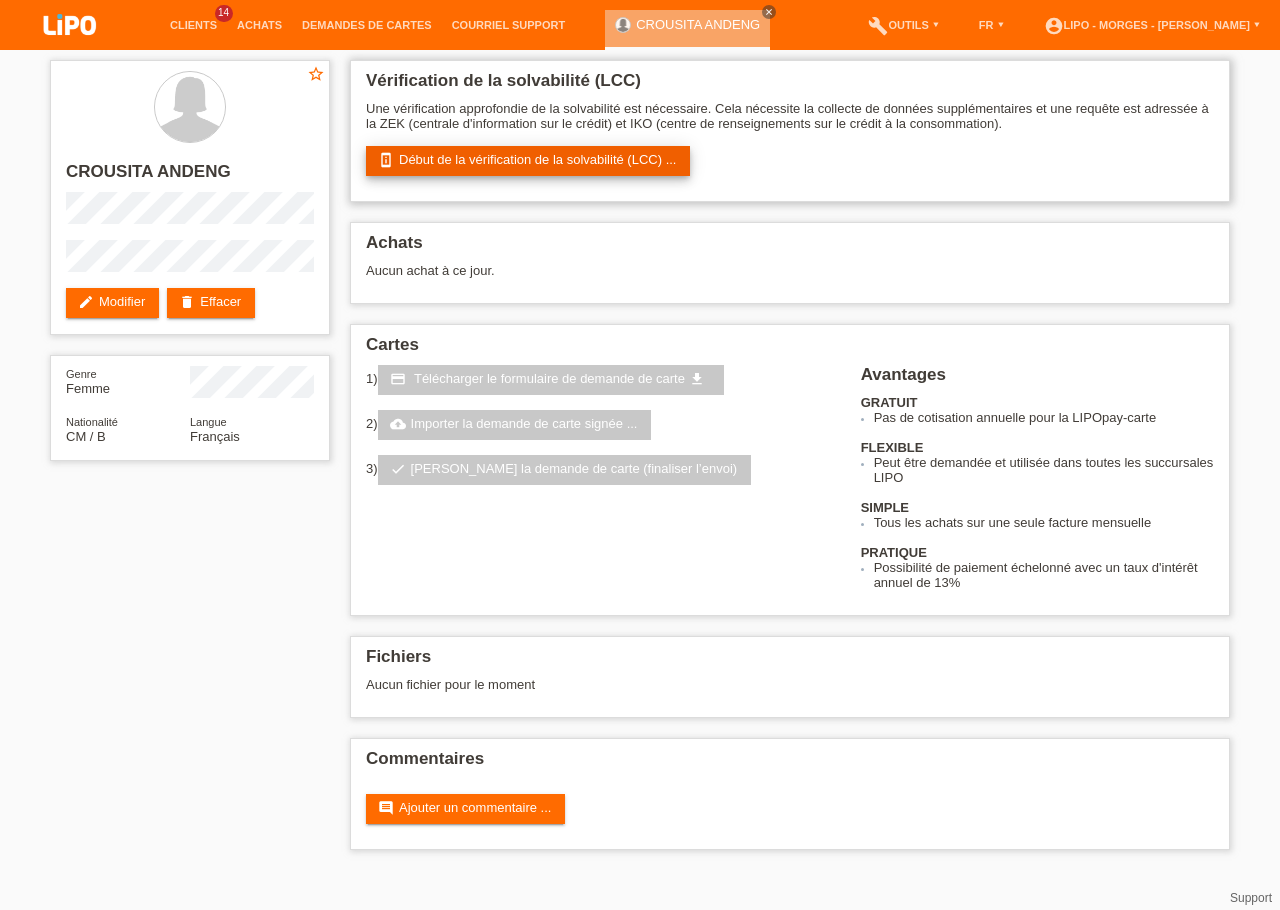 click on "perm_device_information  Début de la vérification de la solvabilité (LCC) ..." at bounding box center [528, 161] 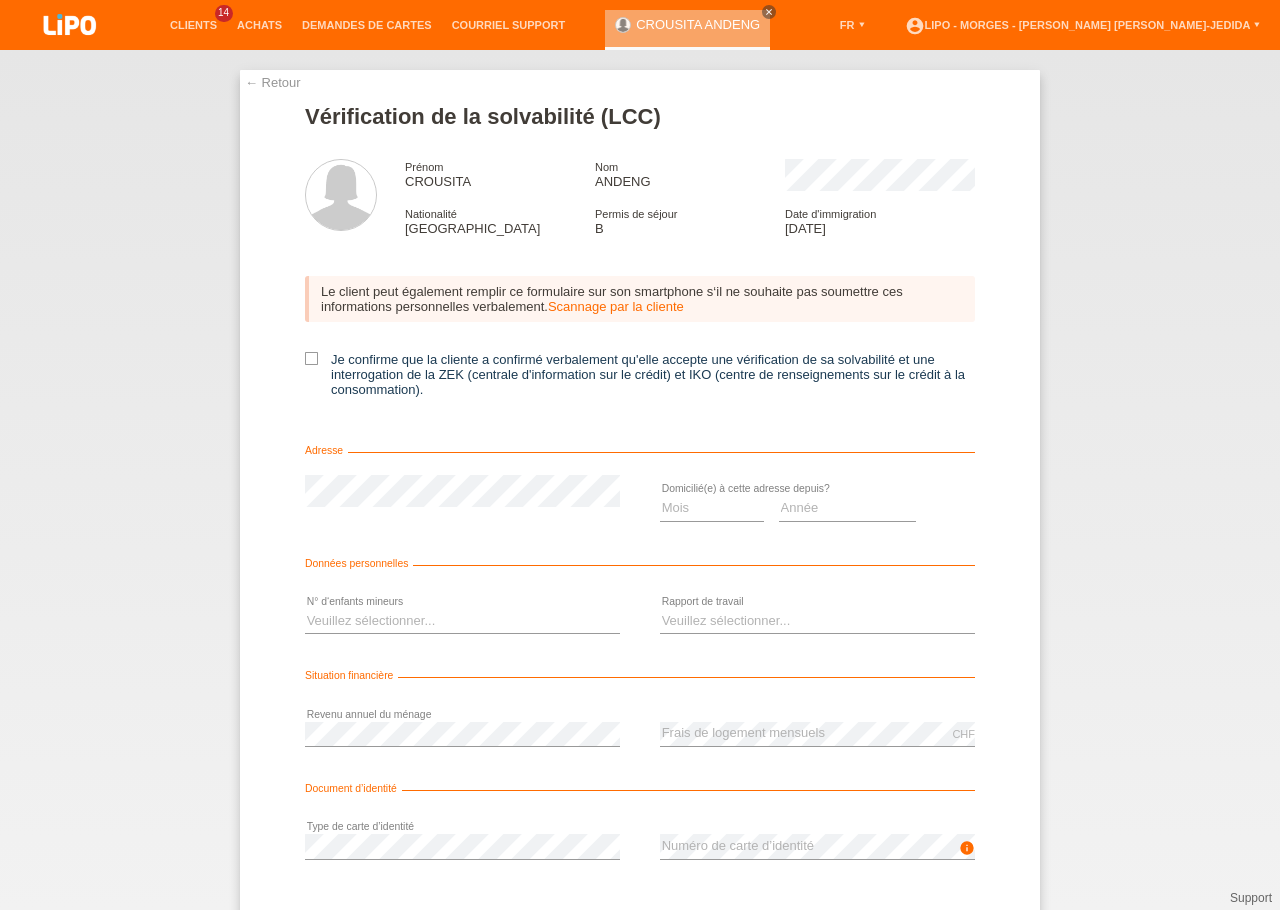 scroll, scrollTop: 0, scrollLeft: 0, axis: both 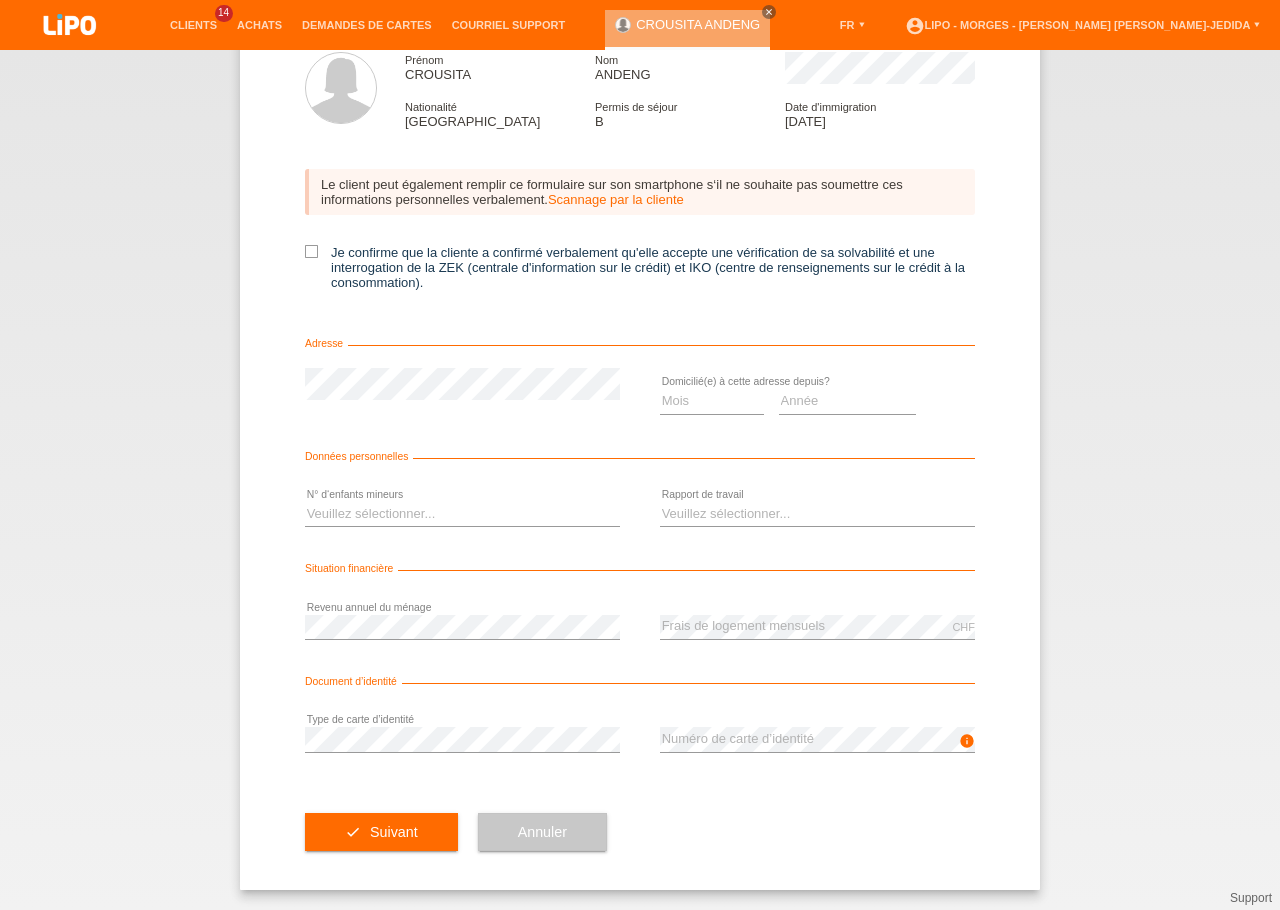 drag, startPoint x: 558, startPoint y: 830, endPoint x: 575, endPoint y: 821, distance: 19.235384 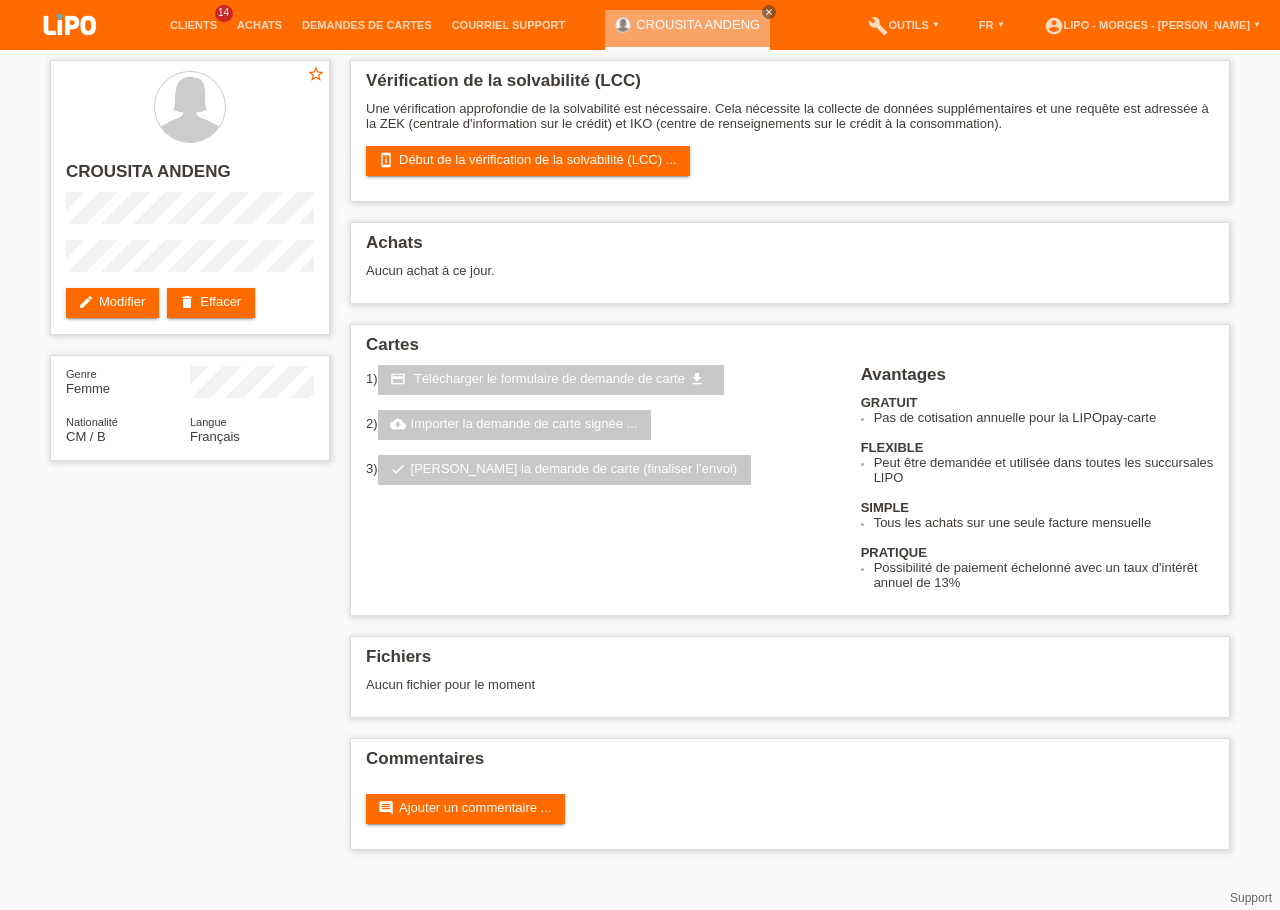 scroll, scrollTop: 0, scrollLeft: 0, axis: both 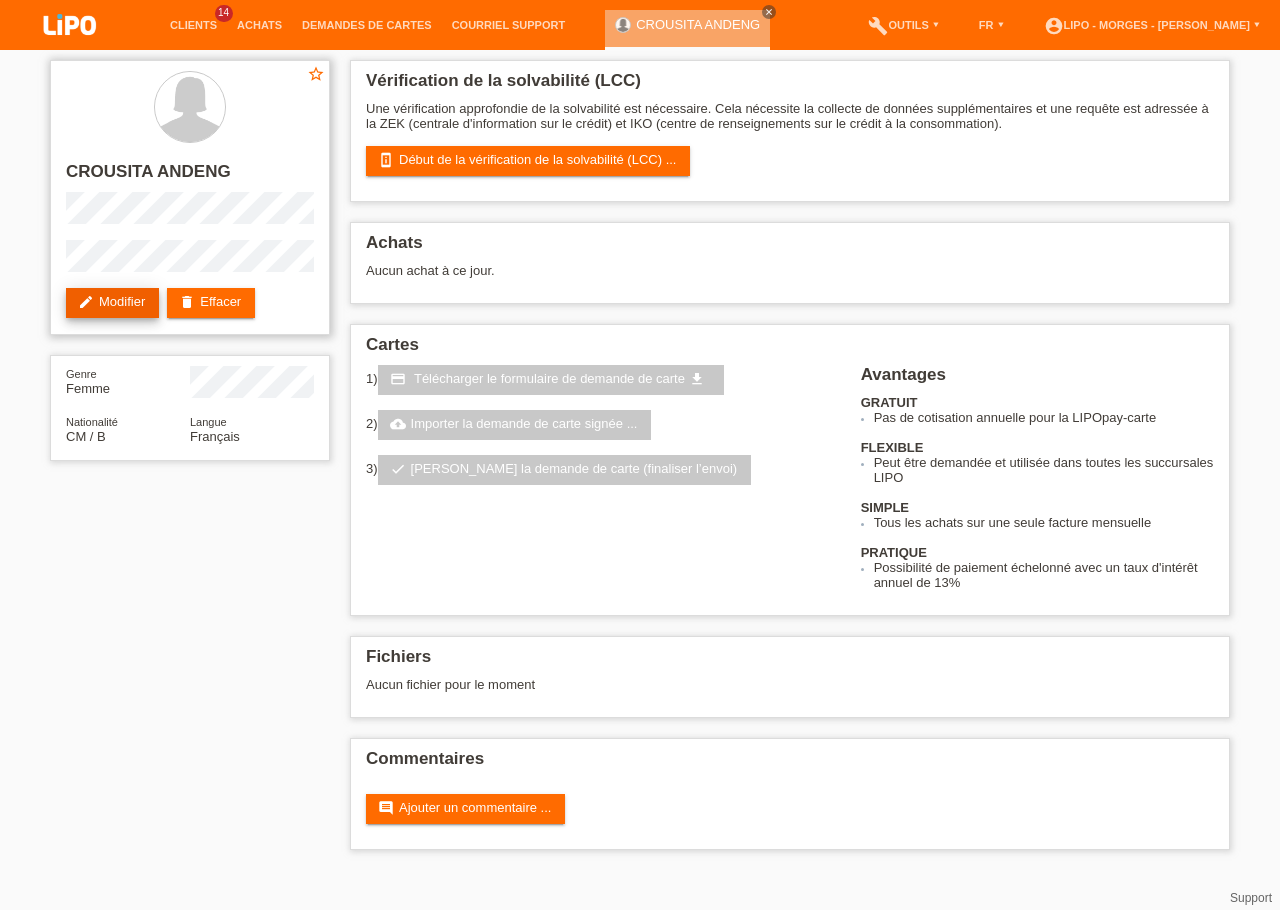 click on "edit  Modifier" at bounding box center [112, 303] 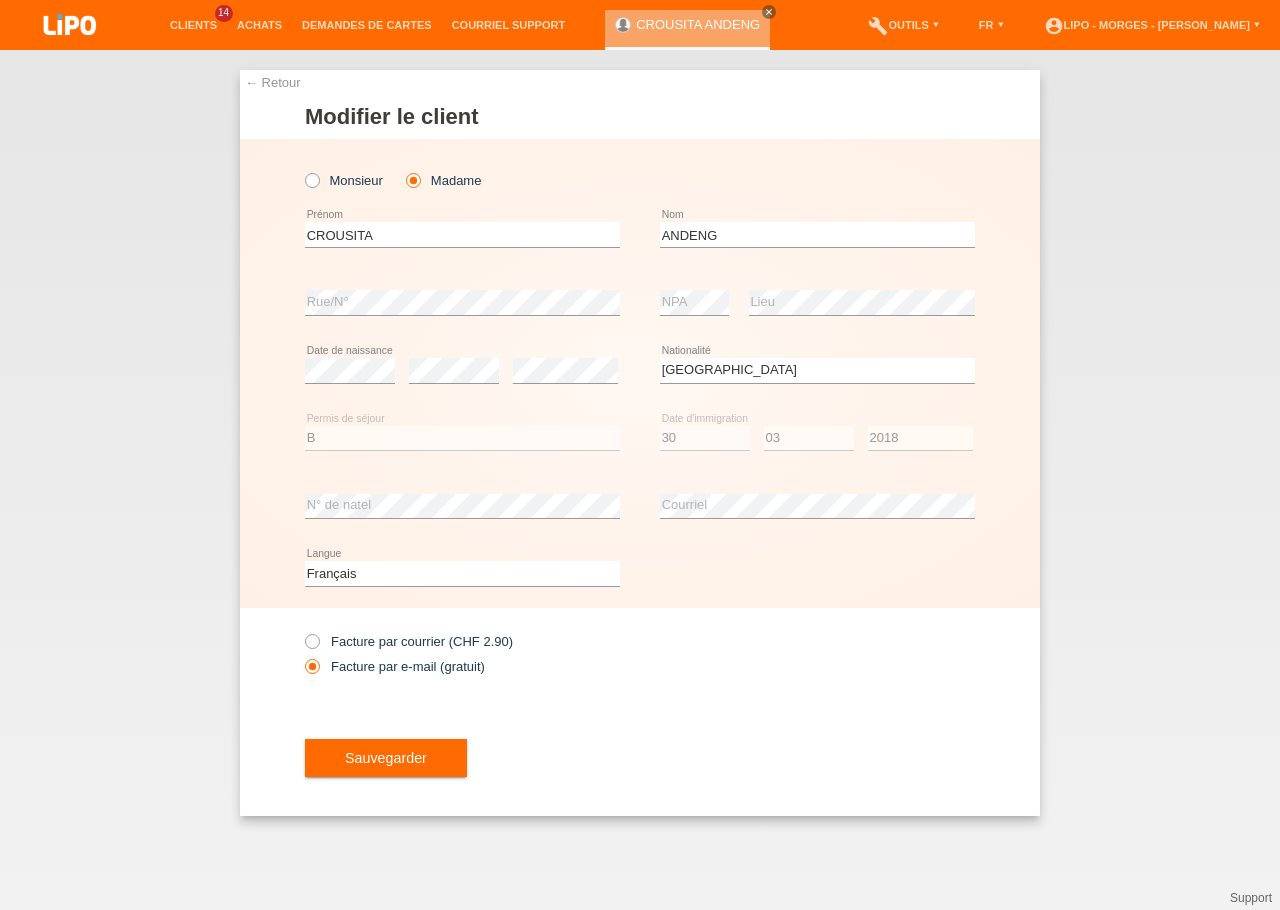 select on "CM" 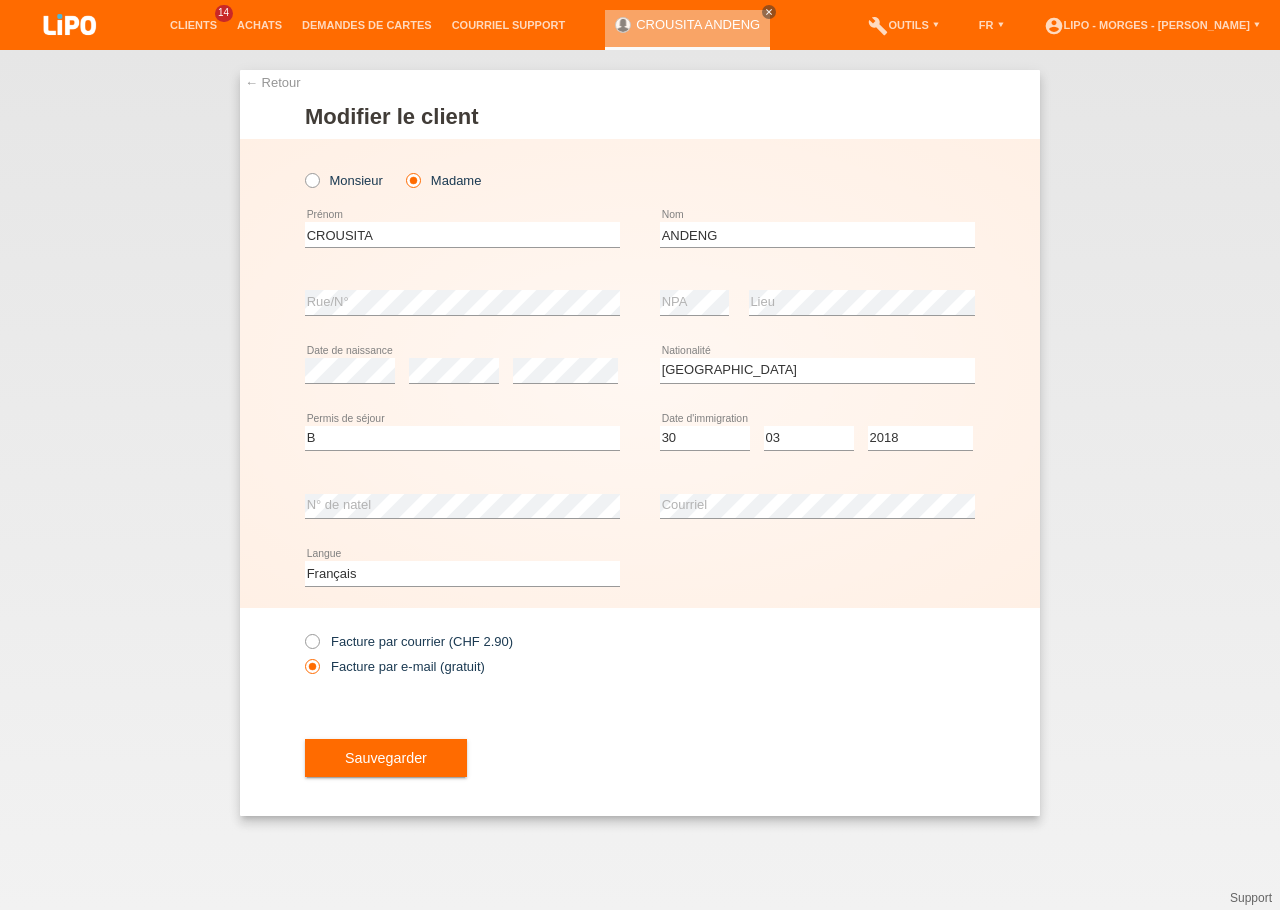 click on "Deutsch
Français
Italiano
English
error
Langue" at bounding box center [640, 574] 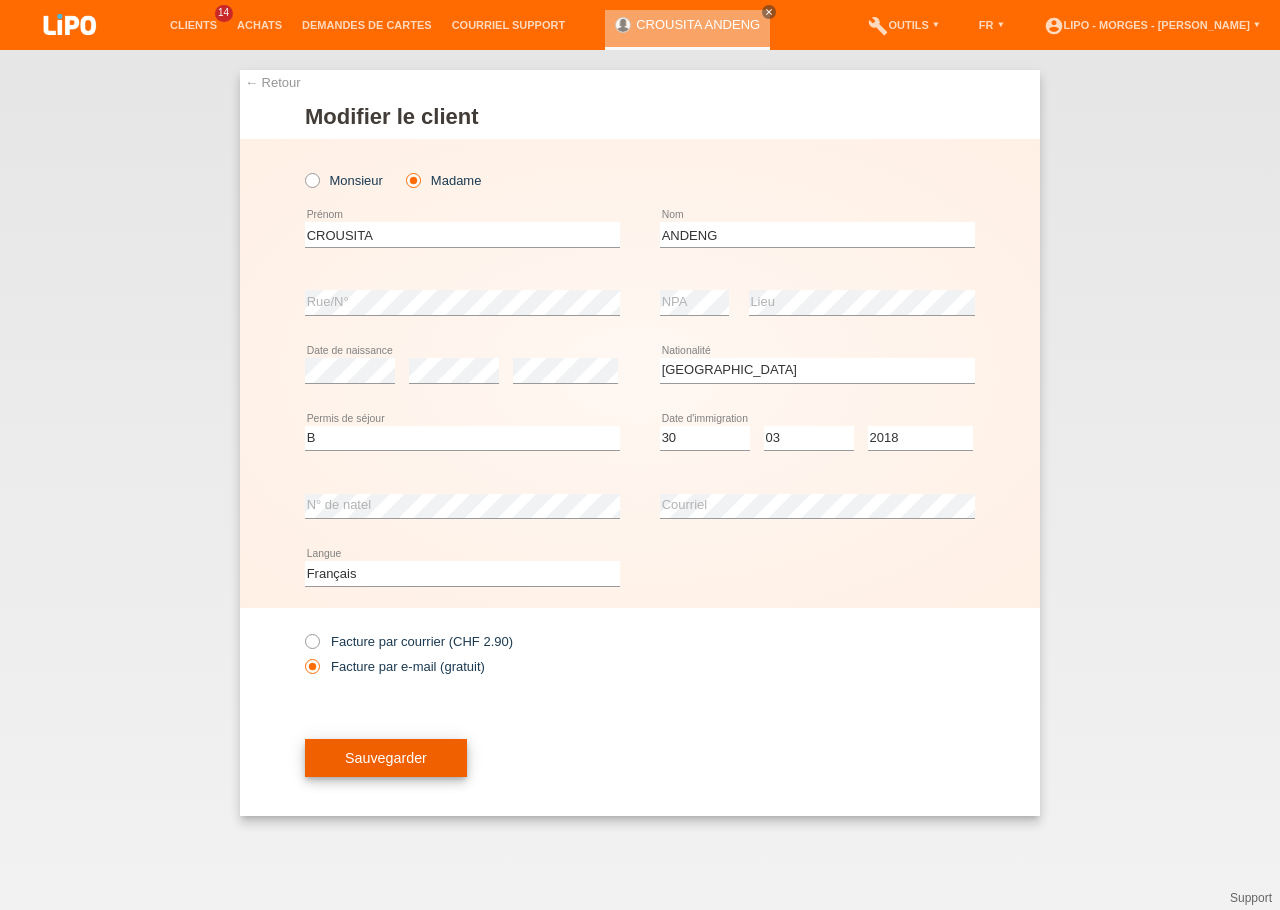 click on "Sauvegarder" at bounding box center [386, 758] 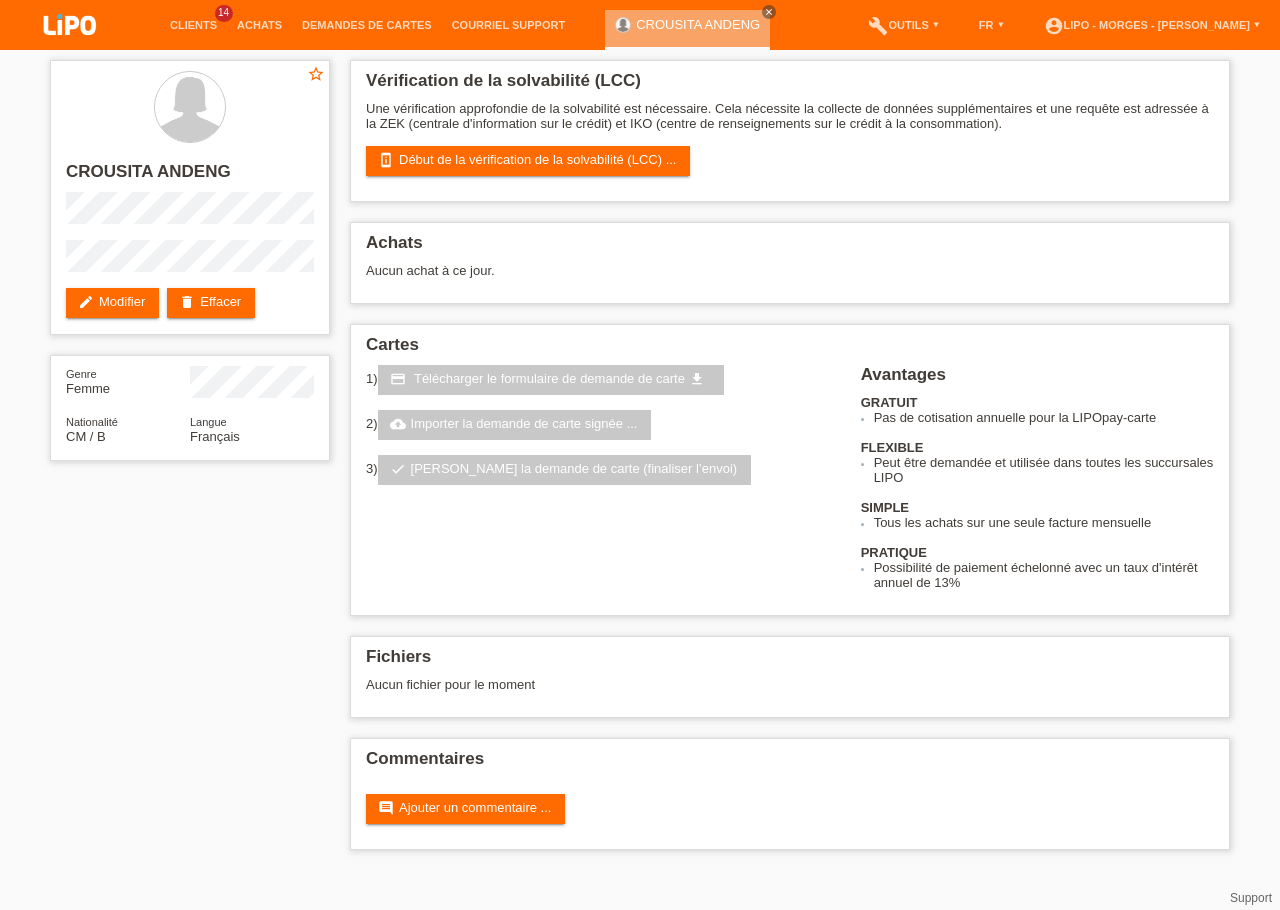 scroll, scrollTop: 0, scrollLeft: 0, axis: both 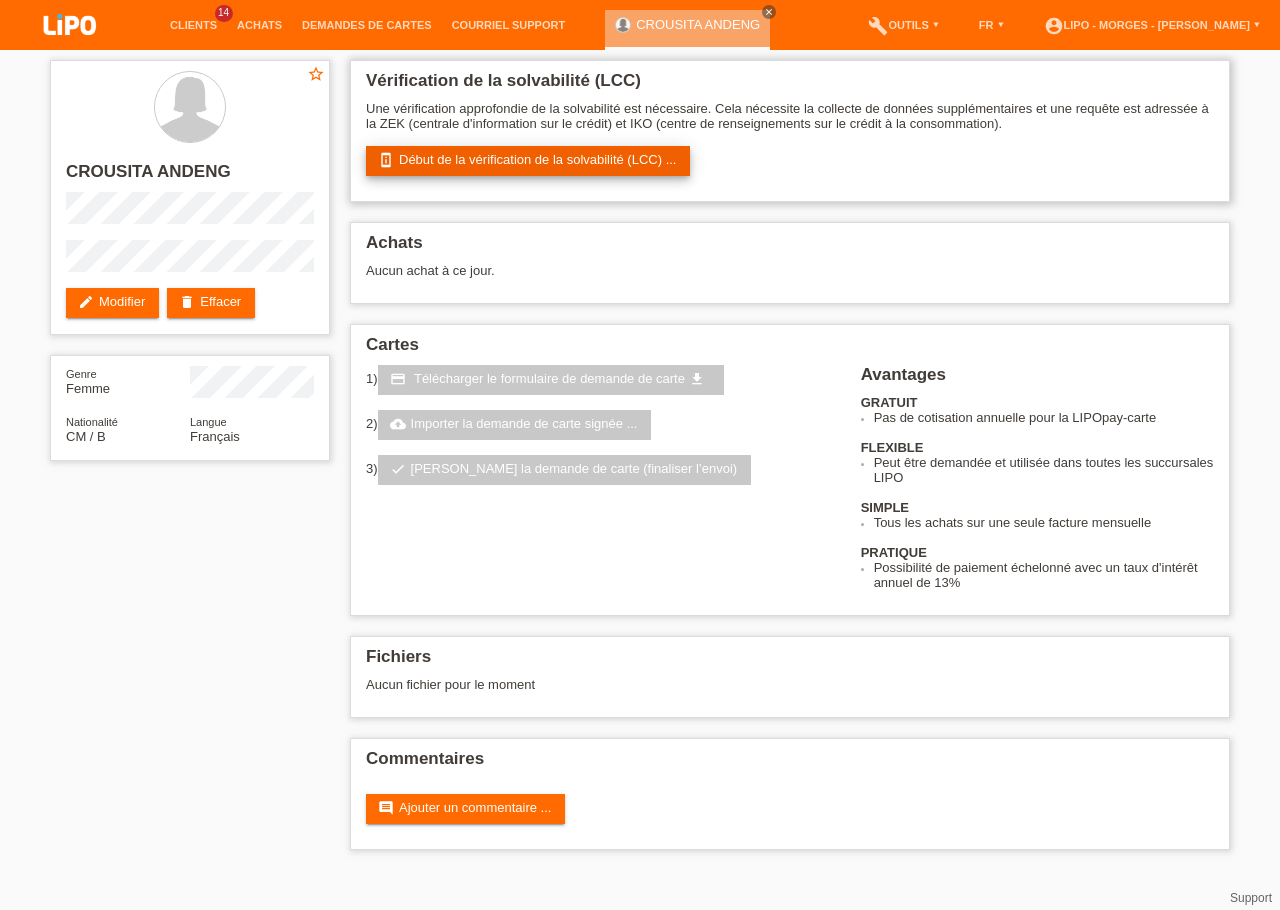 click on "perm_device_information  Début de la vérification de la solvabilité (LCC) ..." at bounding box center [528, 161] 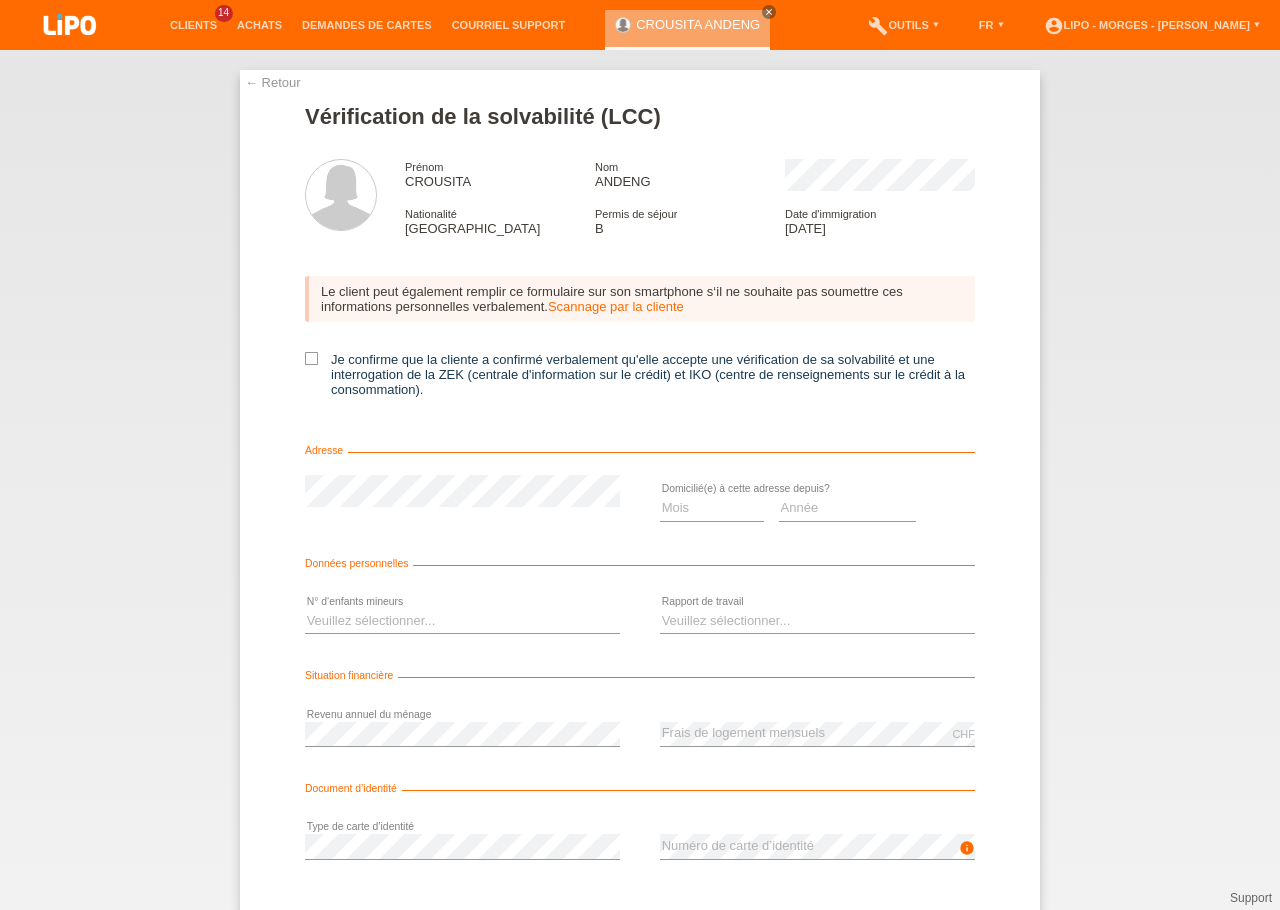 scroll, scrollTop: 0, scrollLeft: 0, axis: both 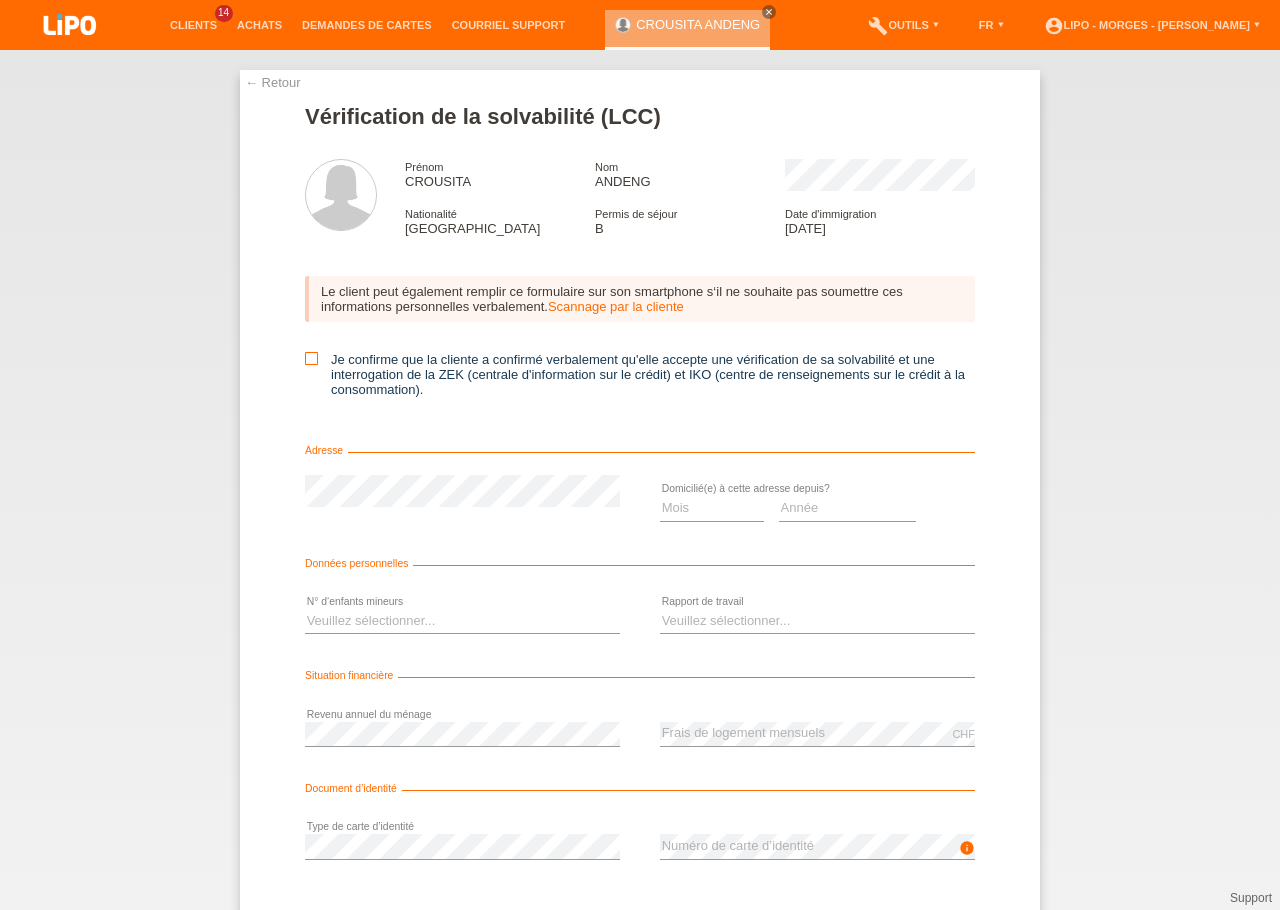 drag, startPoint x: 311, startPoint y: 358, endPoint x: 346, endPoint y: 366, distance: 35.902645 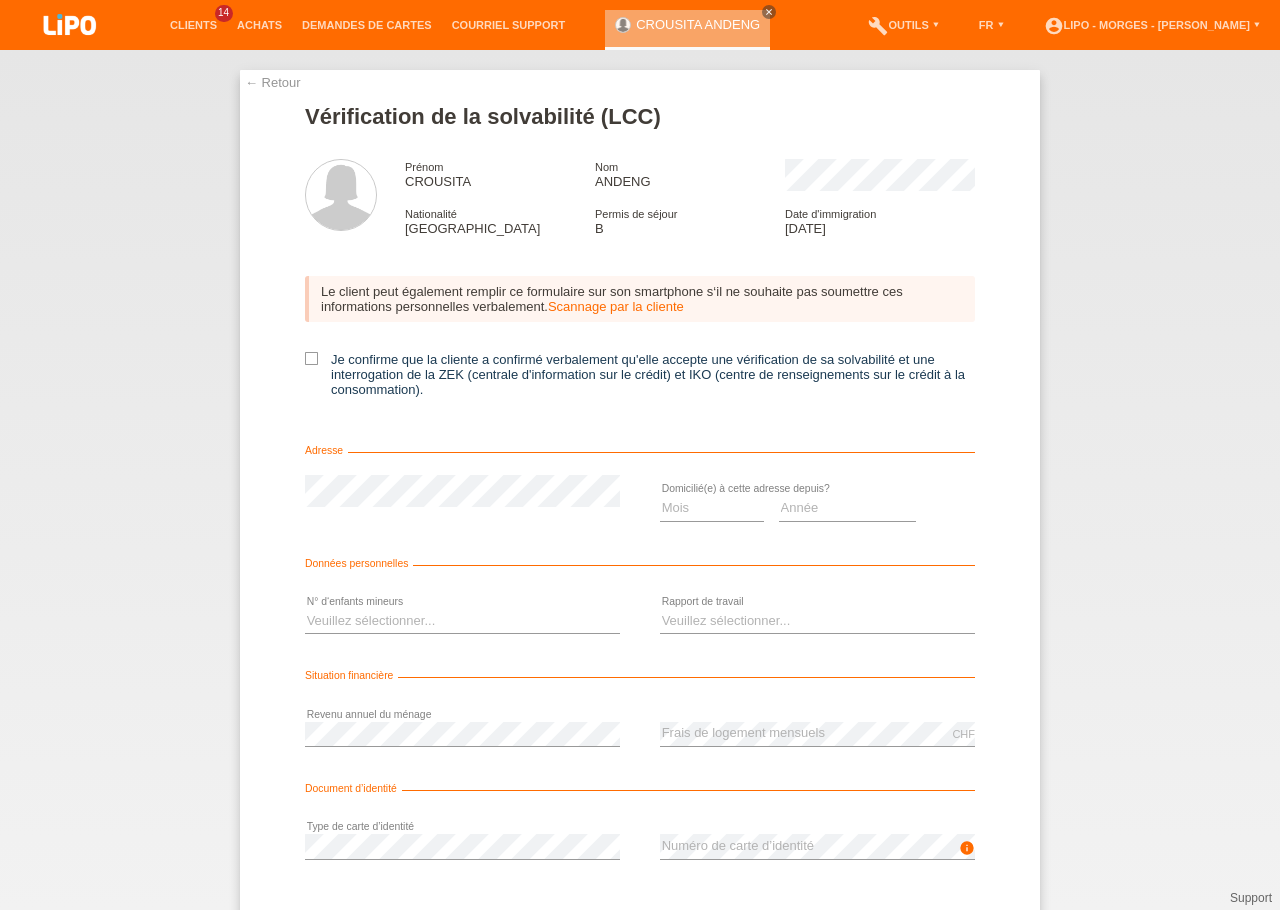 click at bounding box center (712, 521) 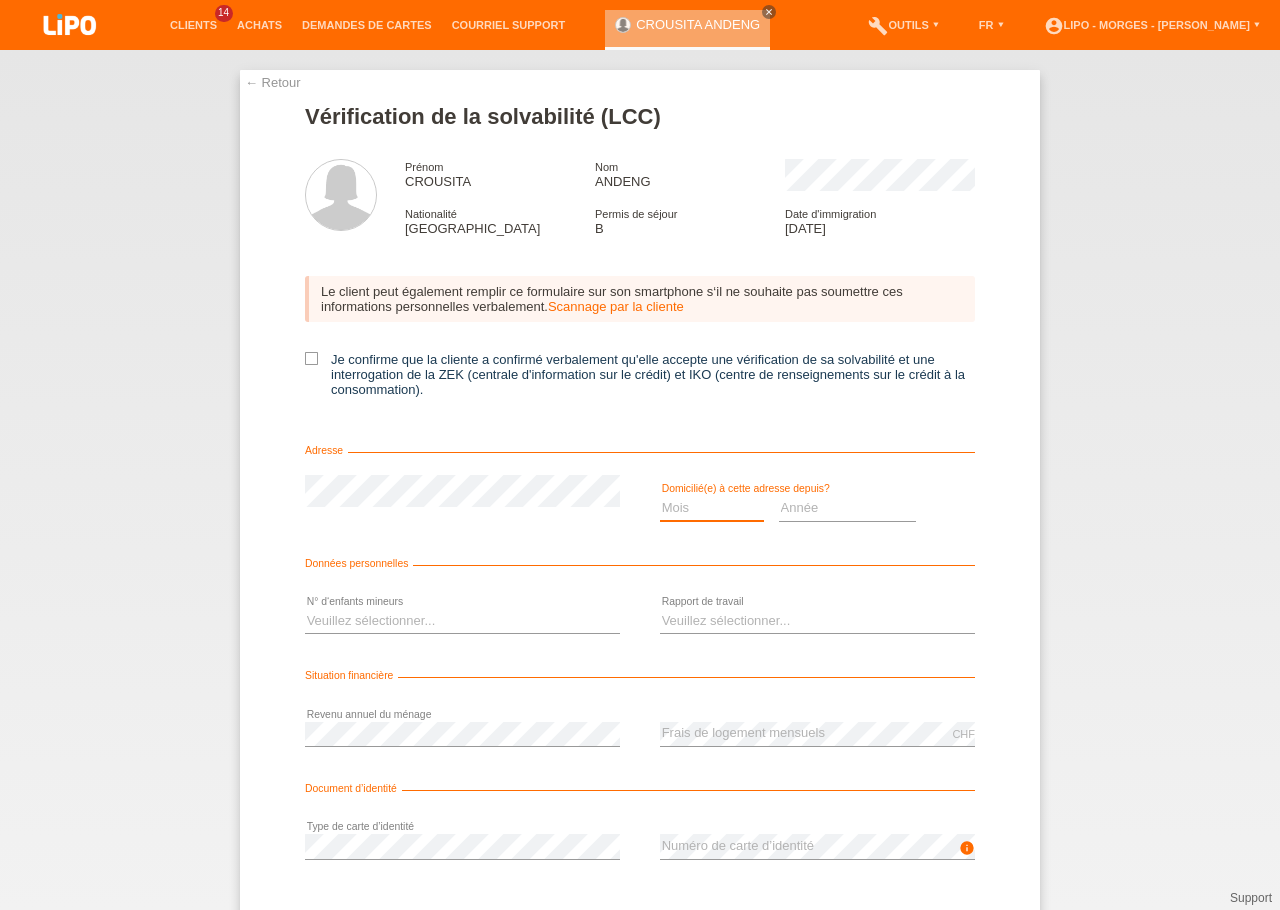 click on "Mois
01
02
03
04
05
06
07
08
09
10" at bounding box center [712, 508] 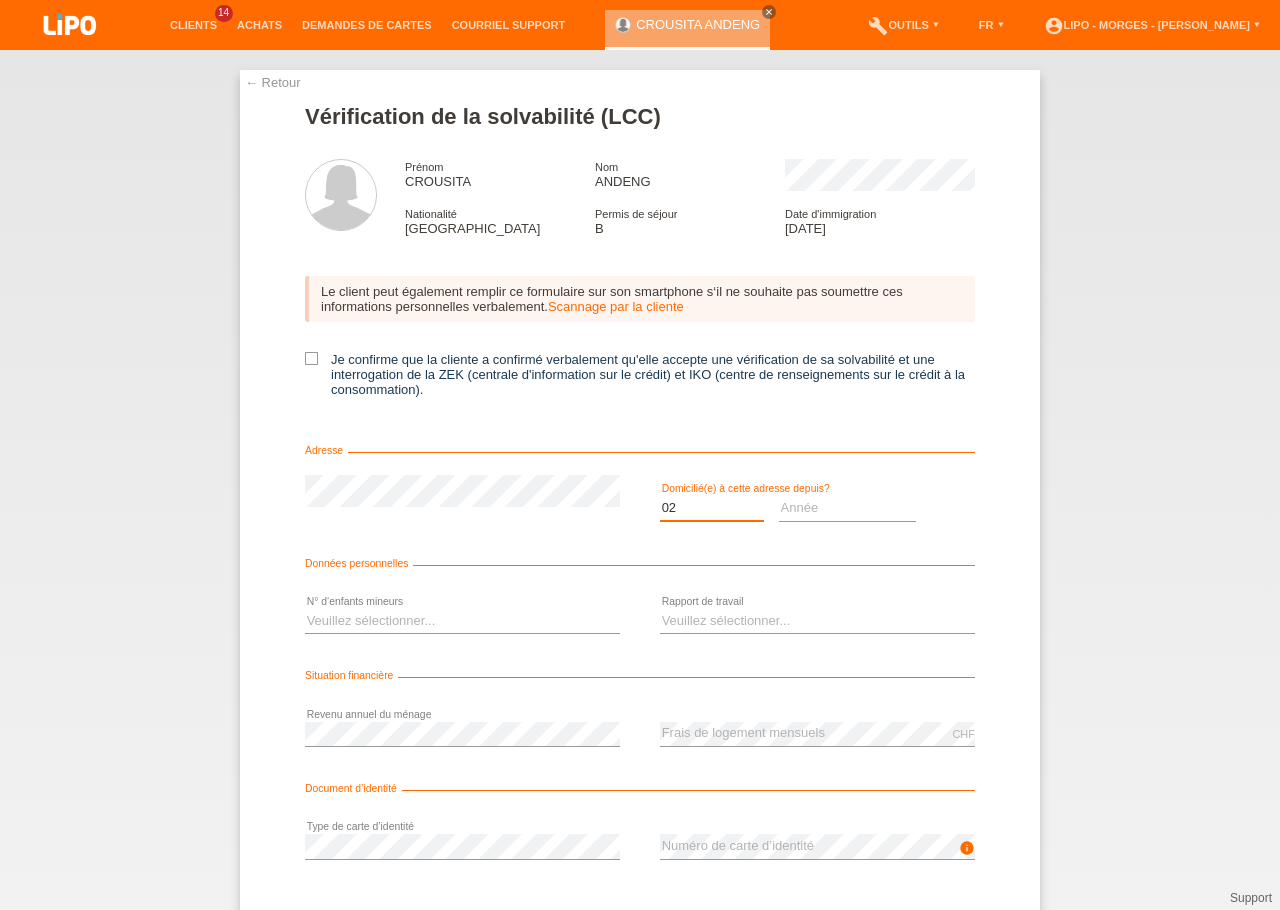 click on "02" at bounding box center (0, 0) 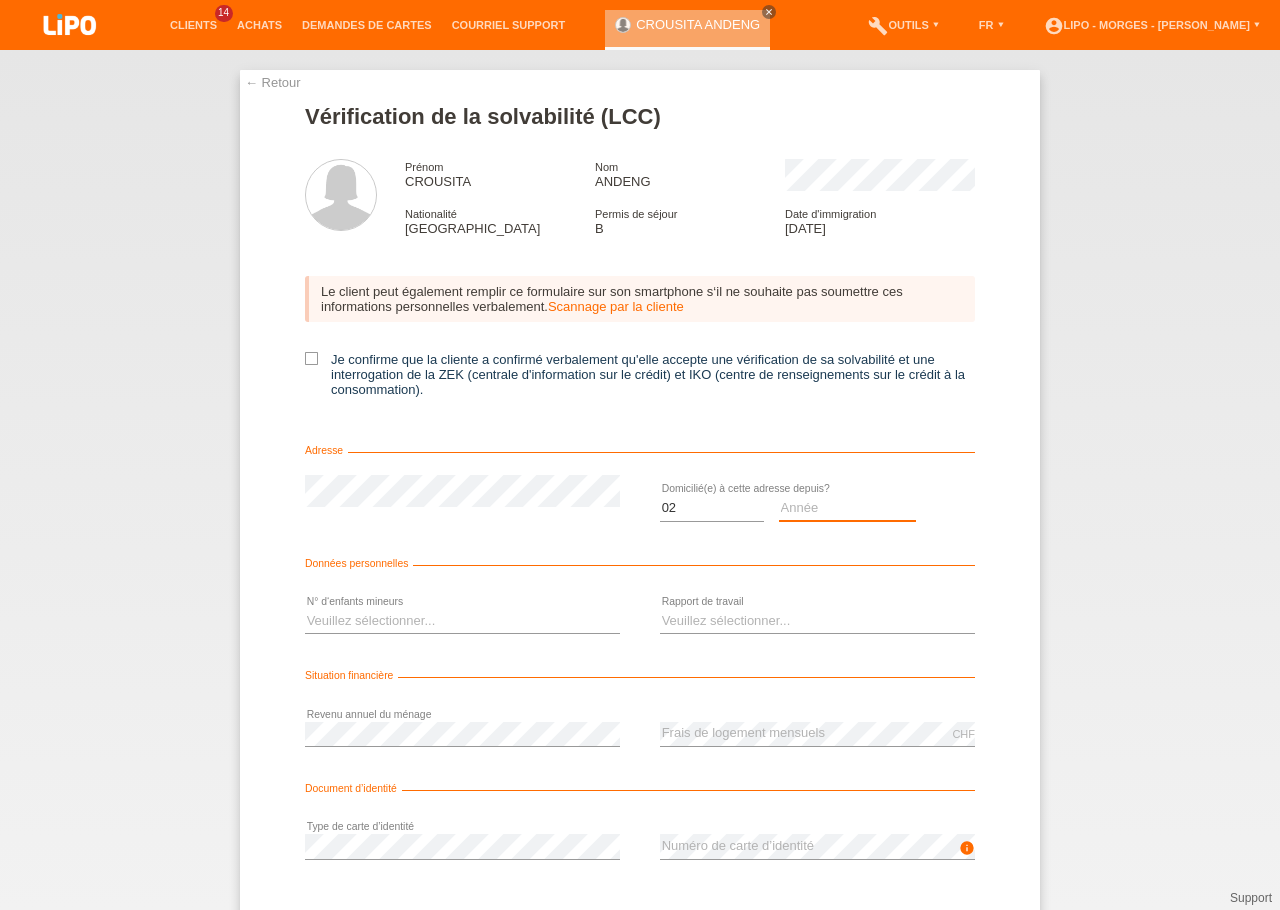 click on "Année
2025
2024
2023
2022
2021
2020
2019
2018
2017
2016 2015 2014 2013 2012 2011 2010 2009 2008 2007 2006 2005 2004 2003" at bounding box center (848, 508) 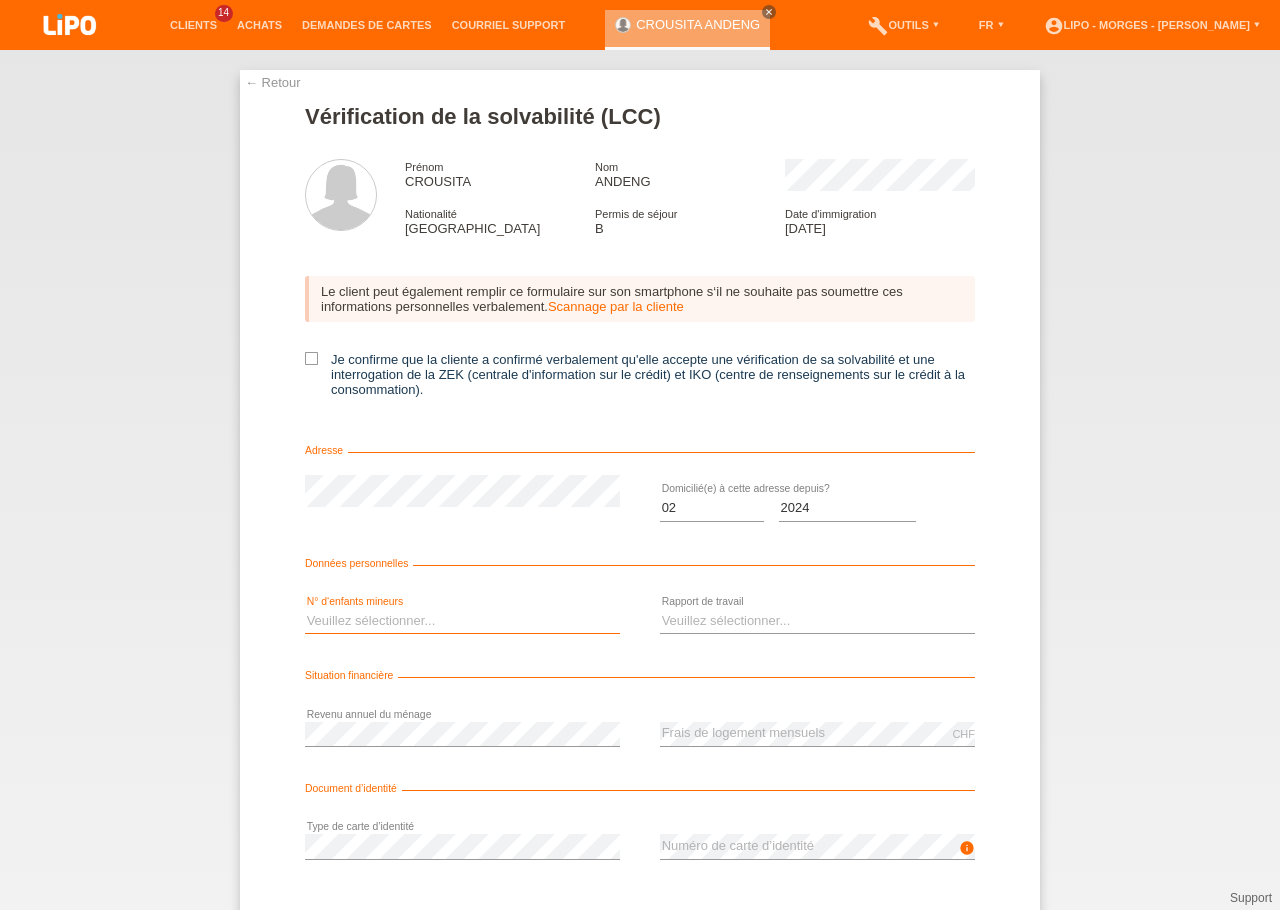 click on "Veuillez sélectionner...
0
1
2
3
4
5
6
7
8
9" at bounding box center (462, 621) 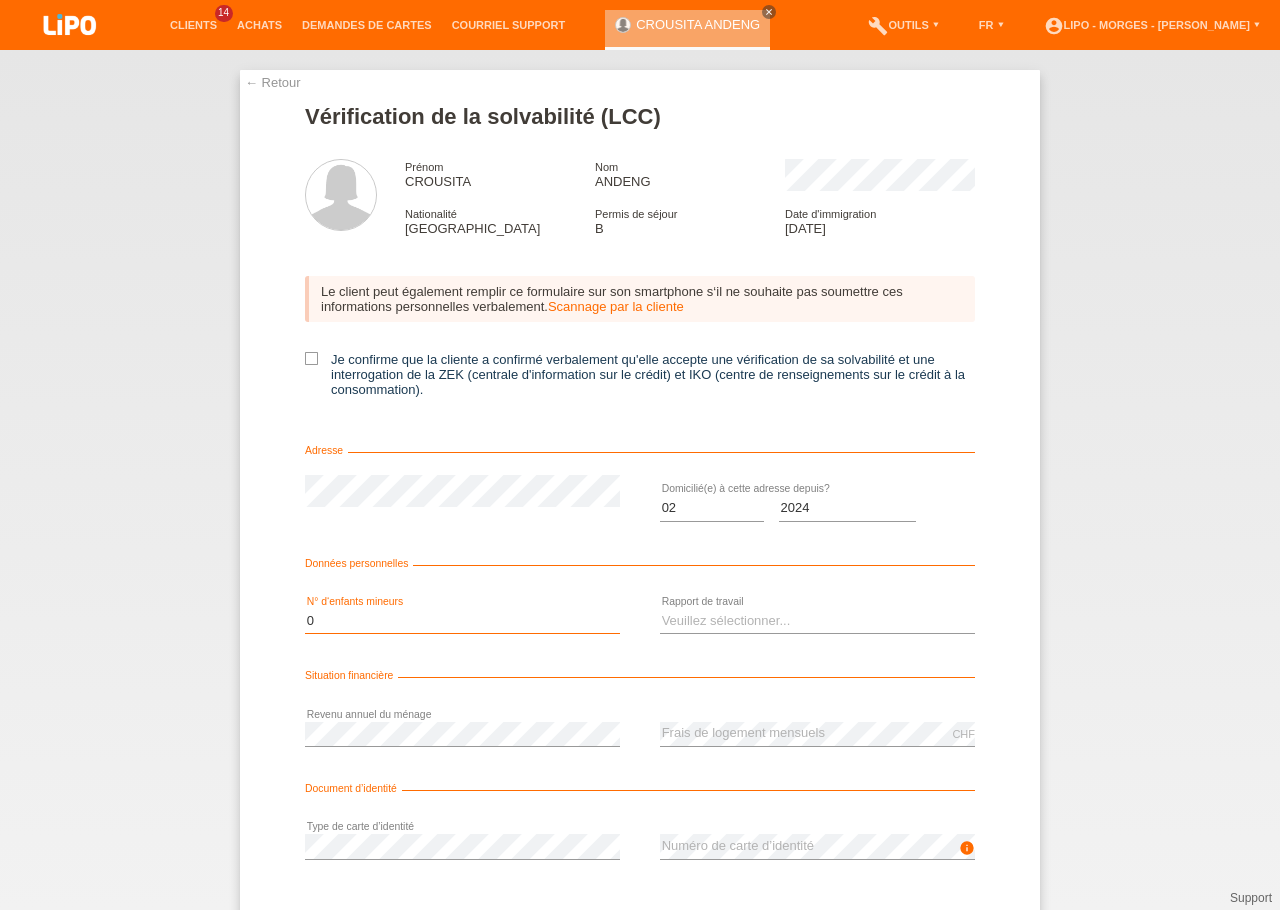 click on "0" at bounding box center [0, 0] 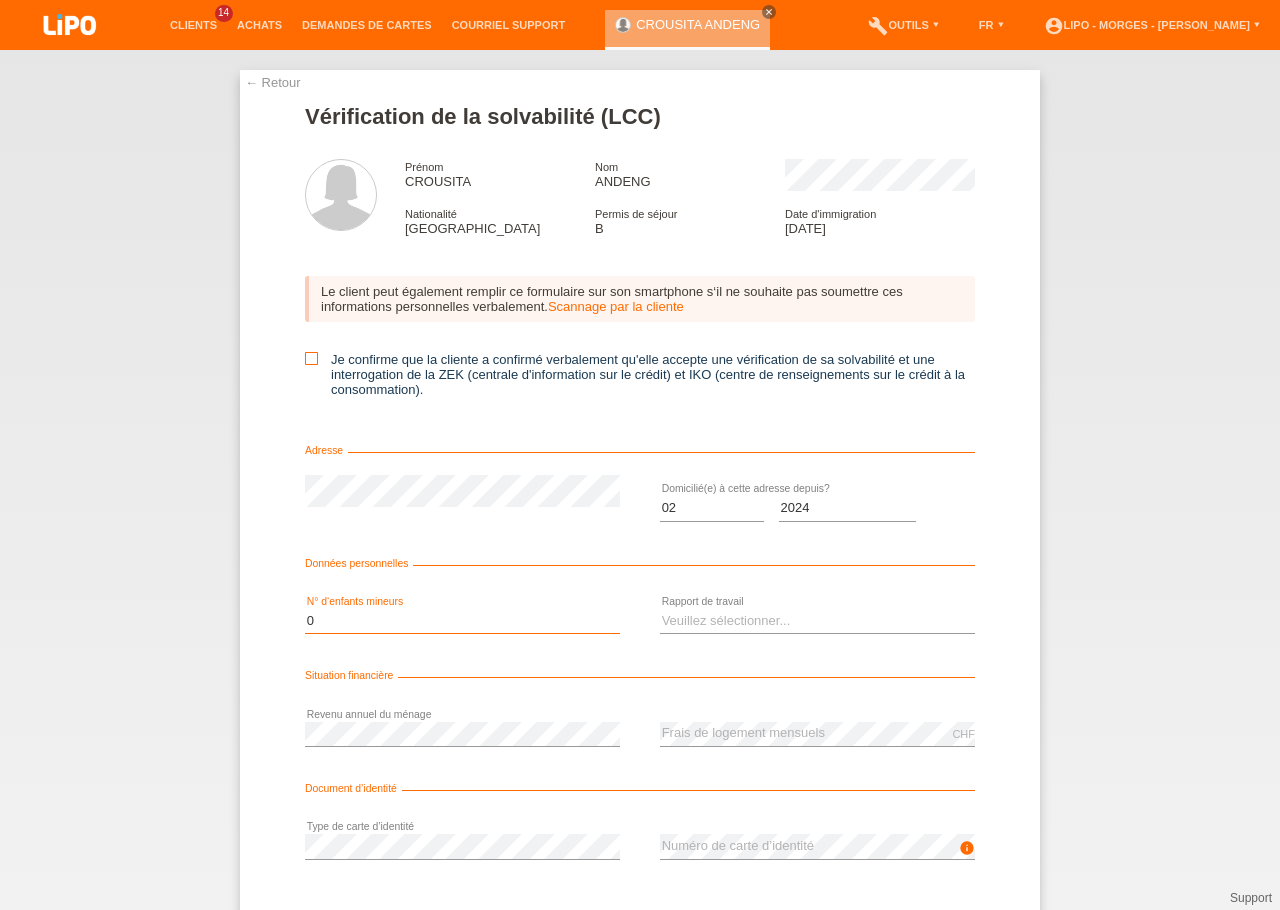 scroll, scrollTop: 0, scrollLeft: 0, axis: both 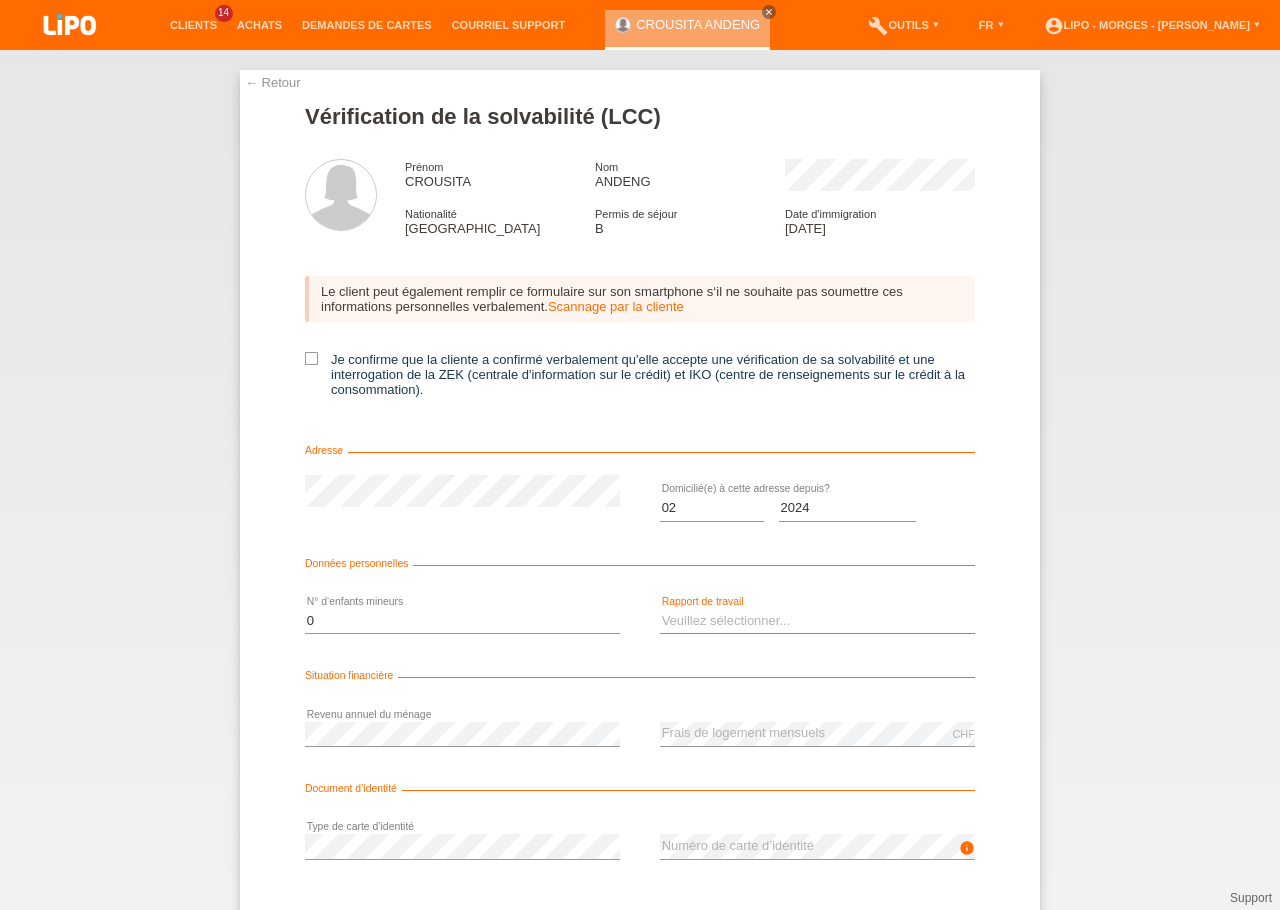 click on "Veuillez sélectionner...
A durée indéterminée
A durée déterminée
Apprenti/étudiant
Retraité(e)
Sans activité lucrative
Femme/homme au foyer
Indépendant(e)" at bounding box center [817, 621] 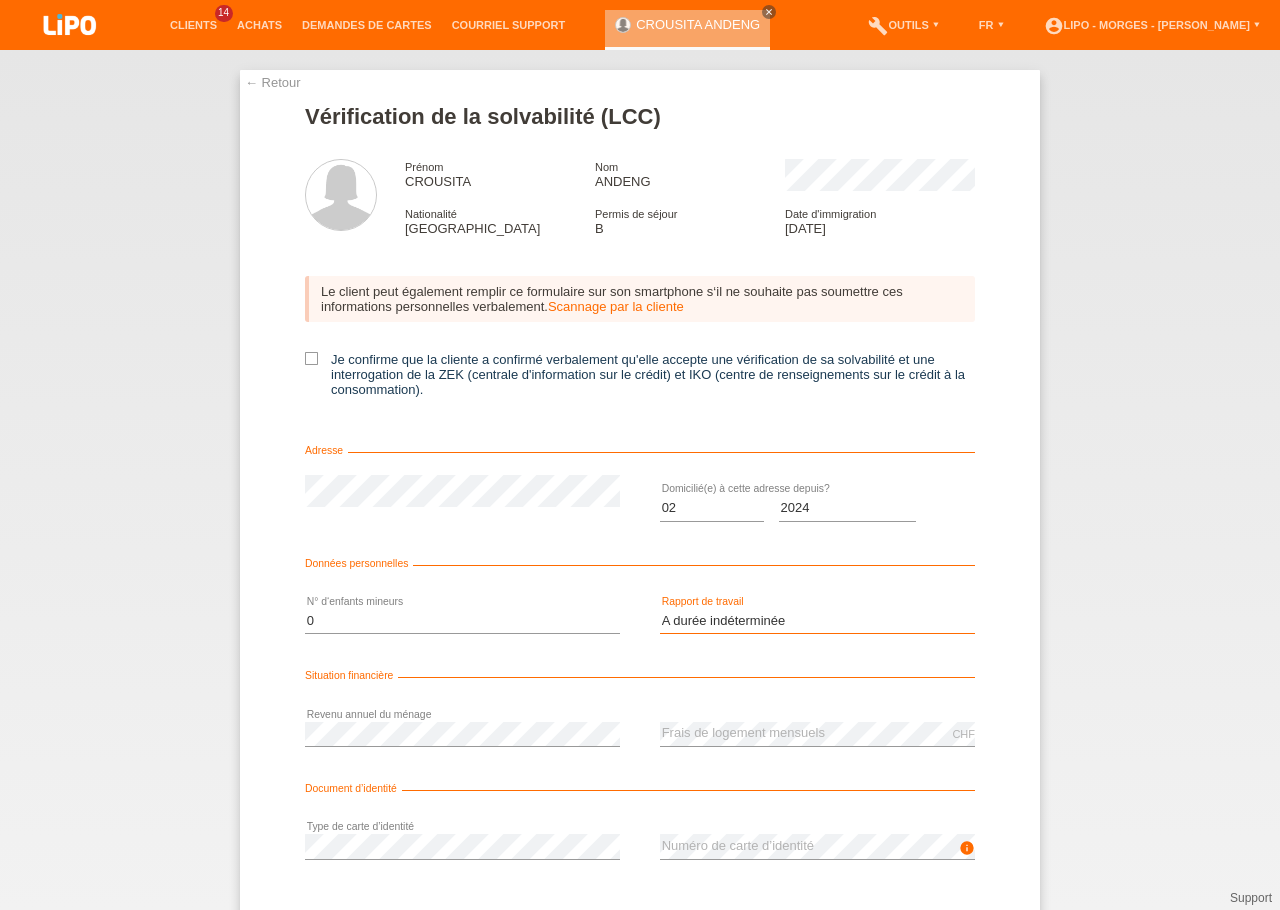 click on "A durée indéterminée" at bounding box center (0, 0) 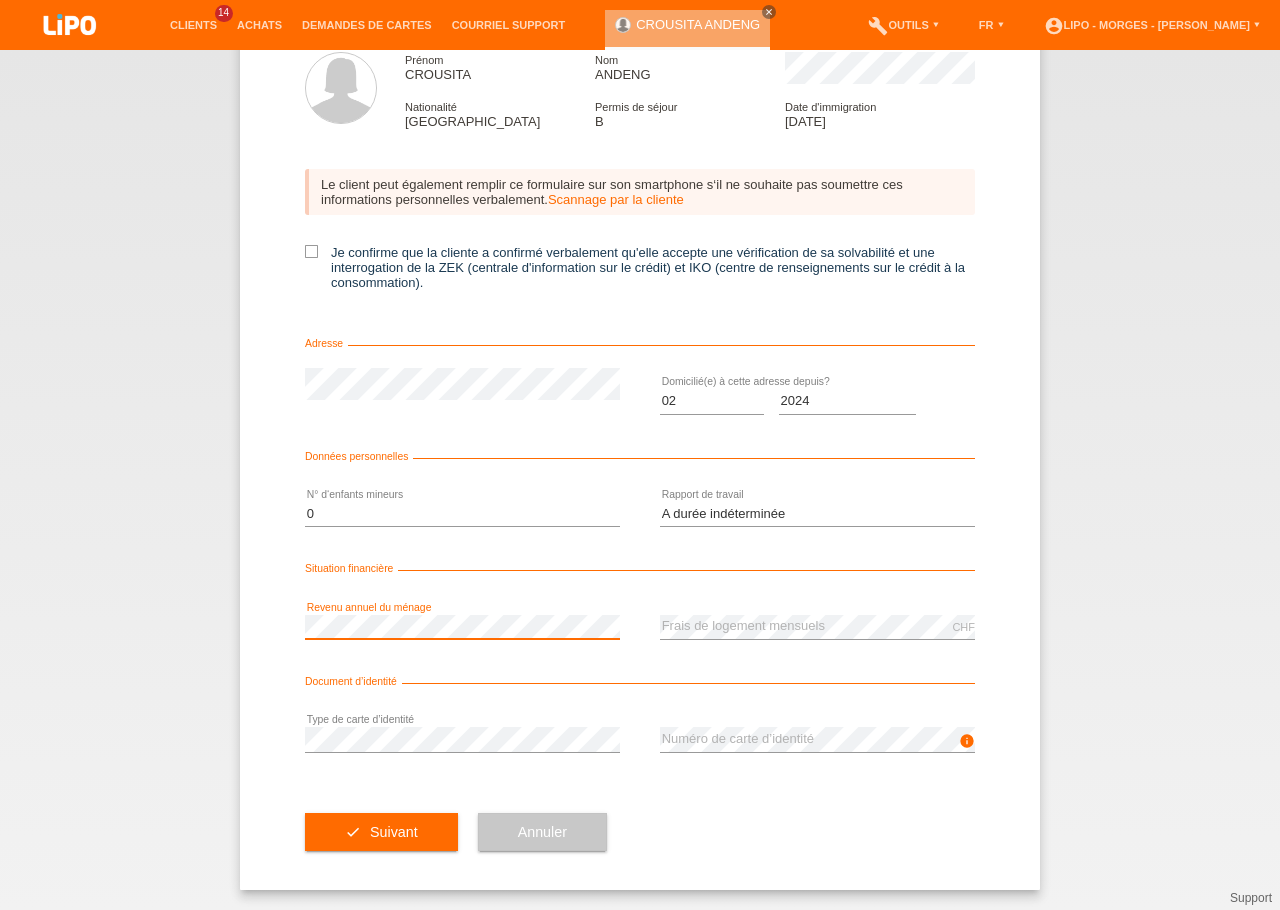 scroll, scrollTop: 0, scrollLeft: 0, axis: both 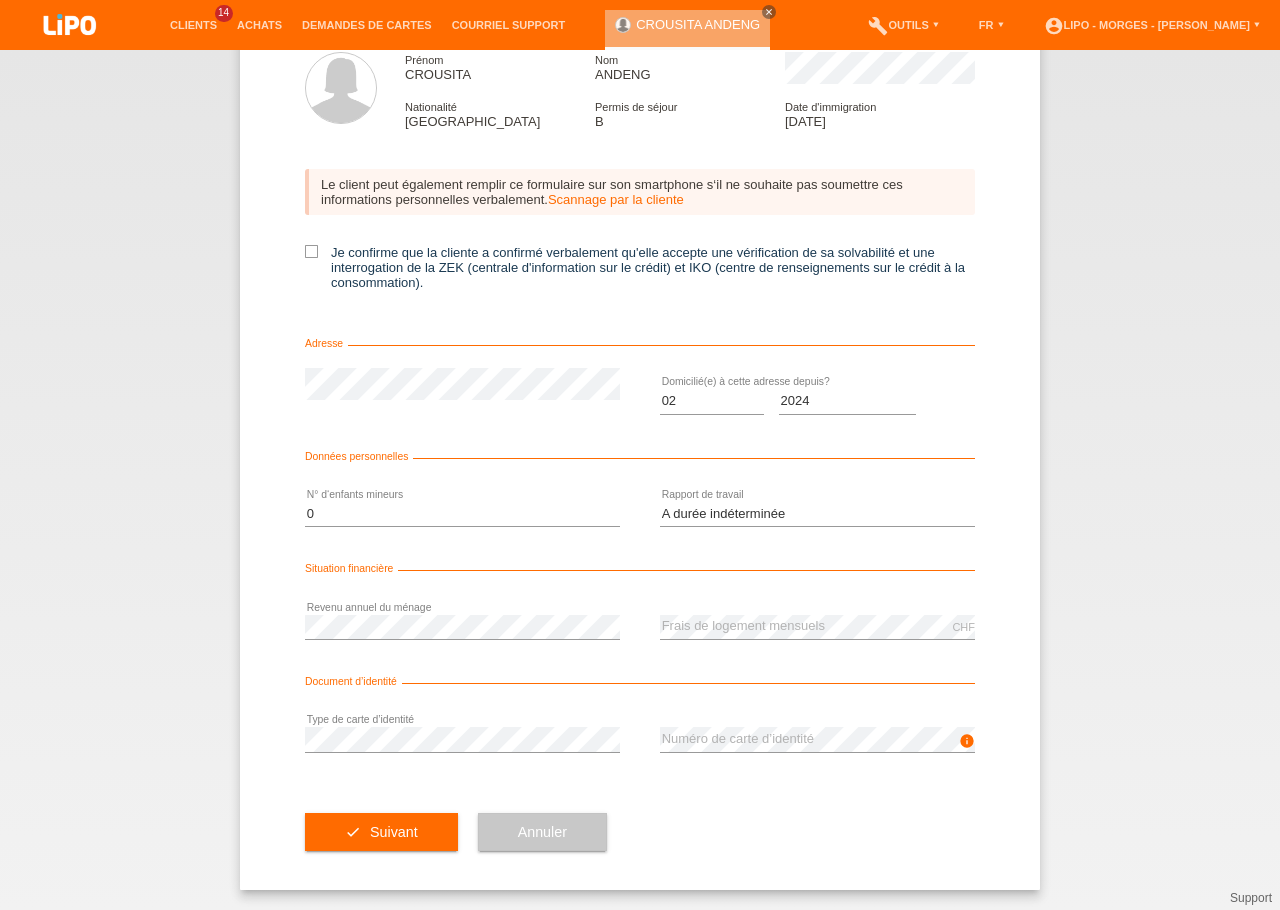 click on "CHF
error
Frais de logement mensuels" at bounding box center (817, 627) 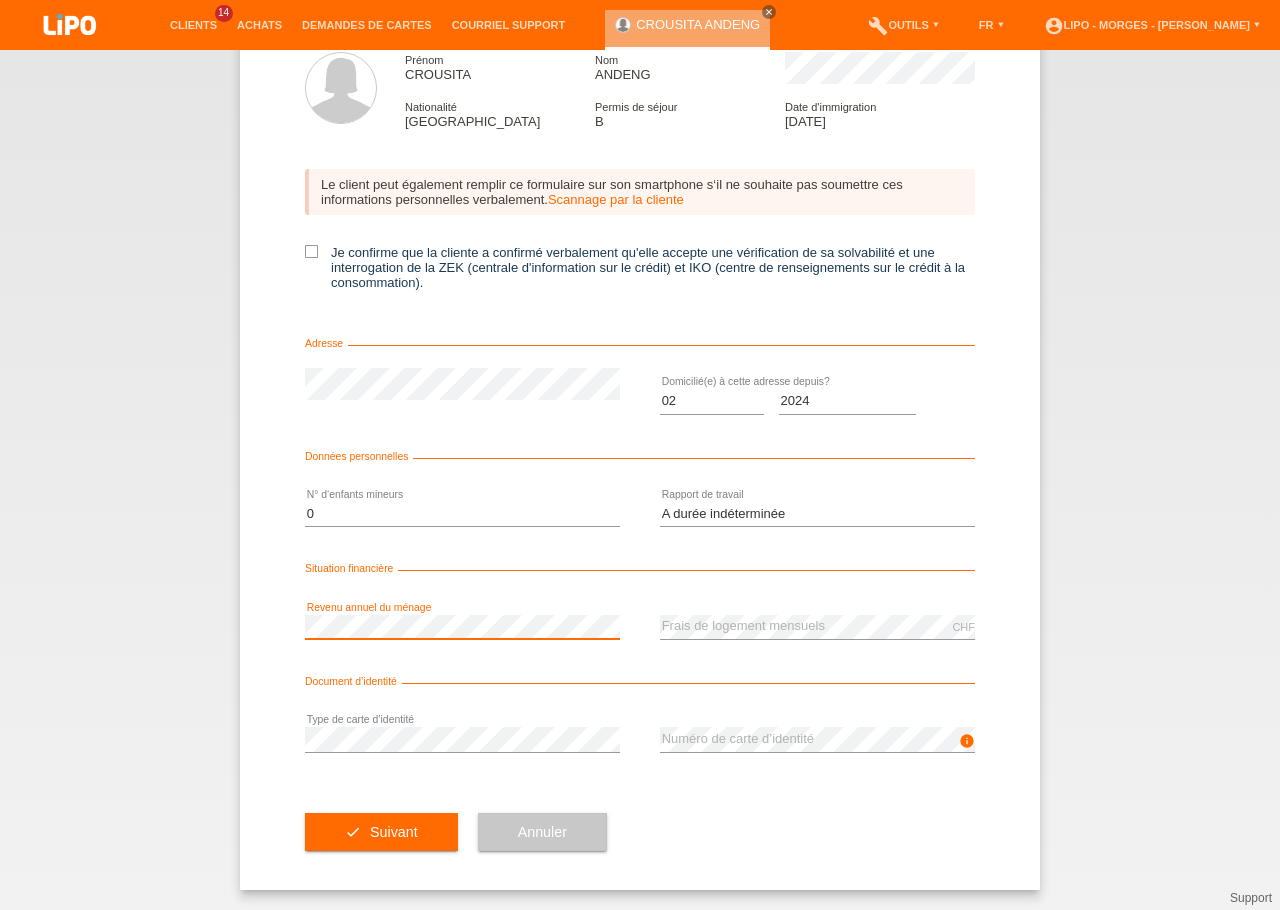 scroll, scrollTop: 0, scrollLeft: 0, axis: both 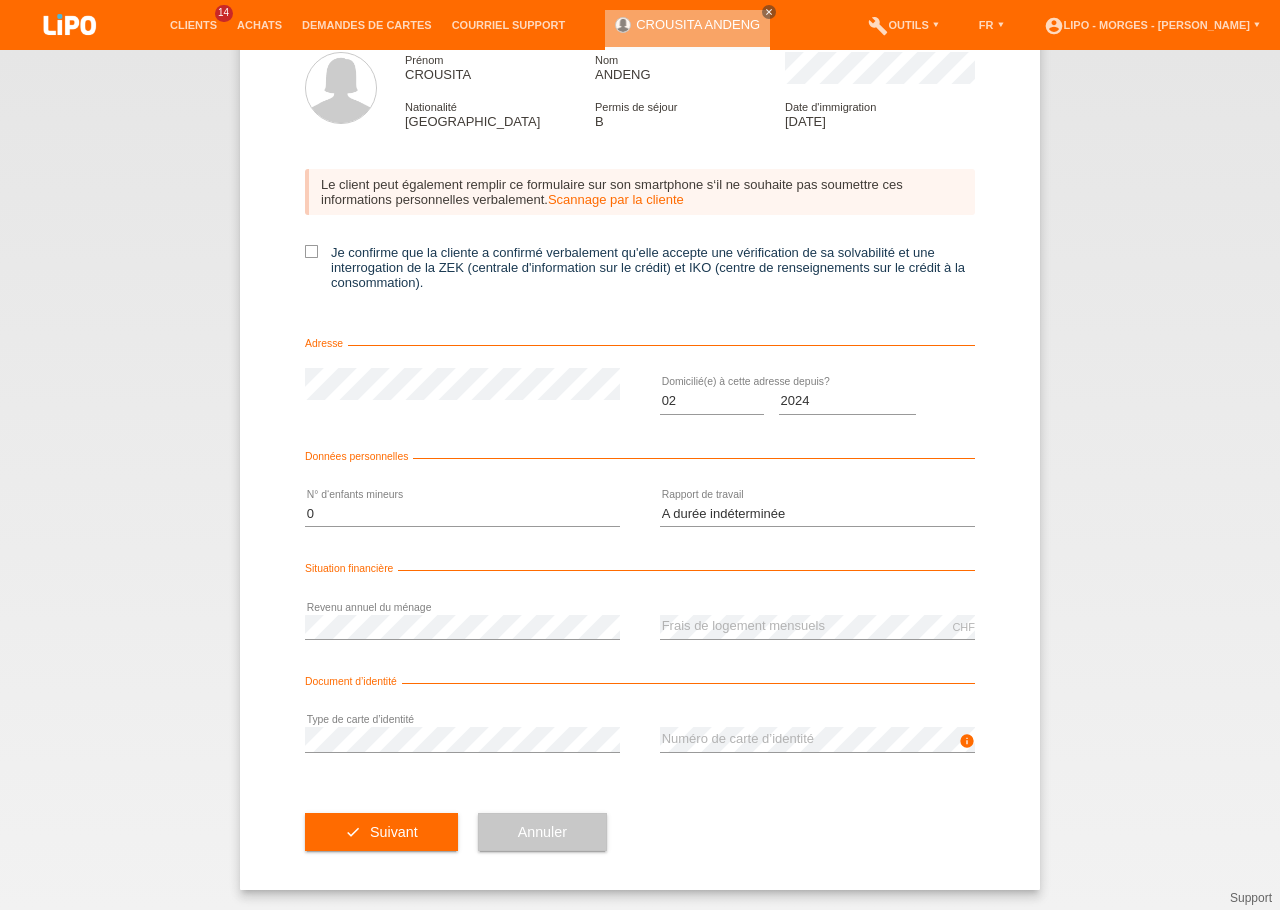 click on "info
error
Numéro de carte d’identité" at bounding box center [817, 740] 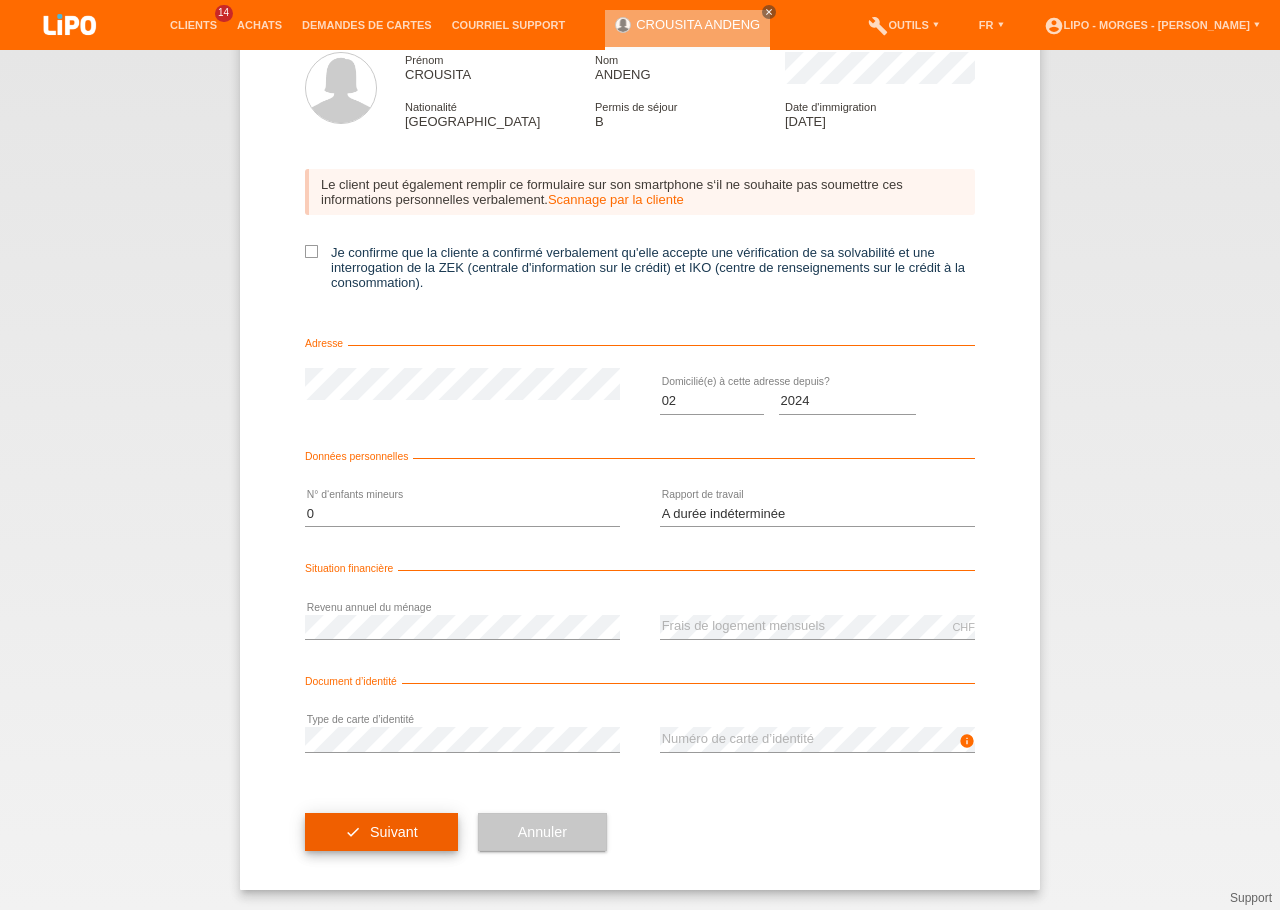 click on "Suivant" at bounding box center [394, 832] 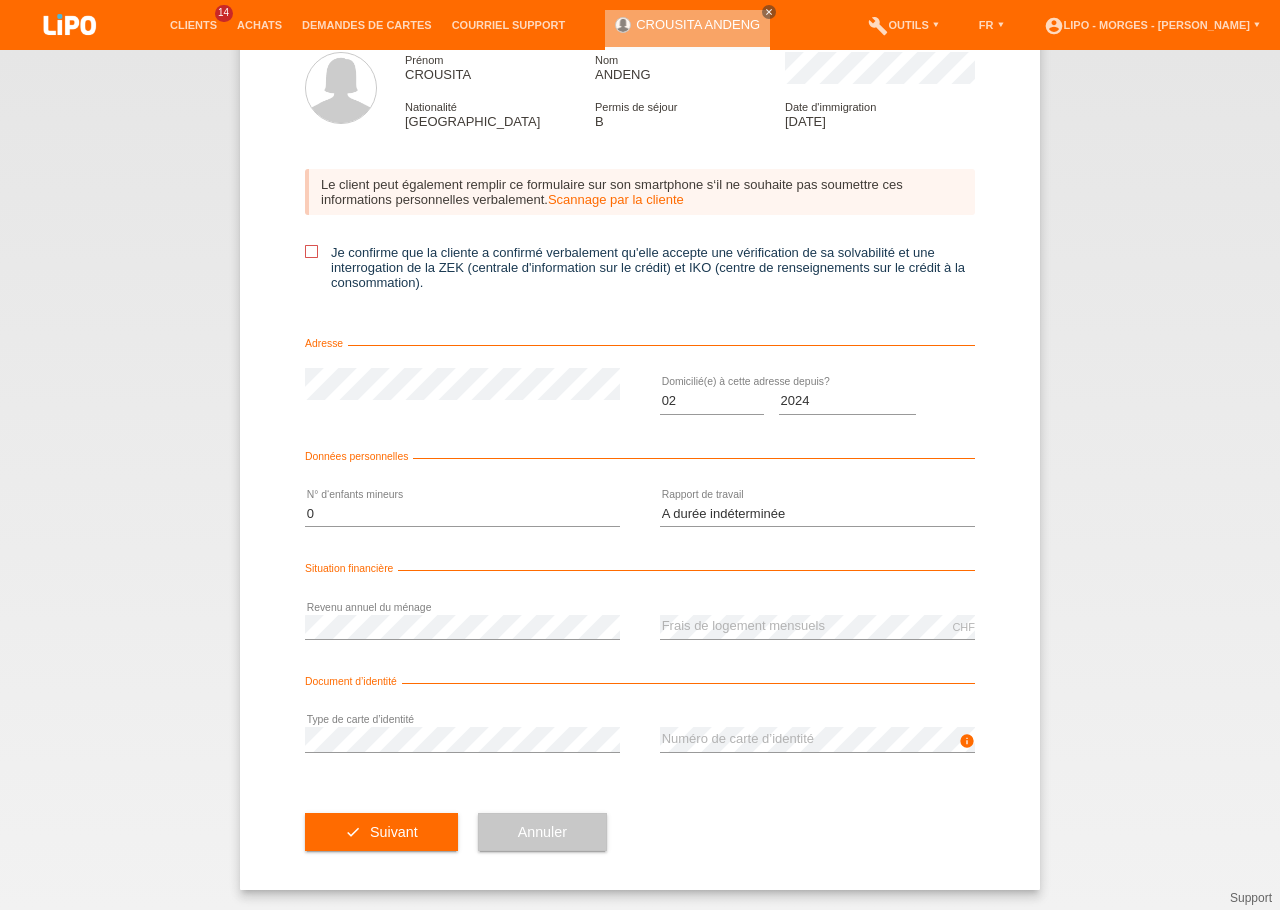 click at bounding box center [311, 251] 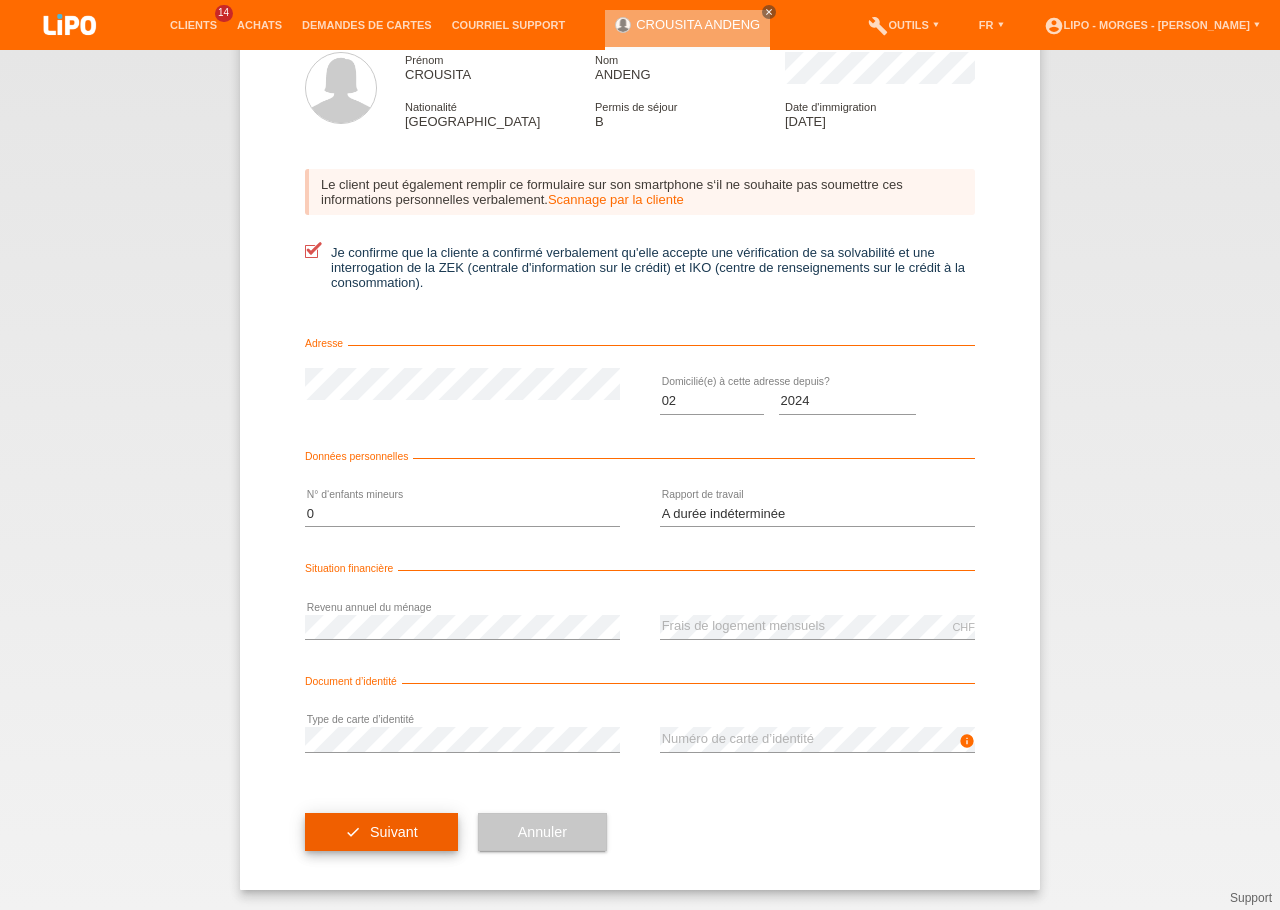 click on "Suivant" at bounding box center (394, 832) 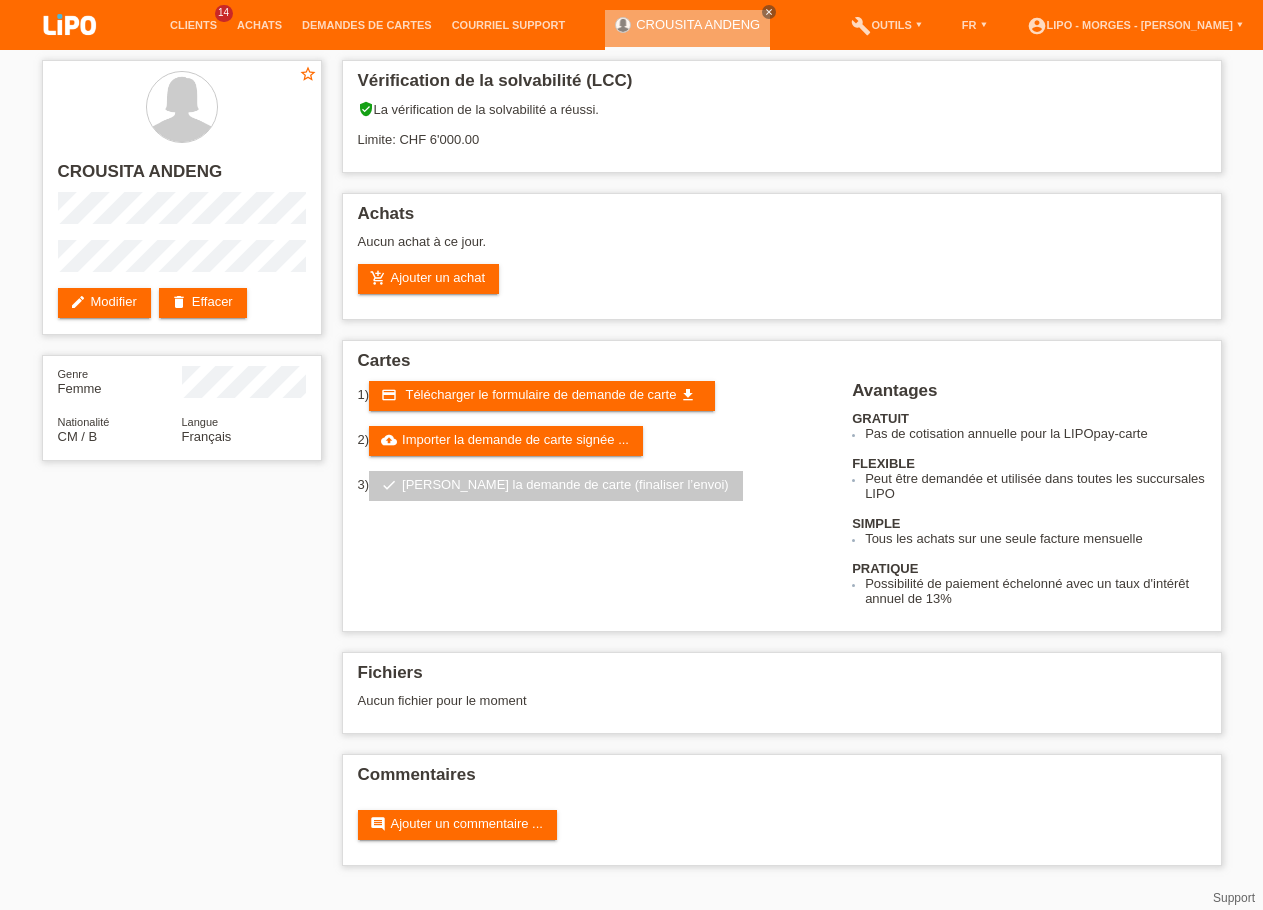 scroll, scrollTop: 0, scrollLeft: 0, axis: both 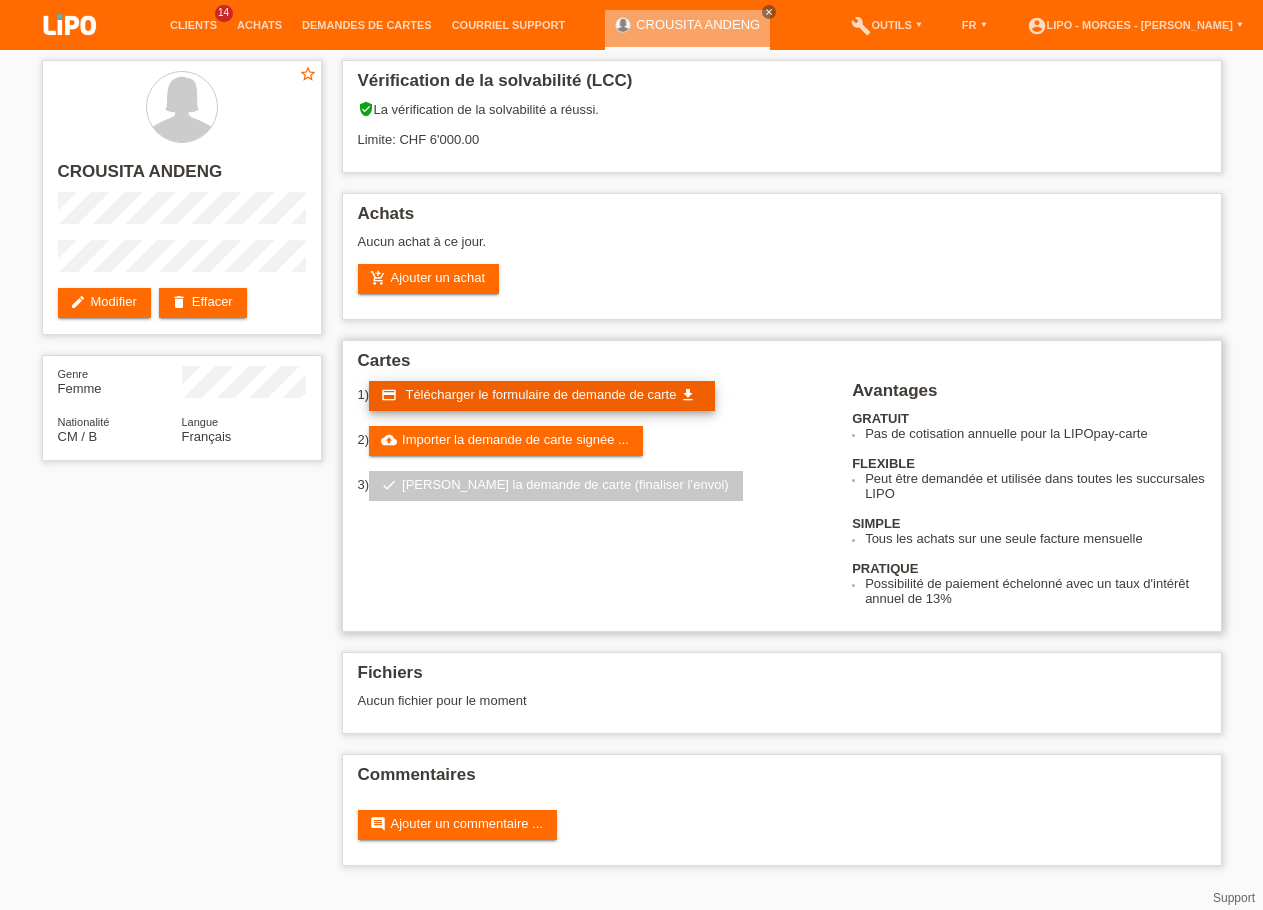 click on "Télécharger le formulaire de demande de carte" at bounding box center [540, 394] 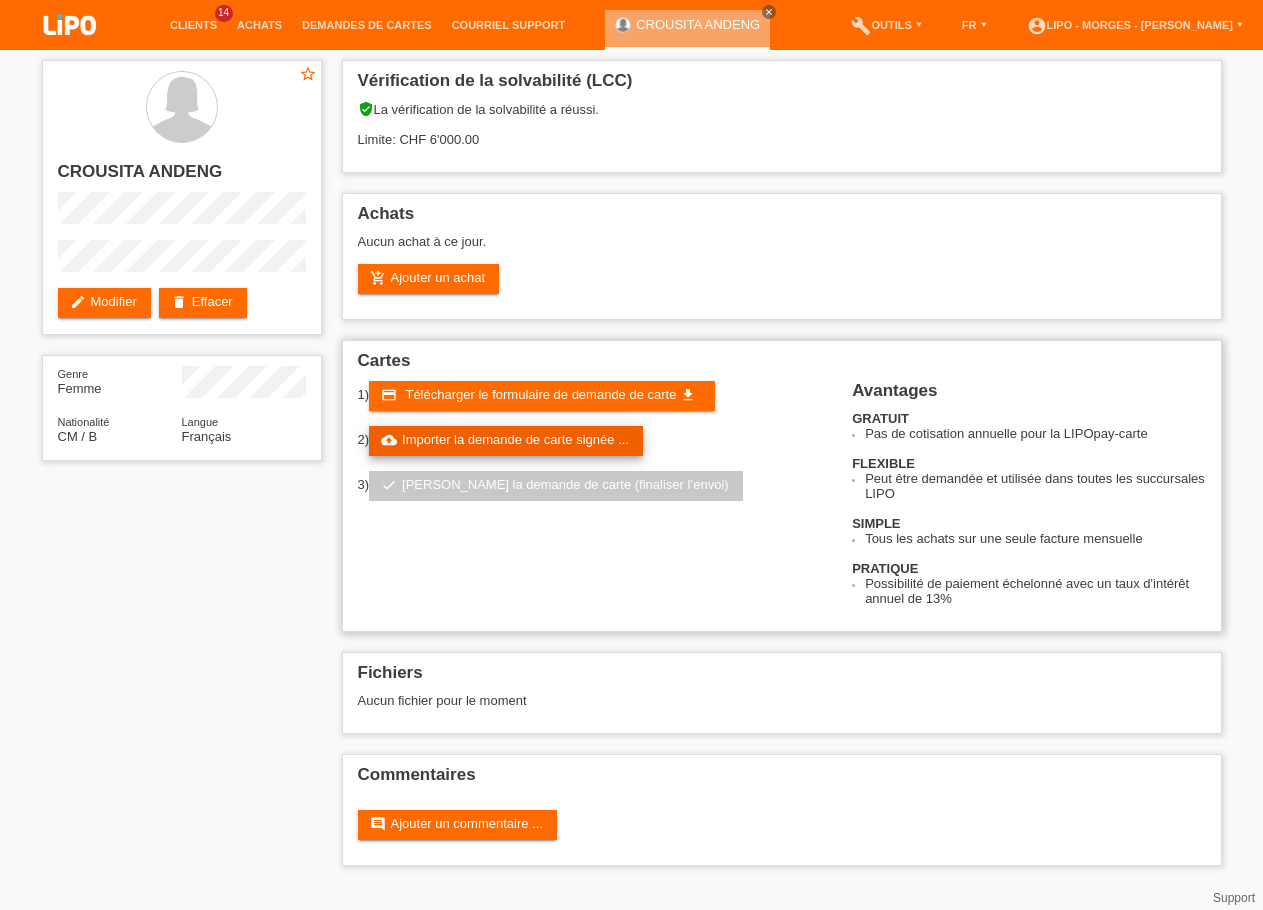 click on "cloud_upload  Importer la demande de carte signée ..." at bounding box center (506, 441) 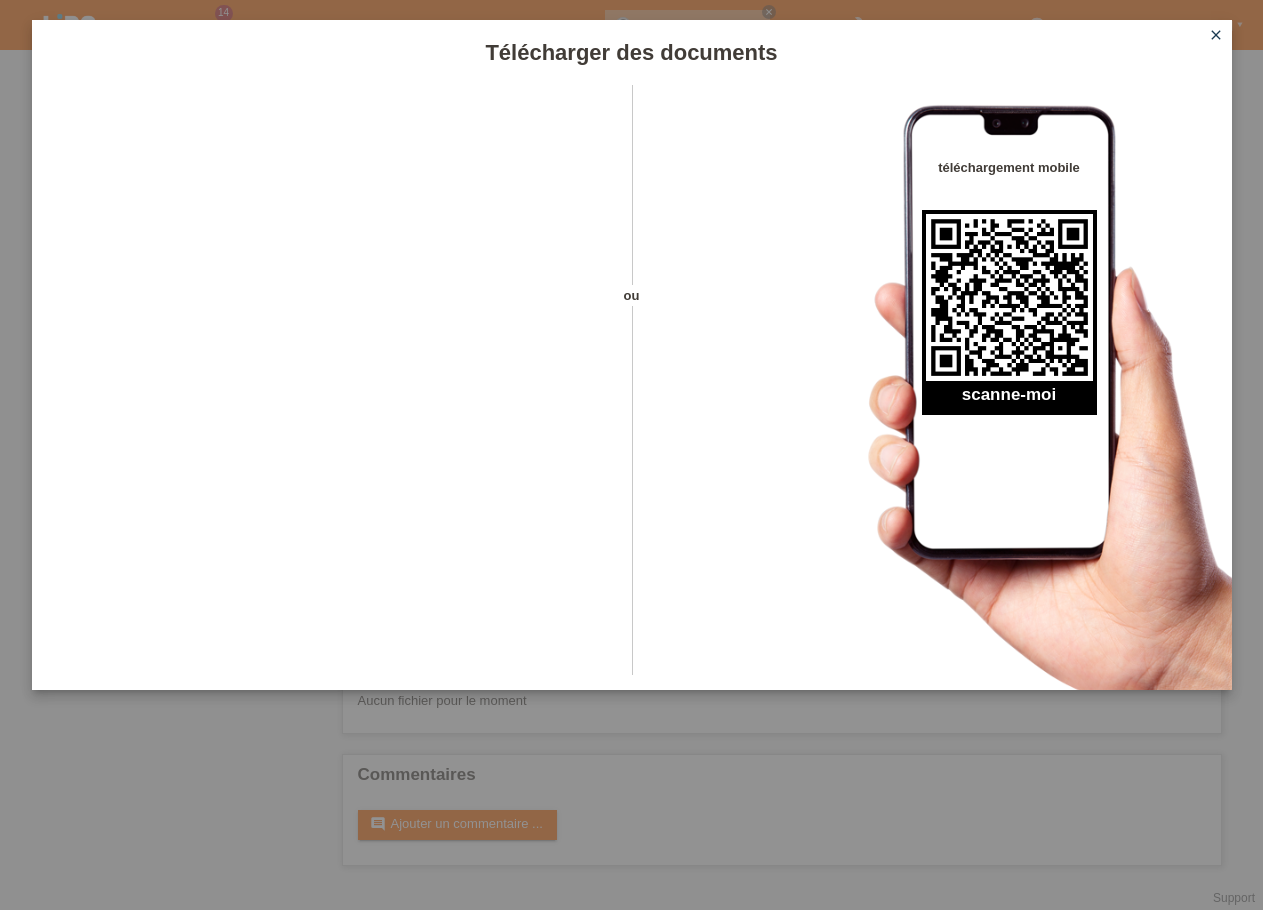 click on "close" at bounding box center [1216, 35] 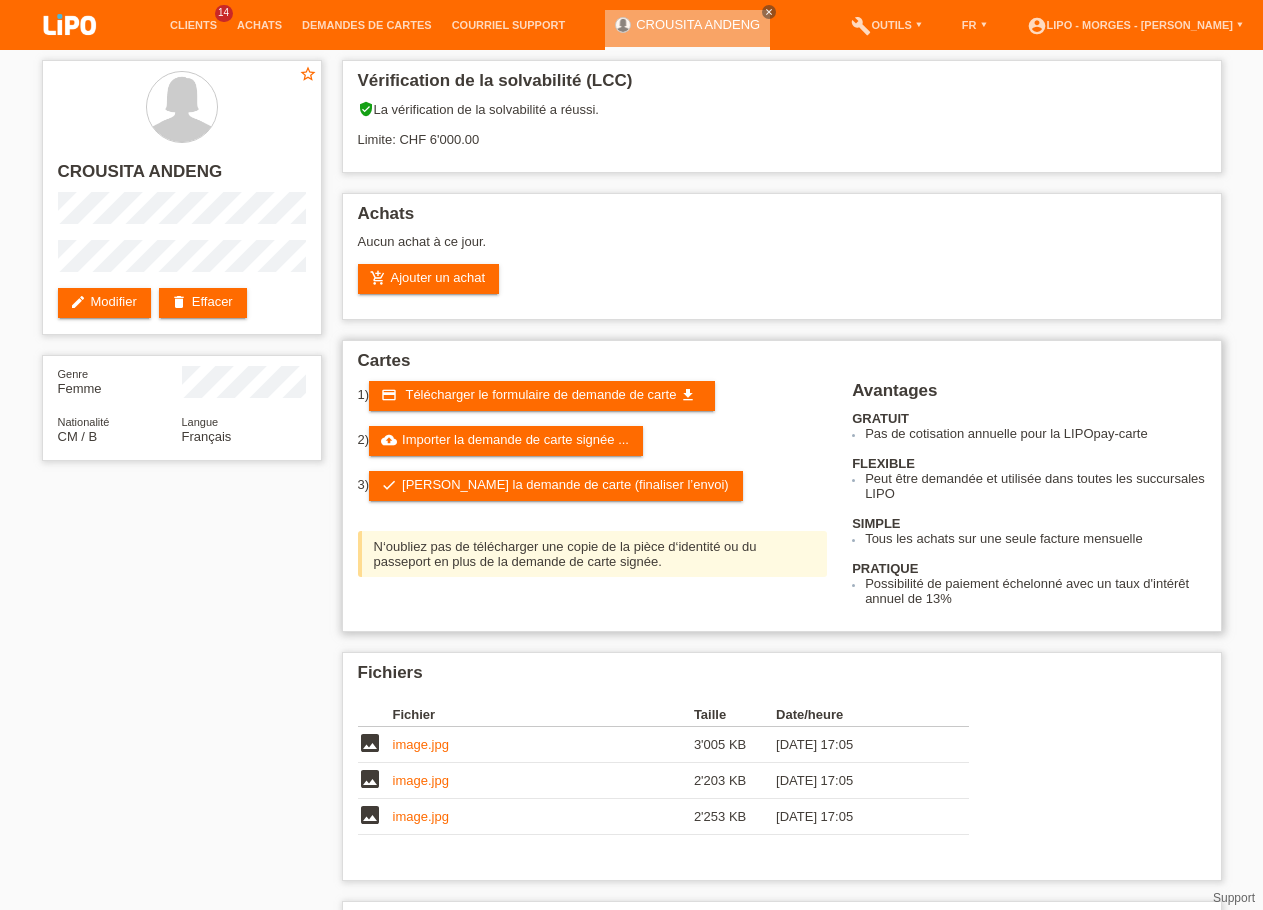 scroll, scrollTop: 0, scrollLeft: 0, axis: both 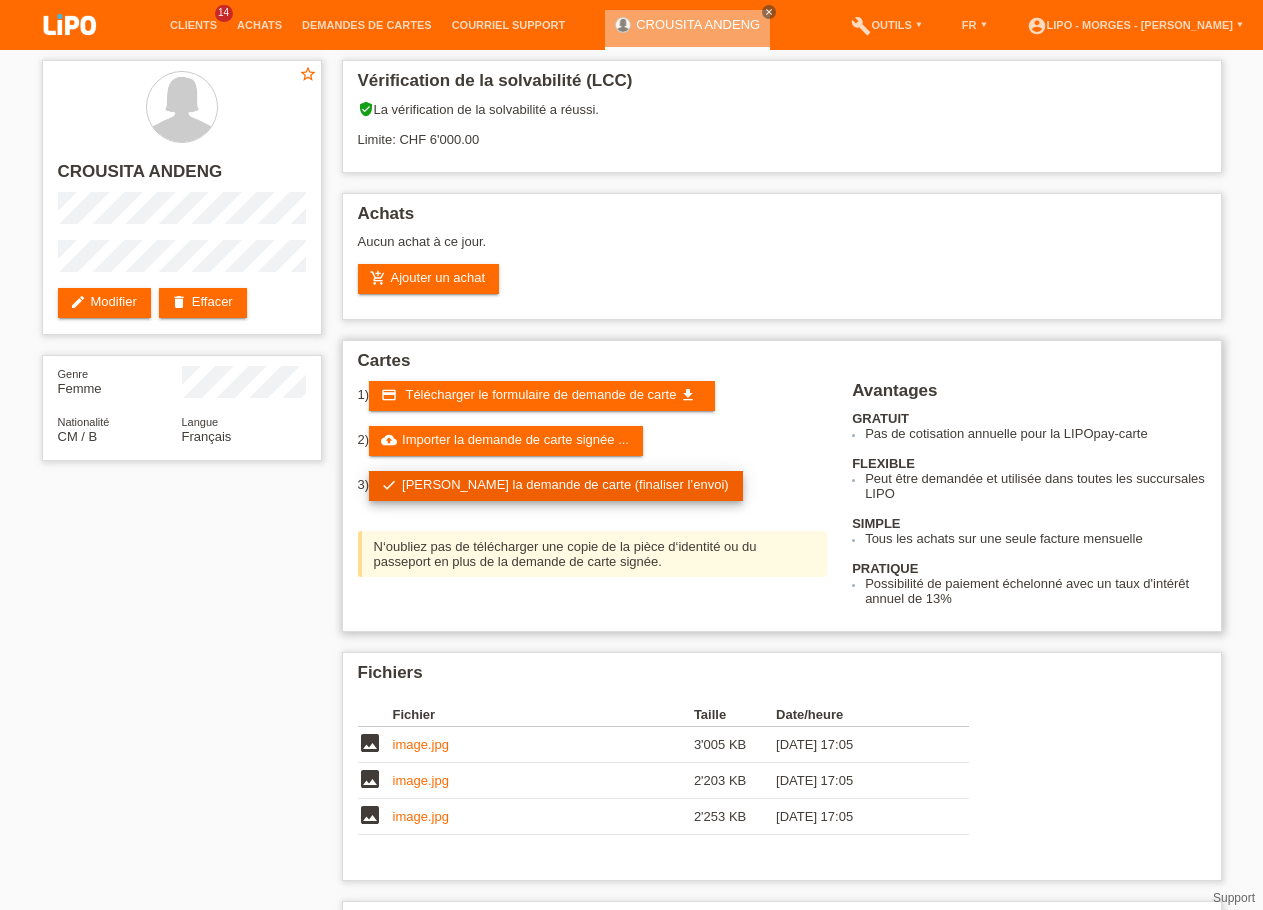 click on "check  Soumettre la demande de carte (finaliser l’envoi)" at bounding box center (556, 486) 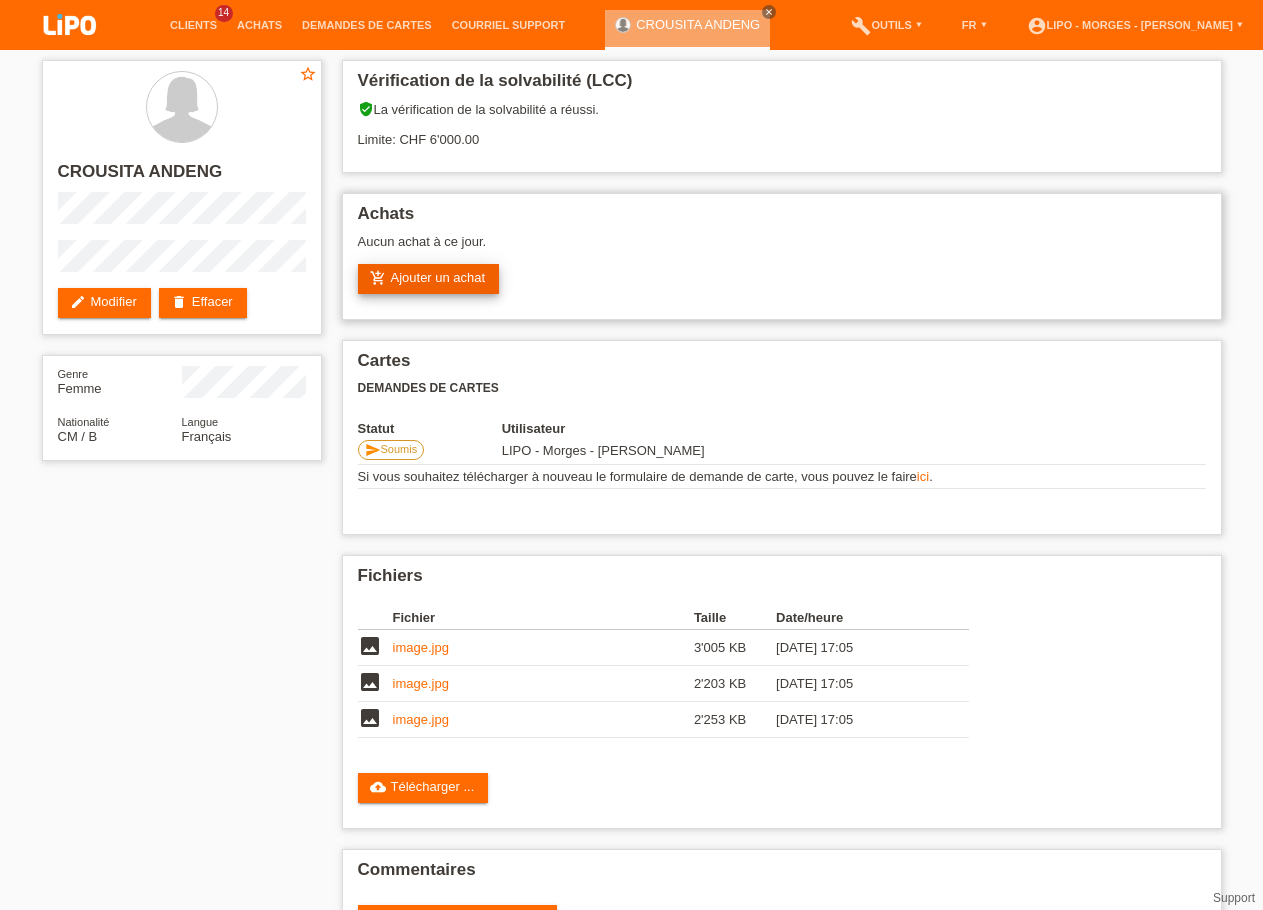 scroll, scrollTop: 0, scrollLeft: 0, axis: both 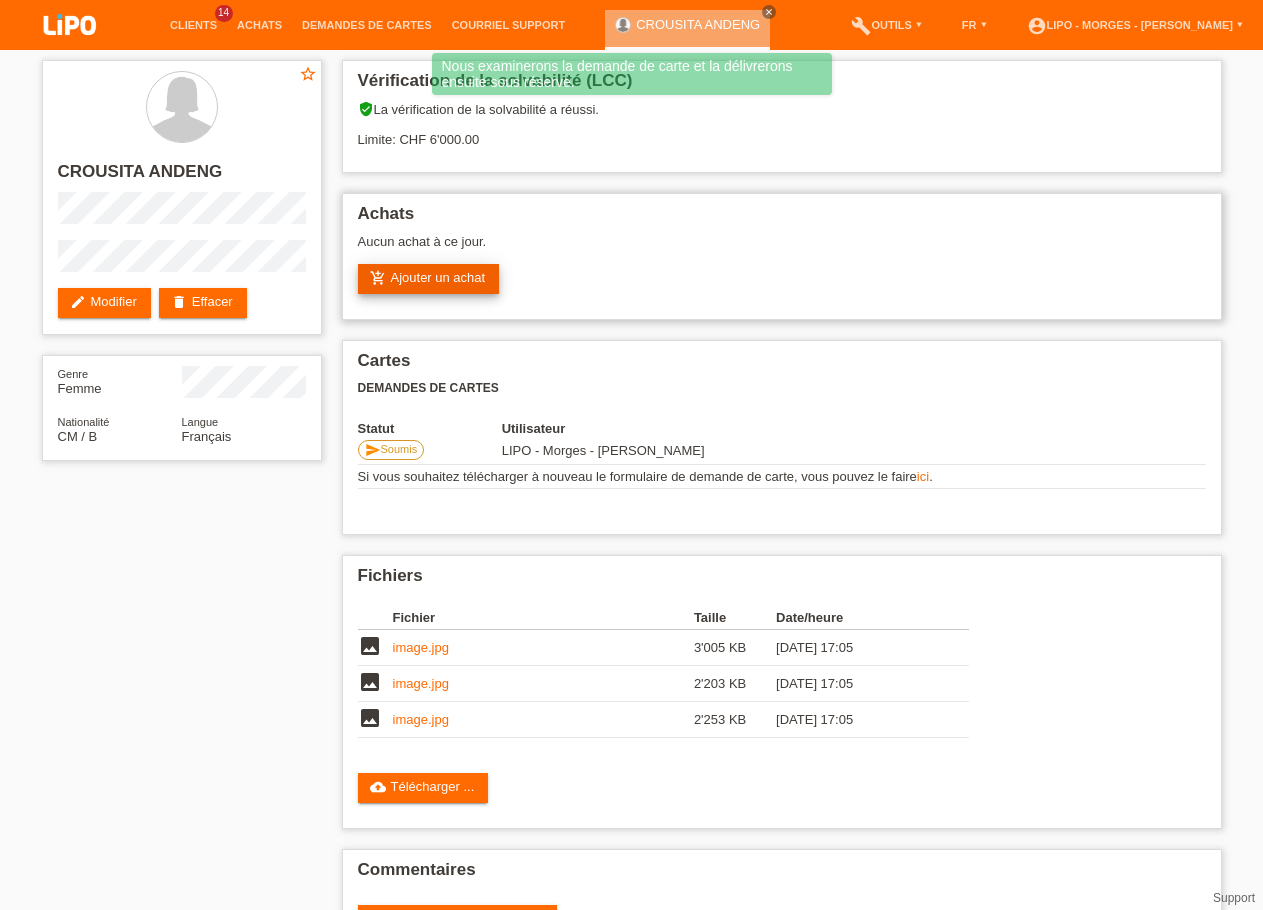 click on "add_shopping_cart  Ajouter un achat" at bounding box center (429, 279) 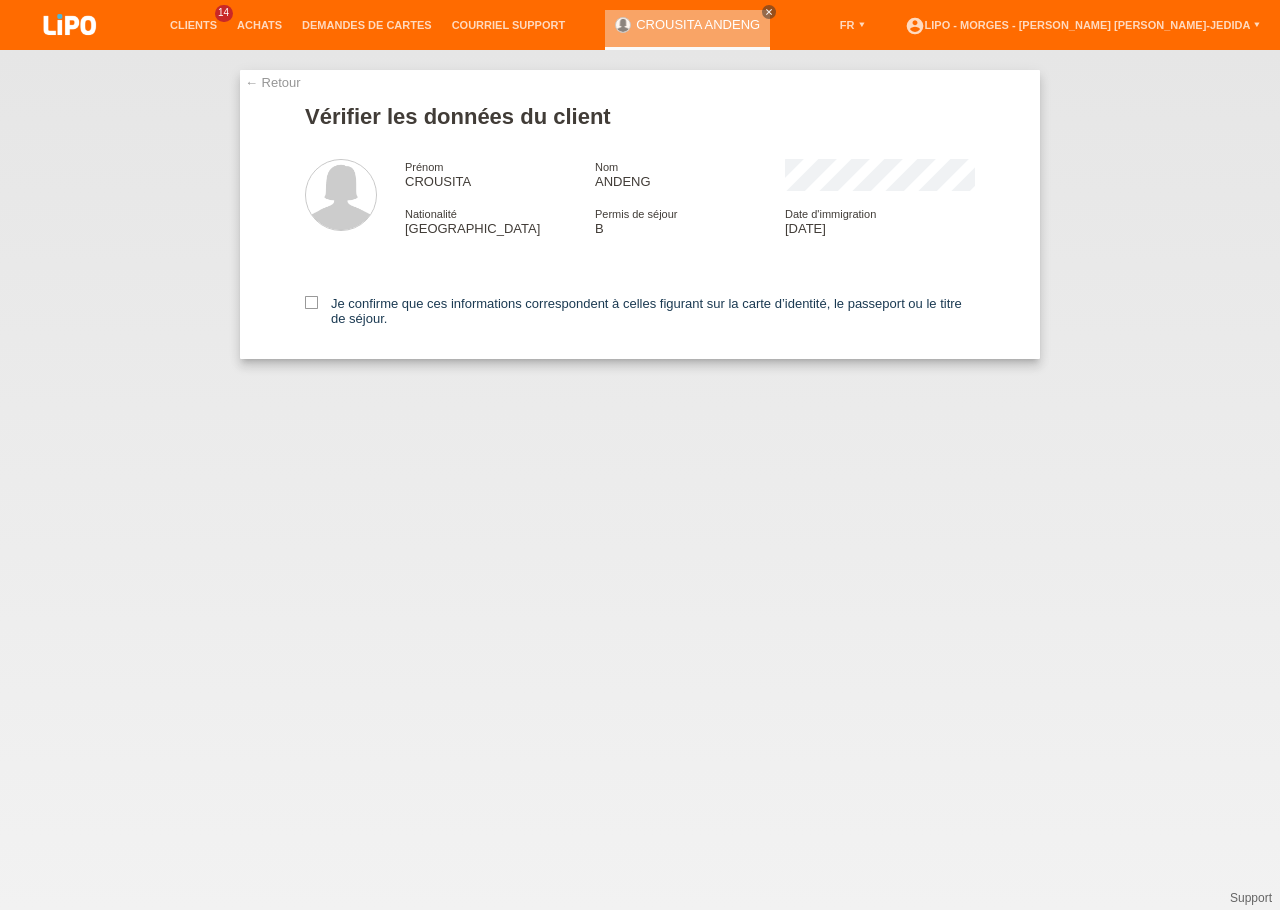 scroll, scrollTop: 0, scrollLeft: 0, axis: both 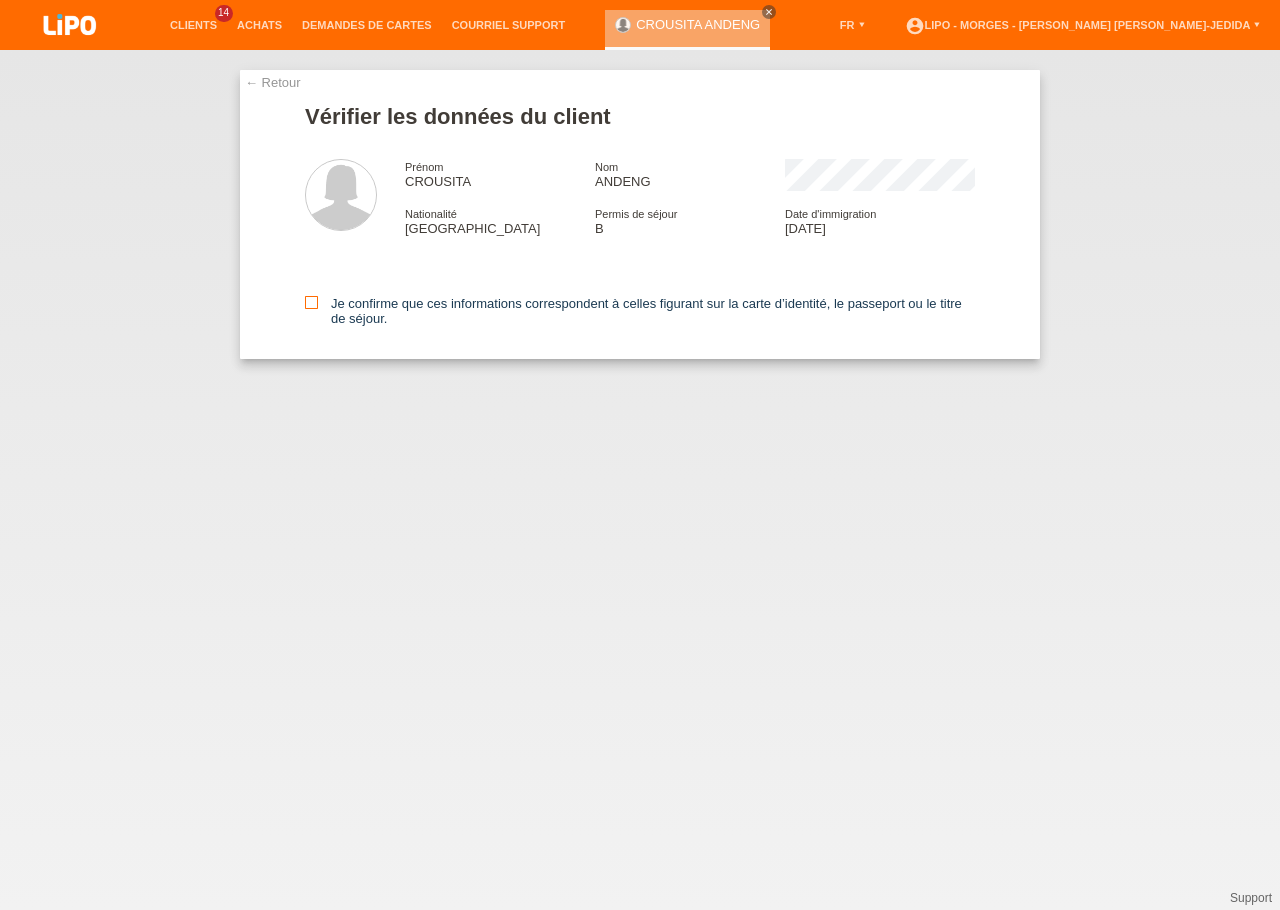 click at bounding box center [311, 302] 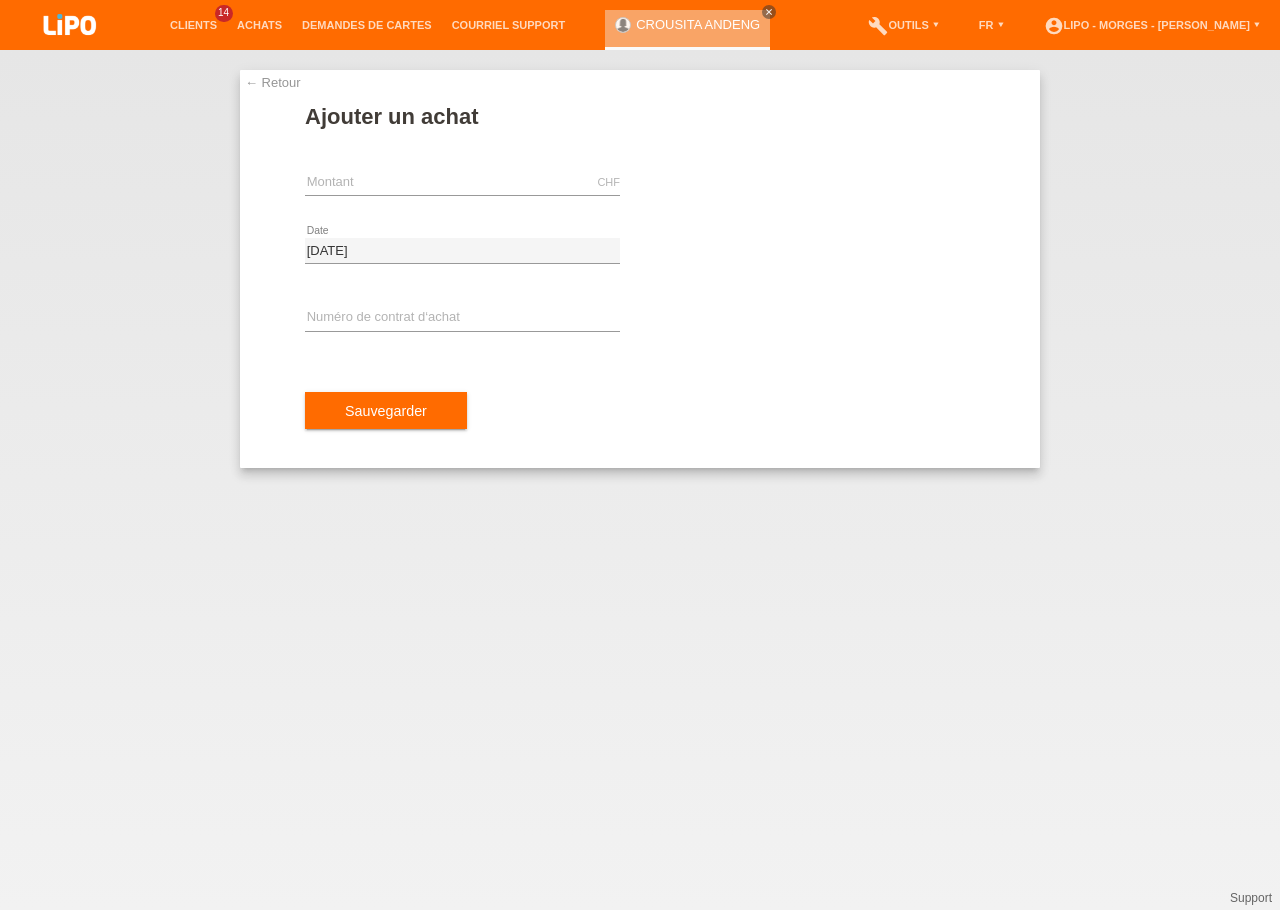 scroll, scrollTop: 0, scrollLeft: 0, axis: both 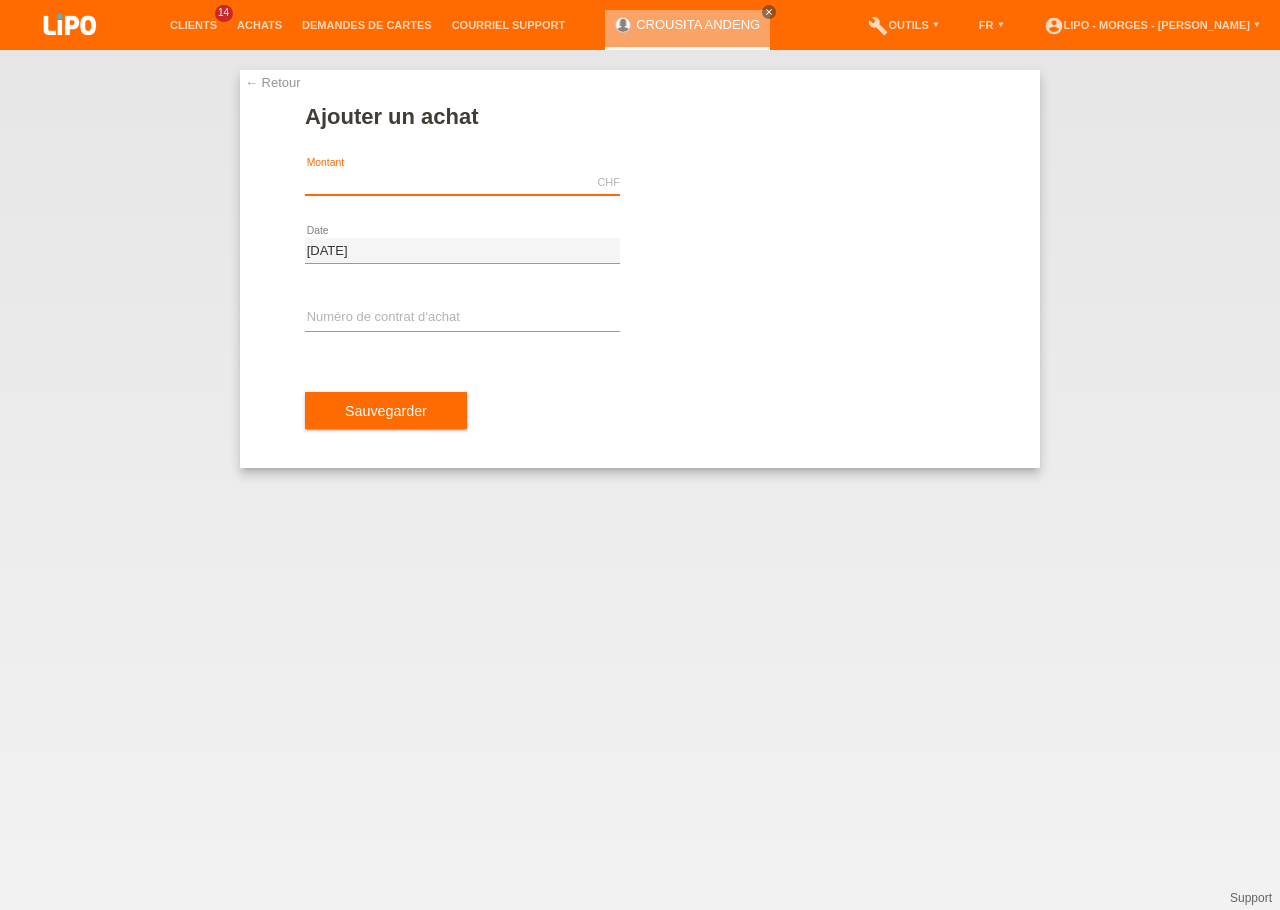 click at bounding box center [462, 182] 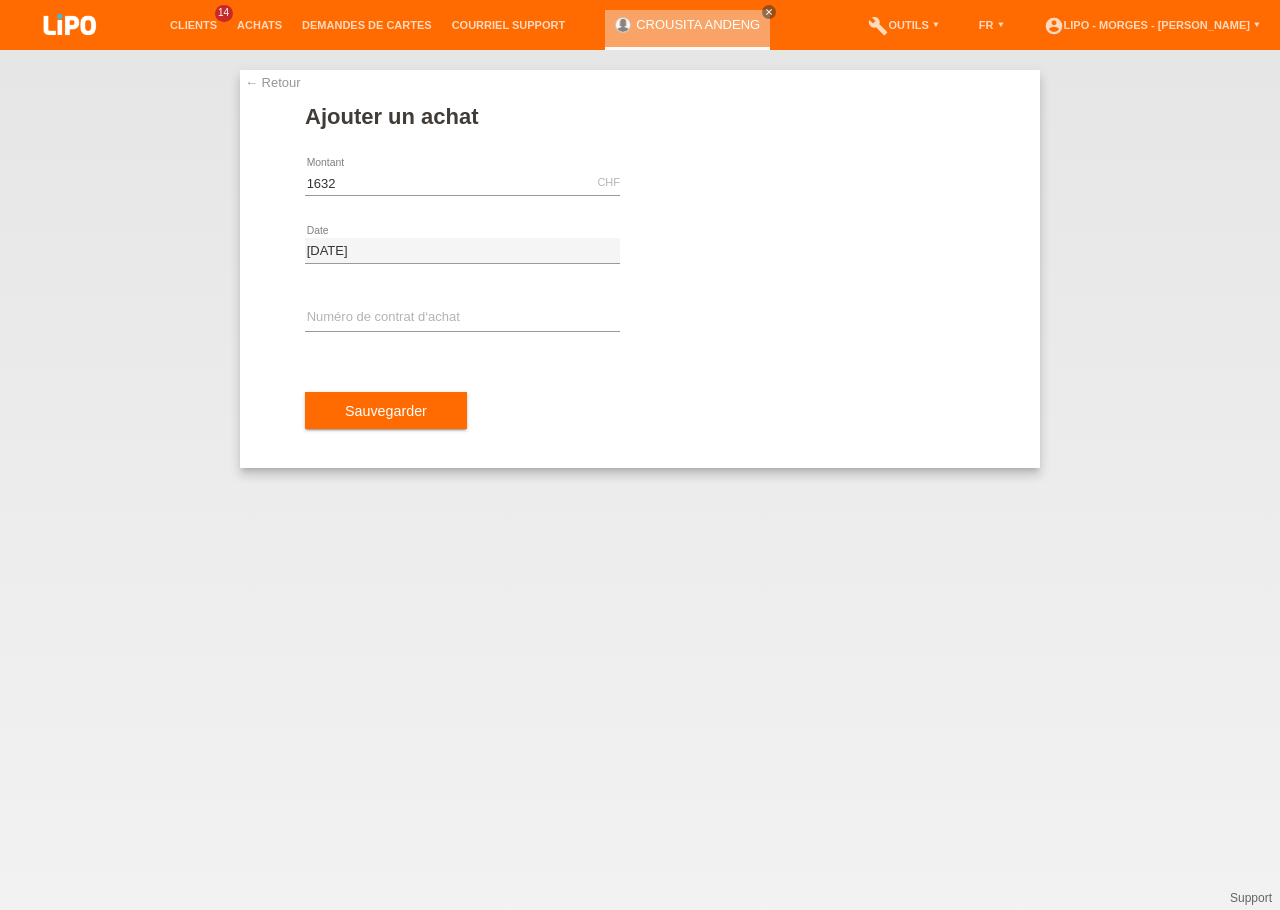 type on "1632.00" 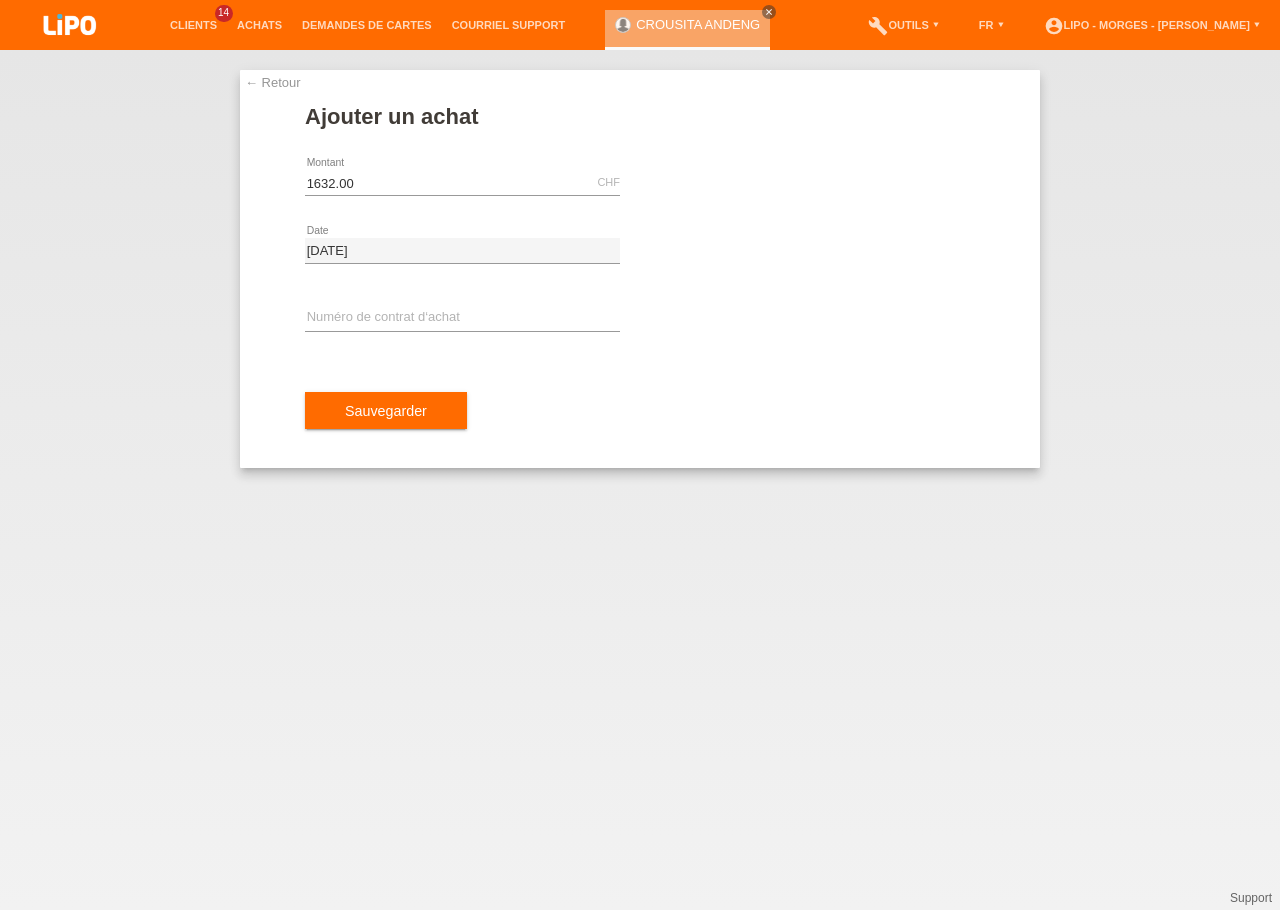 click on "error
Numéro de contrat d‘achat" at bounding box center (462, 319) 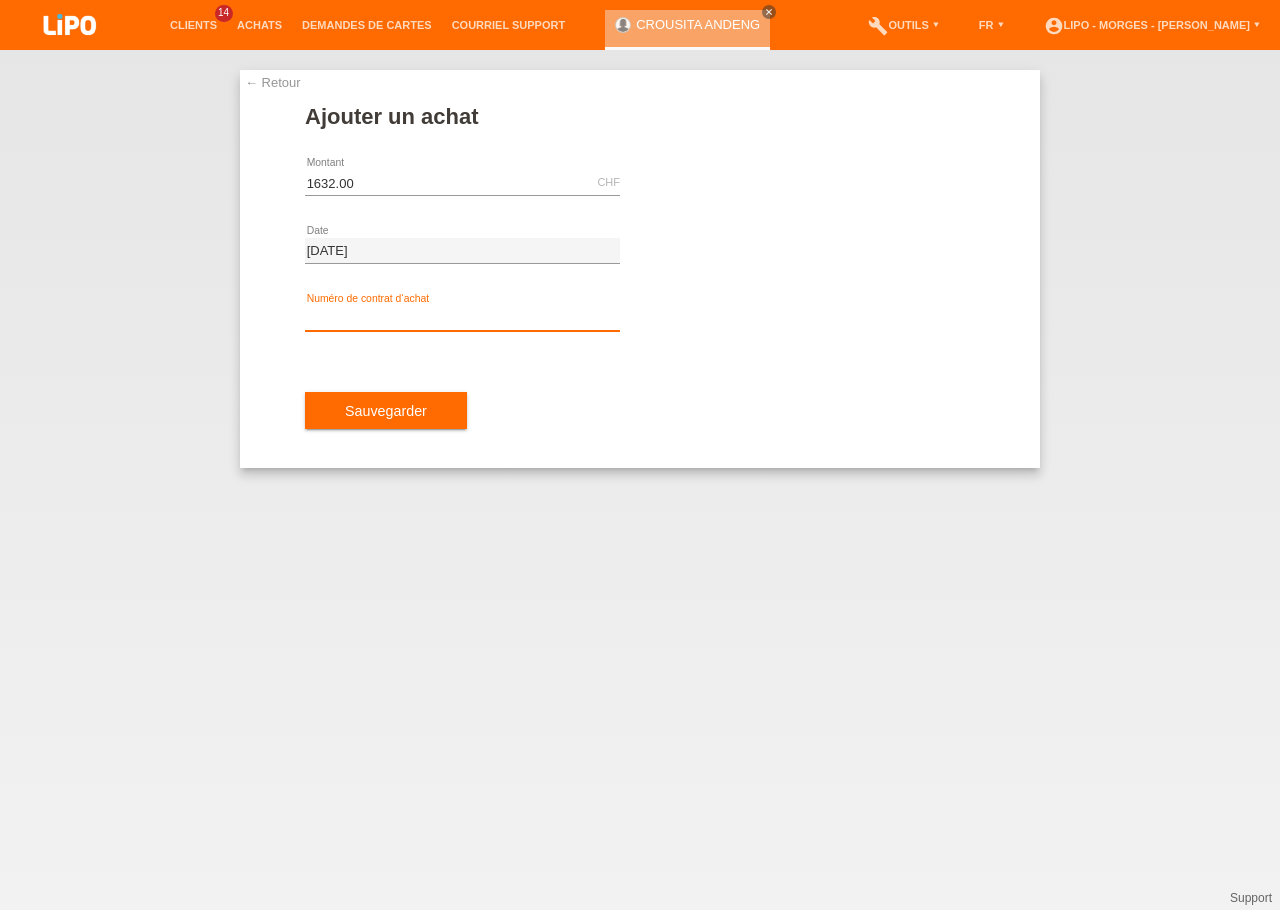 click at bounding box center (462, 318) 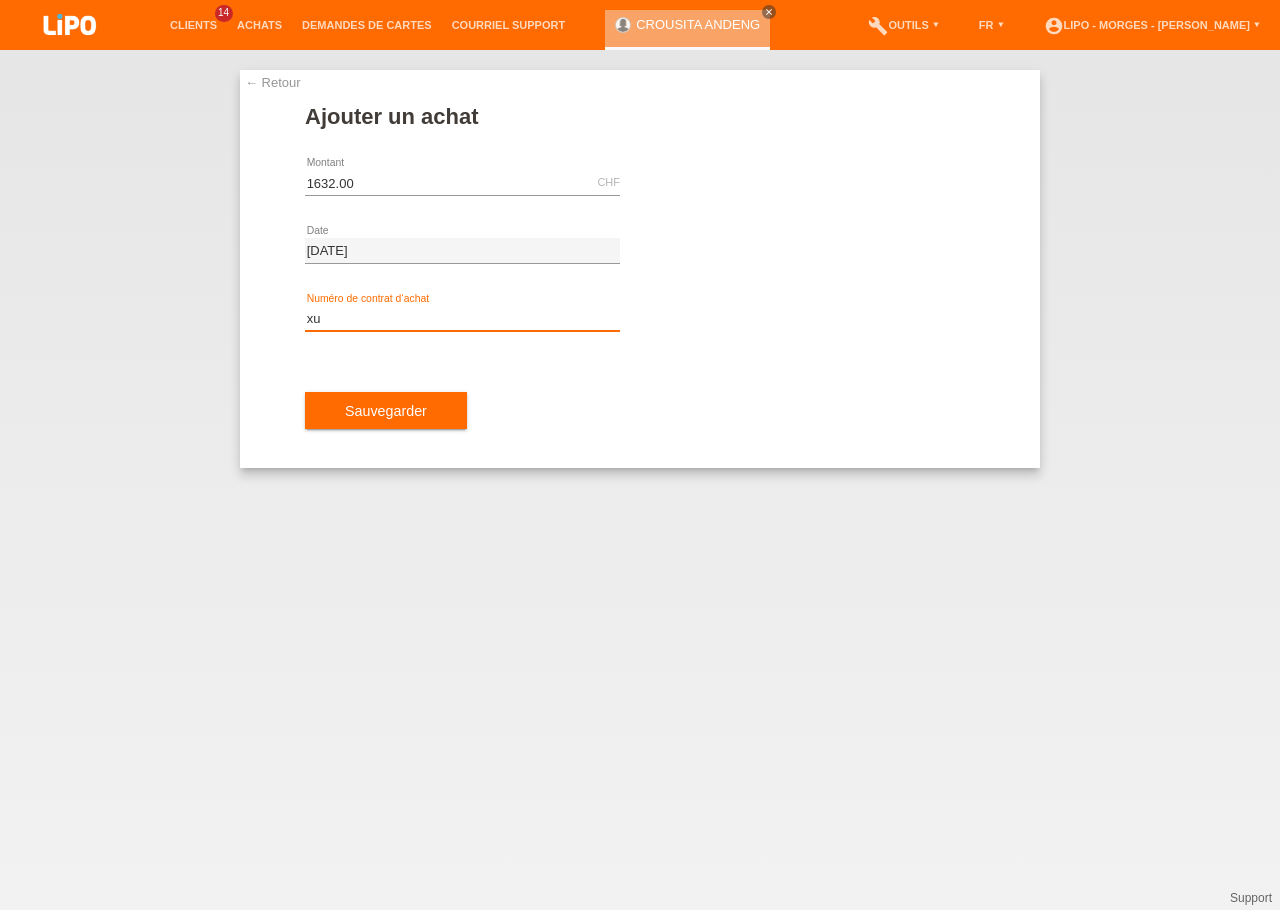 type on "x" 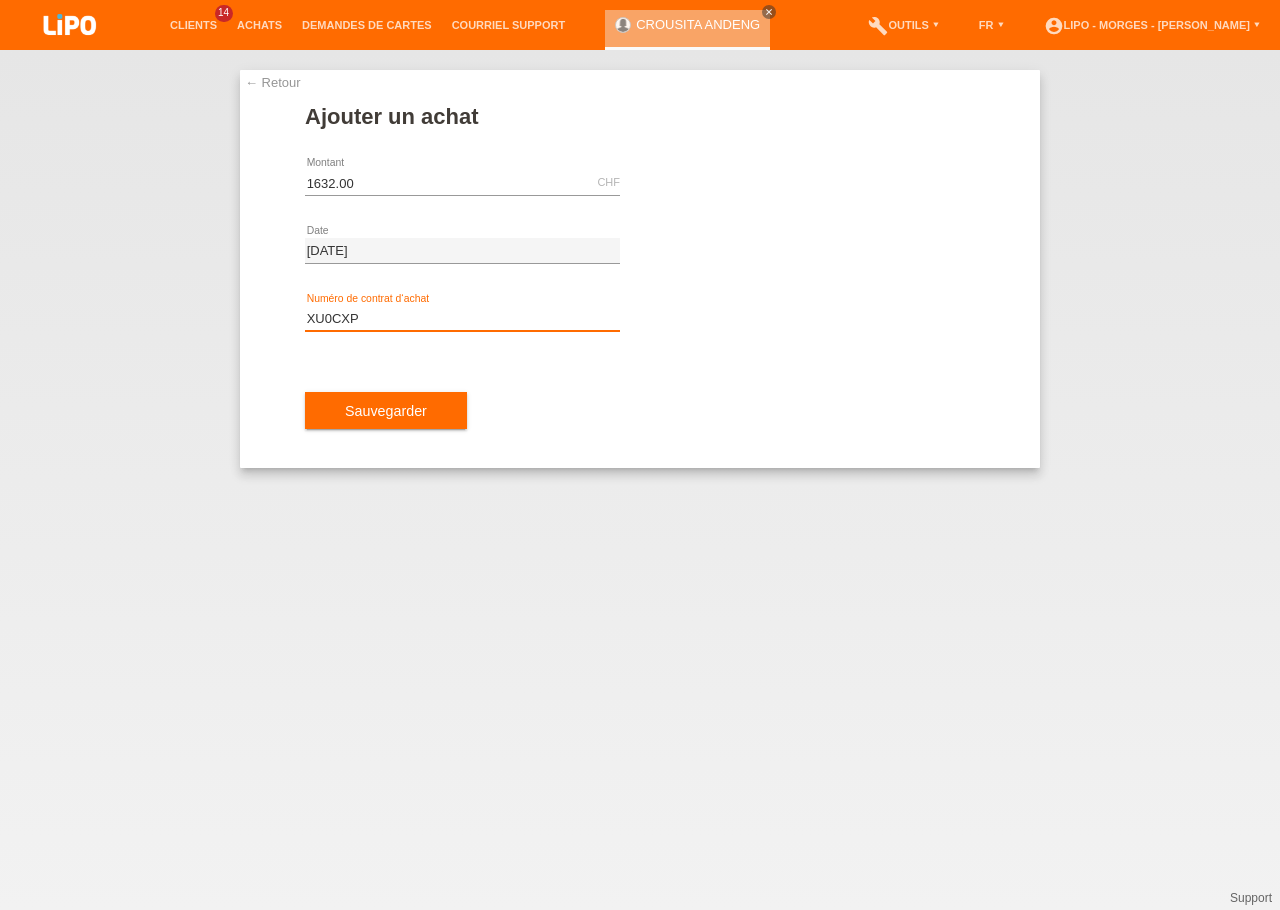 type on "XU0CXP" 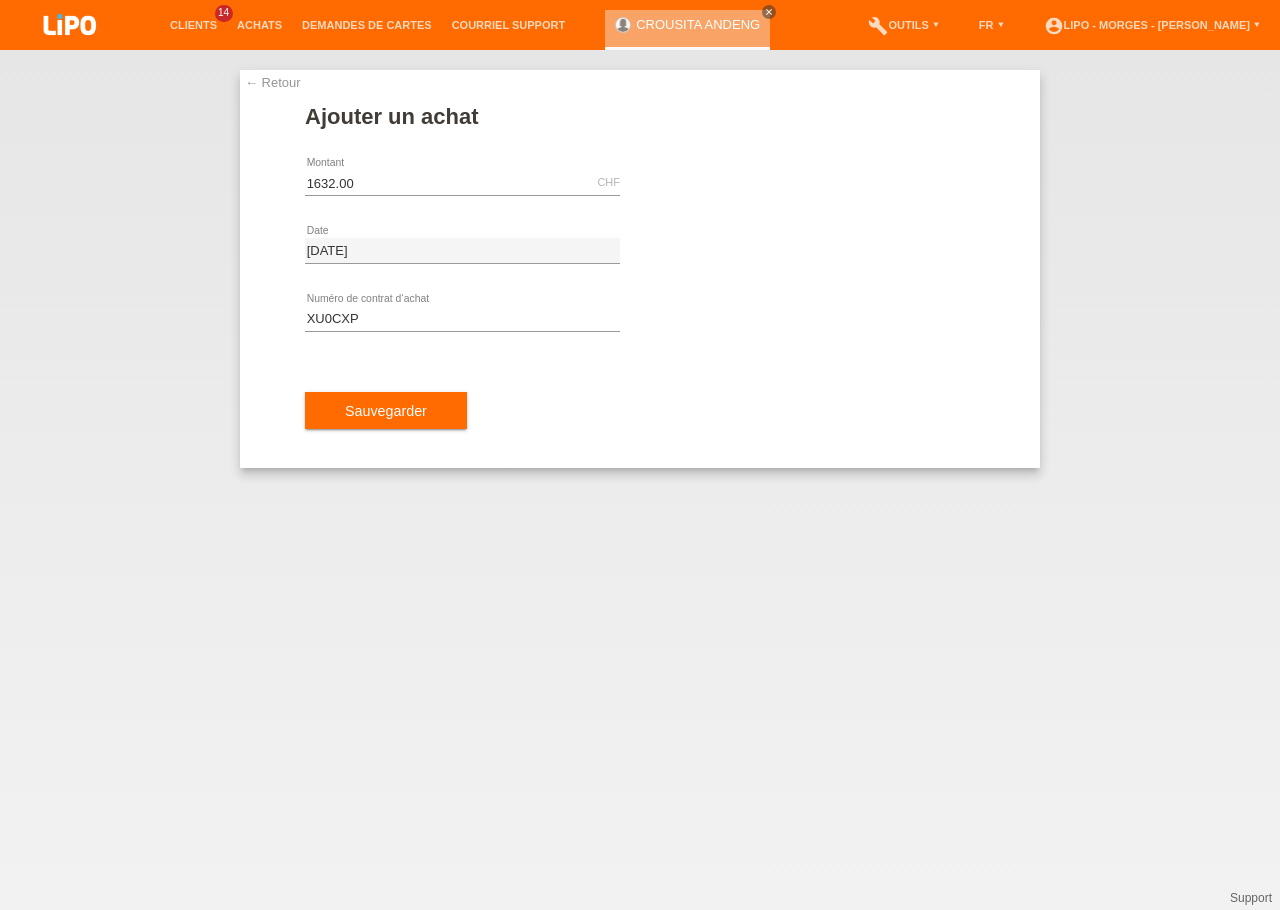 click on "Sauvegarder" at bounding box center [640, 411] 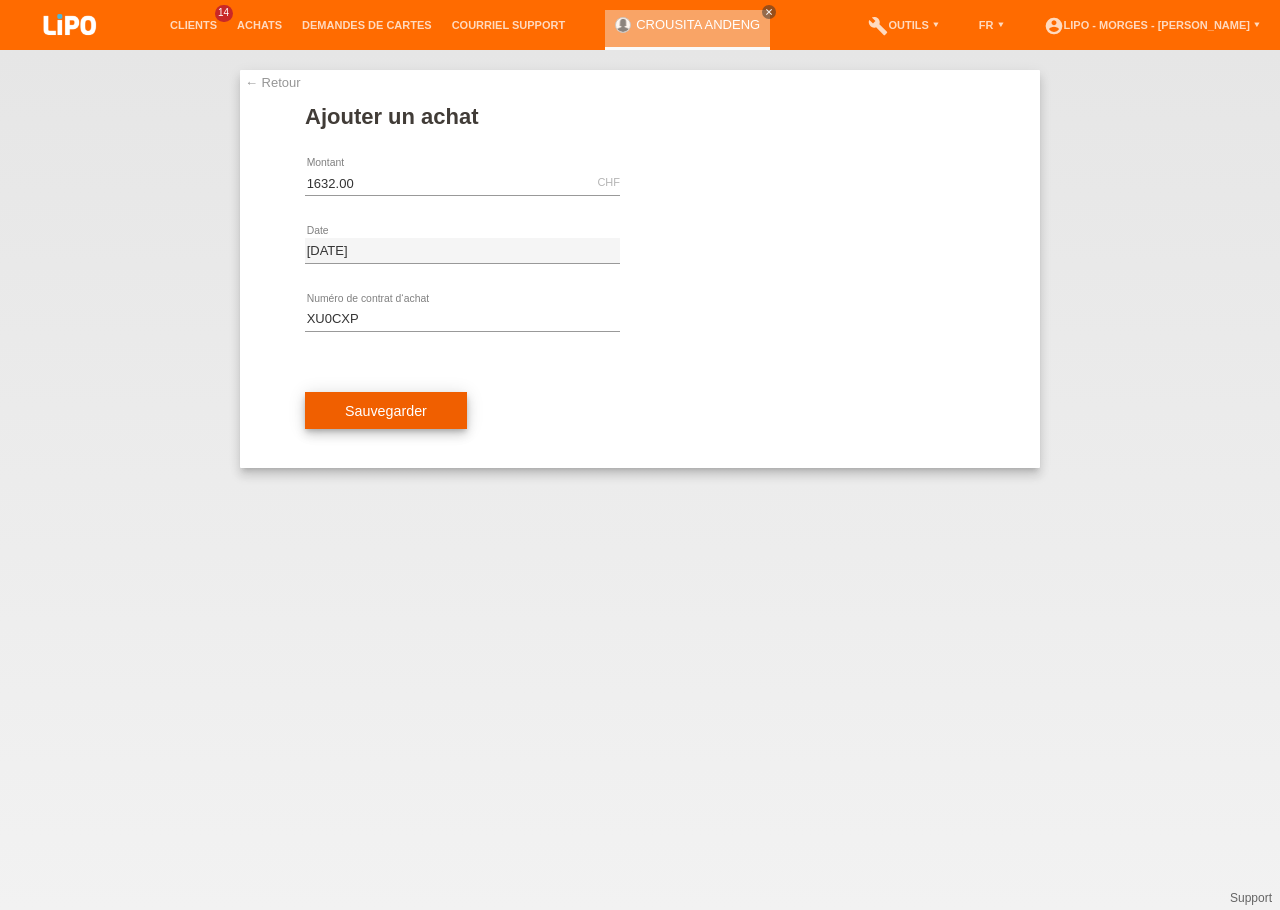 click on "Sauvegarder" at bounding box center [386, 411] 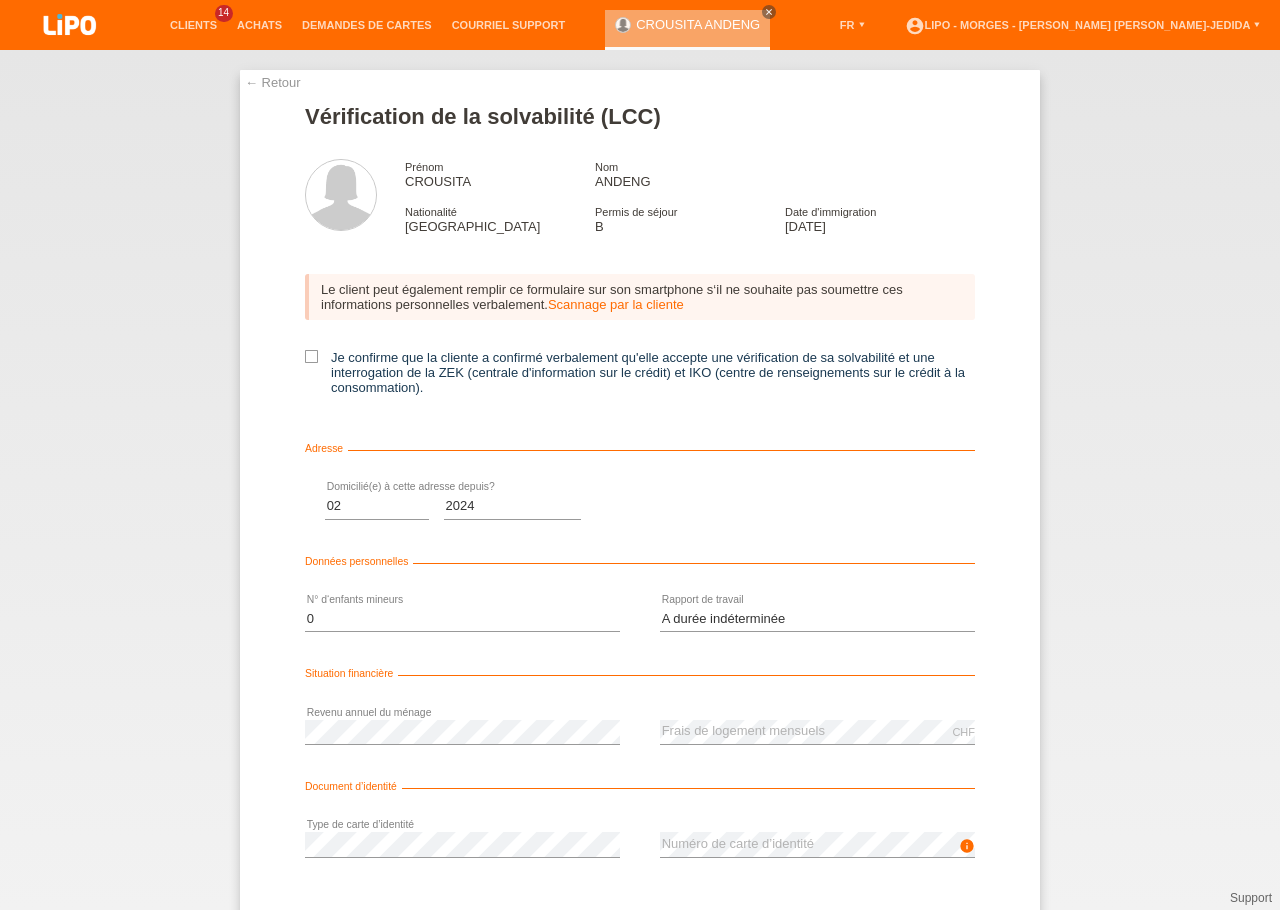 select on "02" 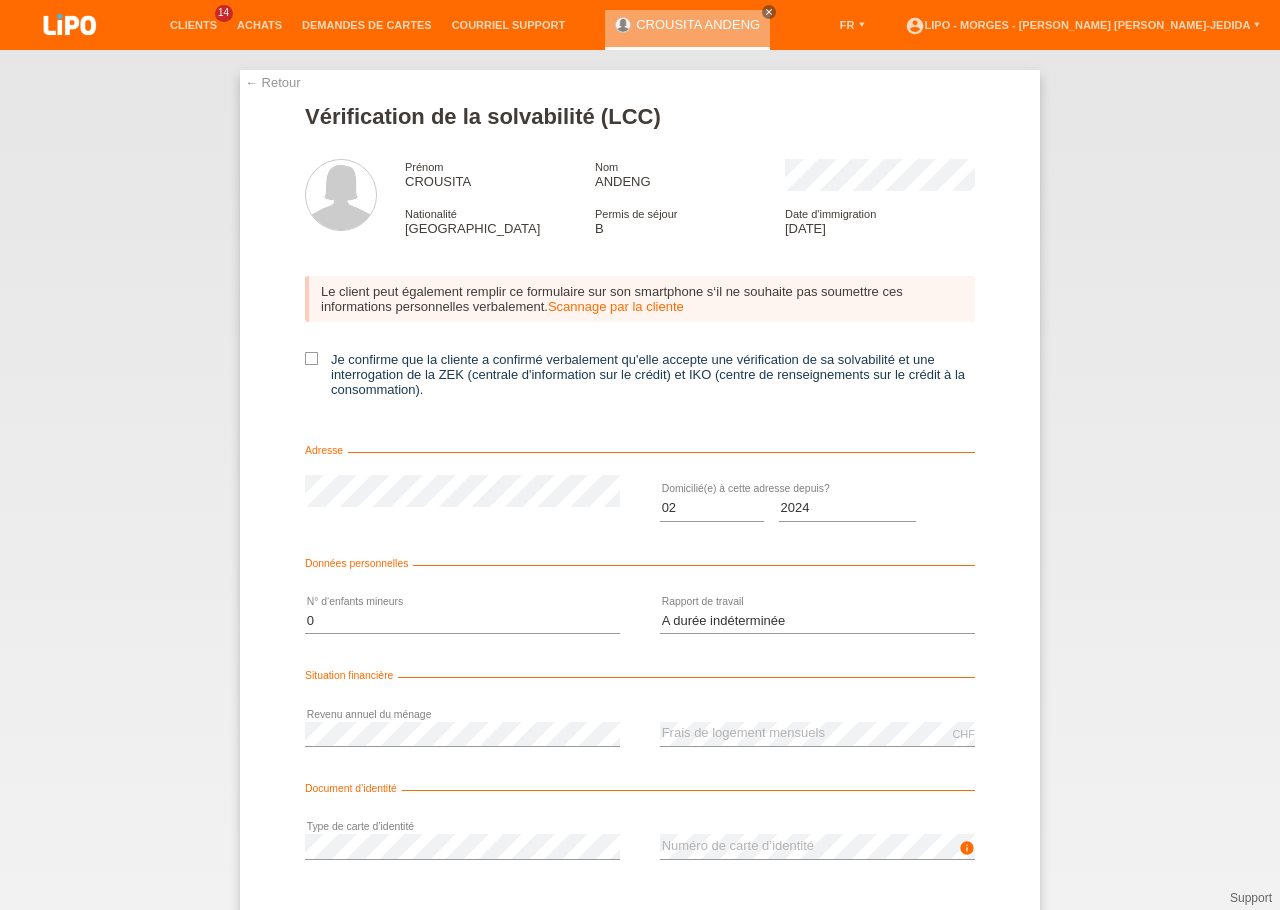 scroll, scrollTop: 0, scrollLeft: 0, axis: both 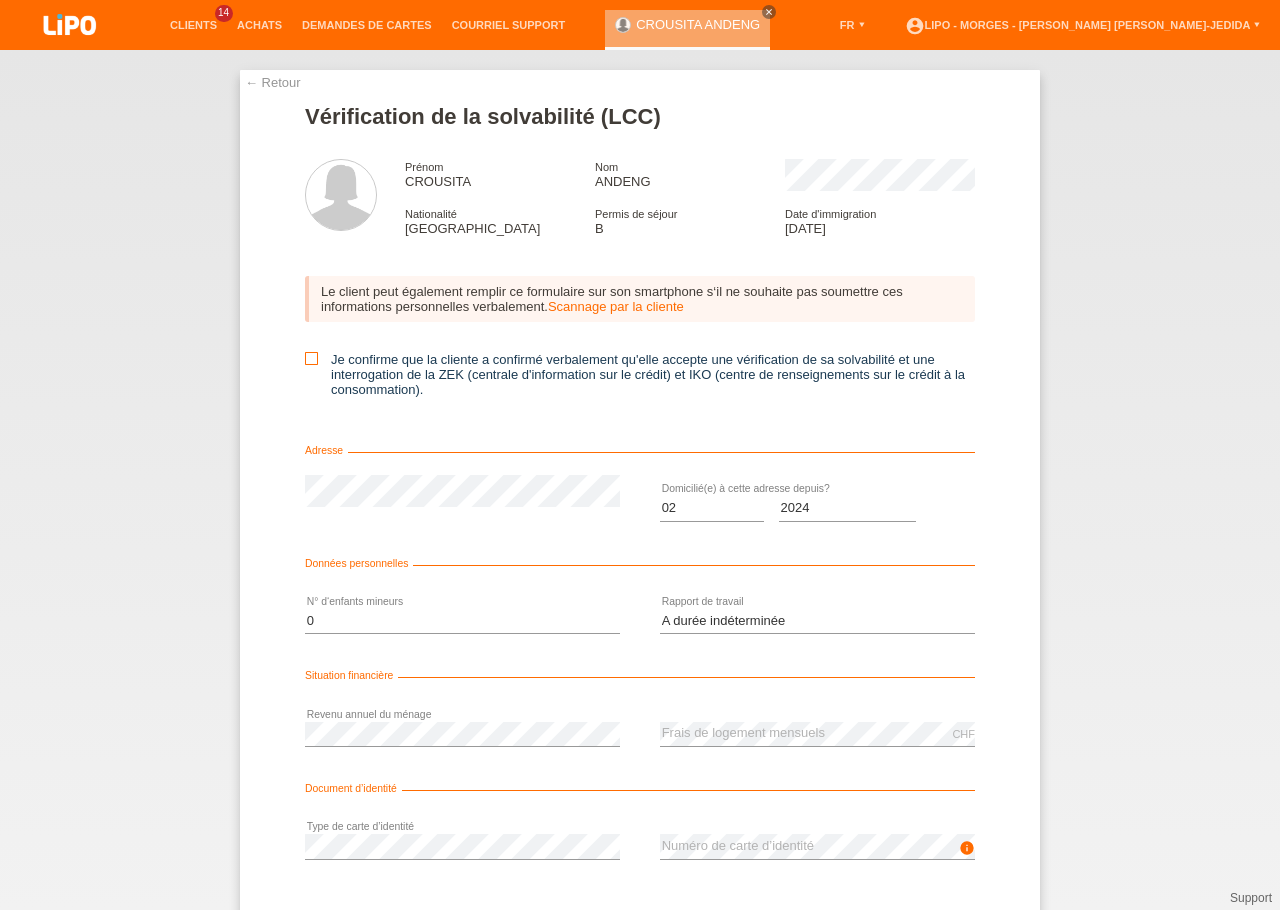 click at bounding box center [311, 358] 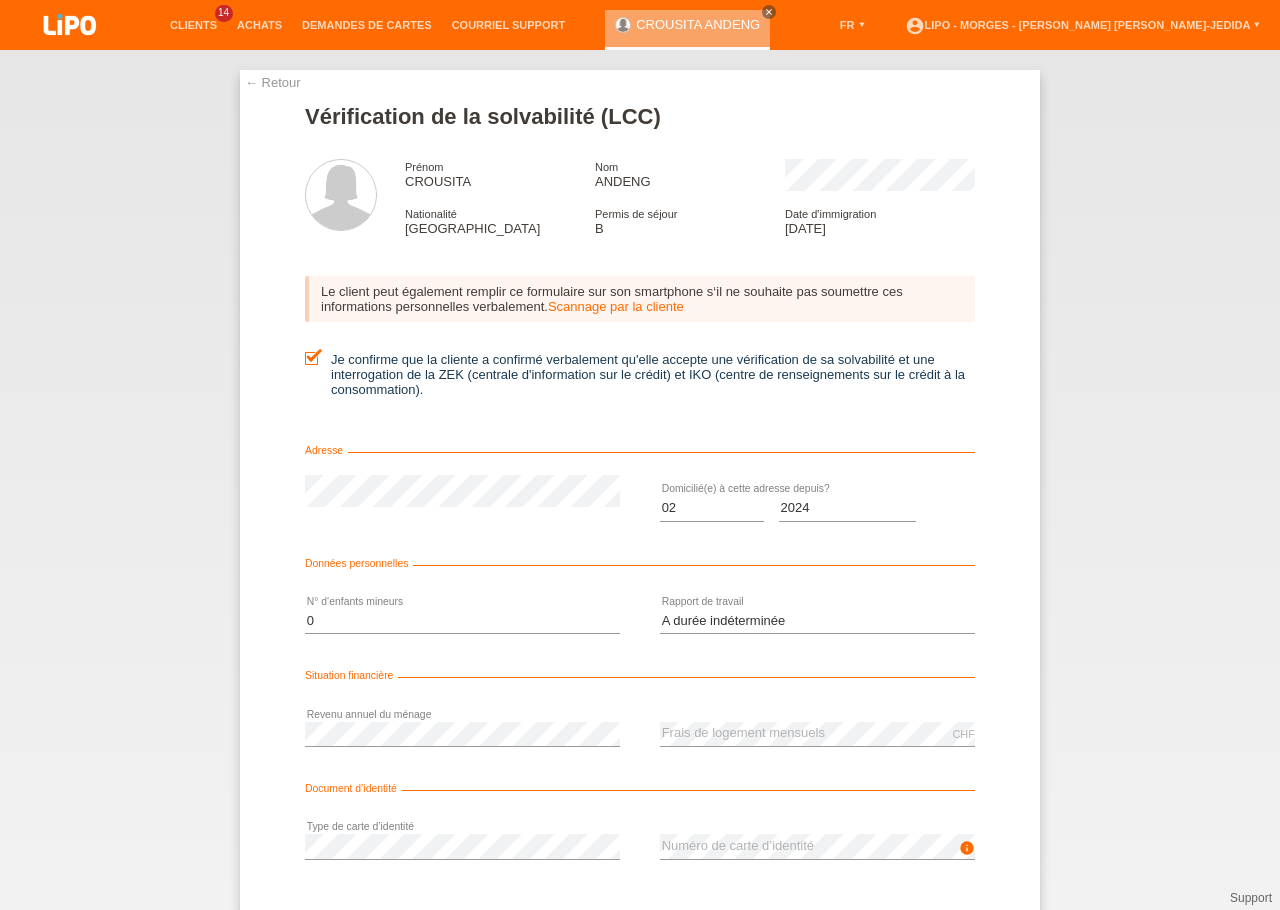 scroll, scrollTop: 116, scrollLeft: 0, axis: vertical 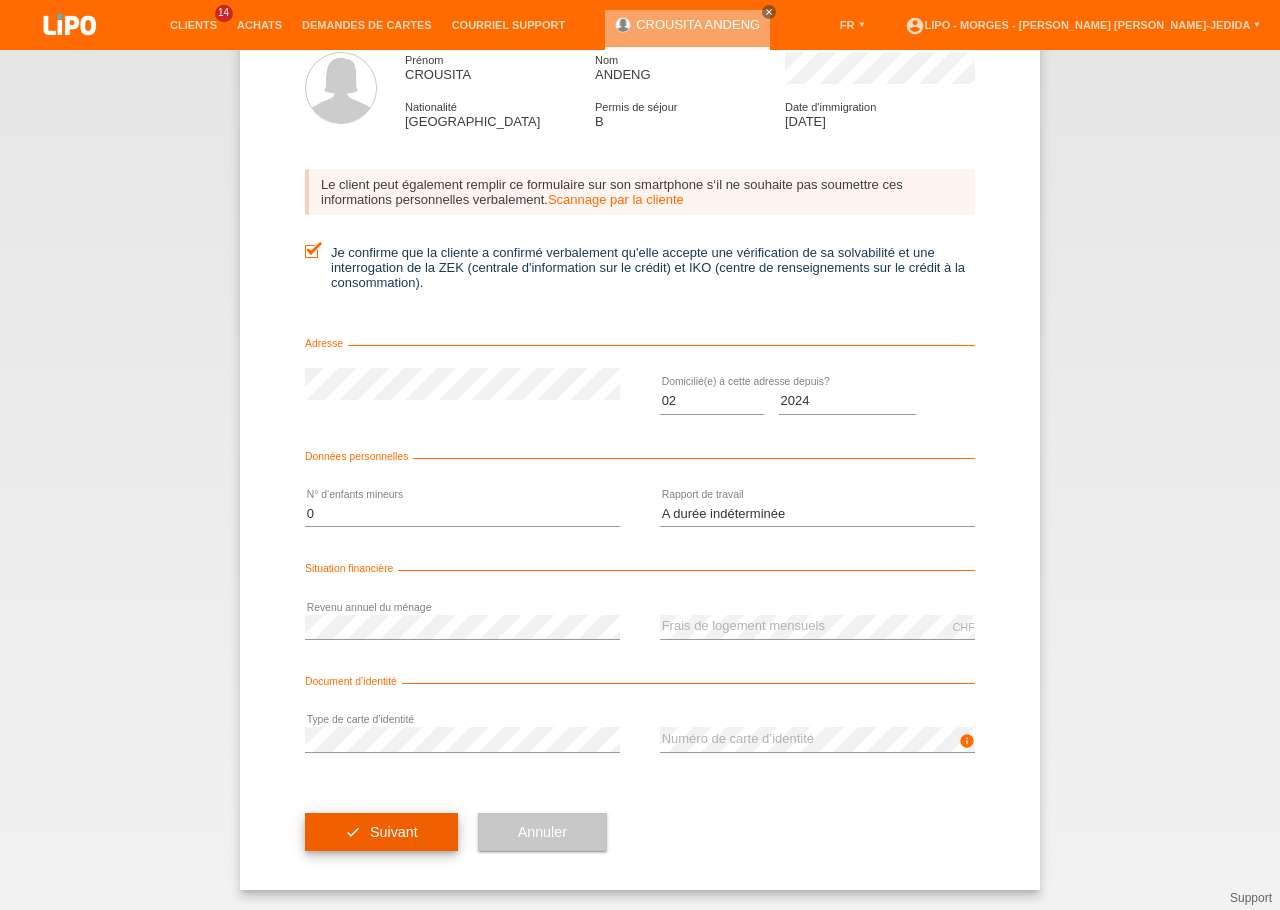click on "check   Suivant" at bounding box center (381, 832) 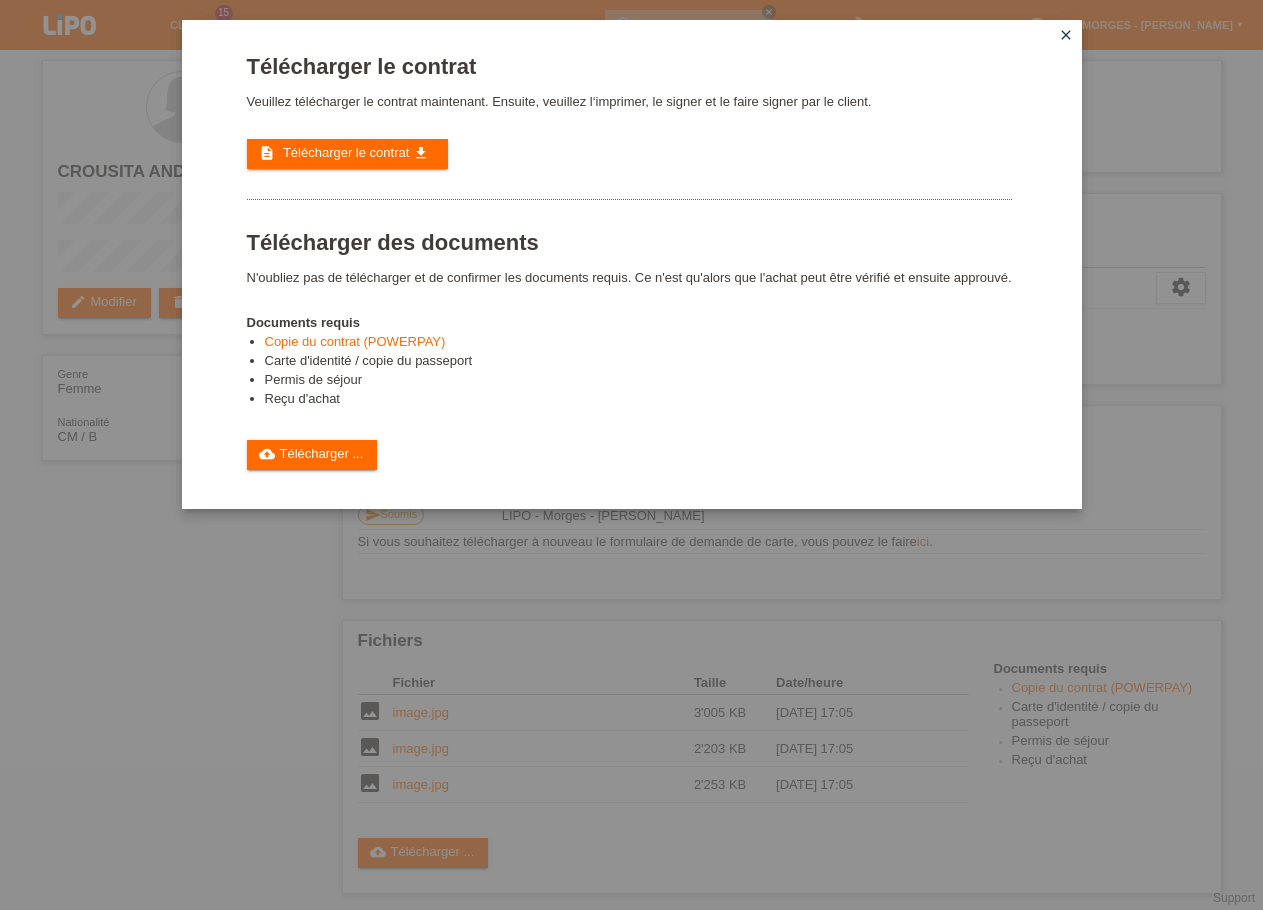 scroll, scrollTop: 0, scrollLeft: 0, axis: both 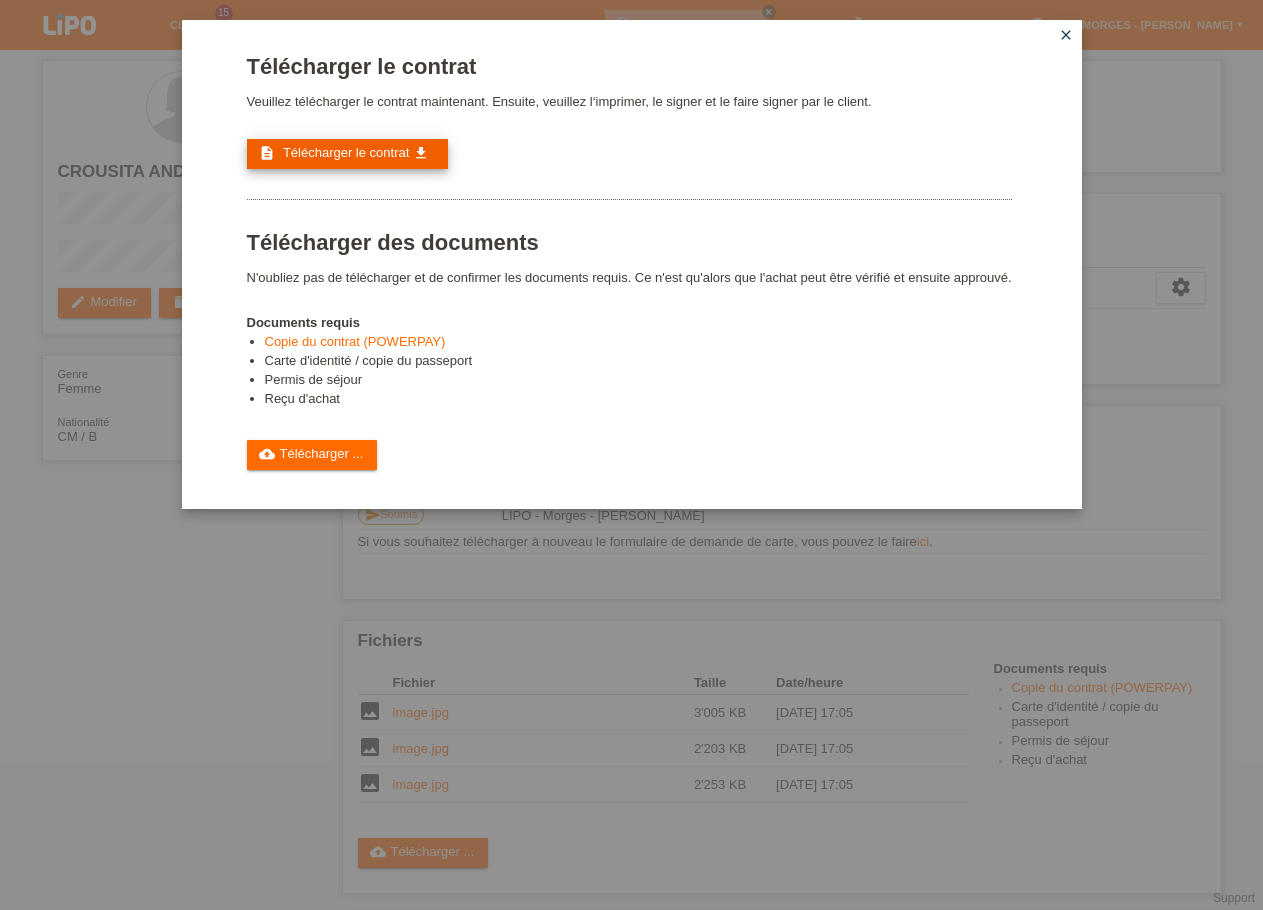 click on "description   Télécharger le contrat   get_app" at bounding box center [347, 154] 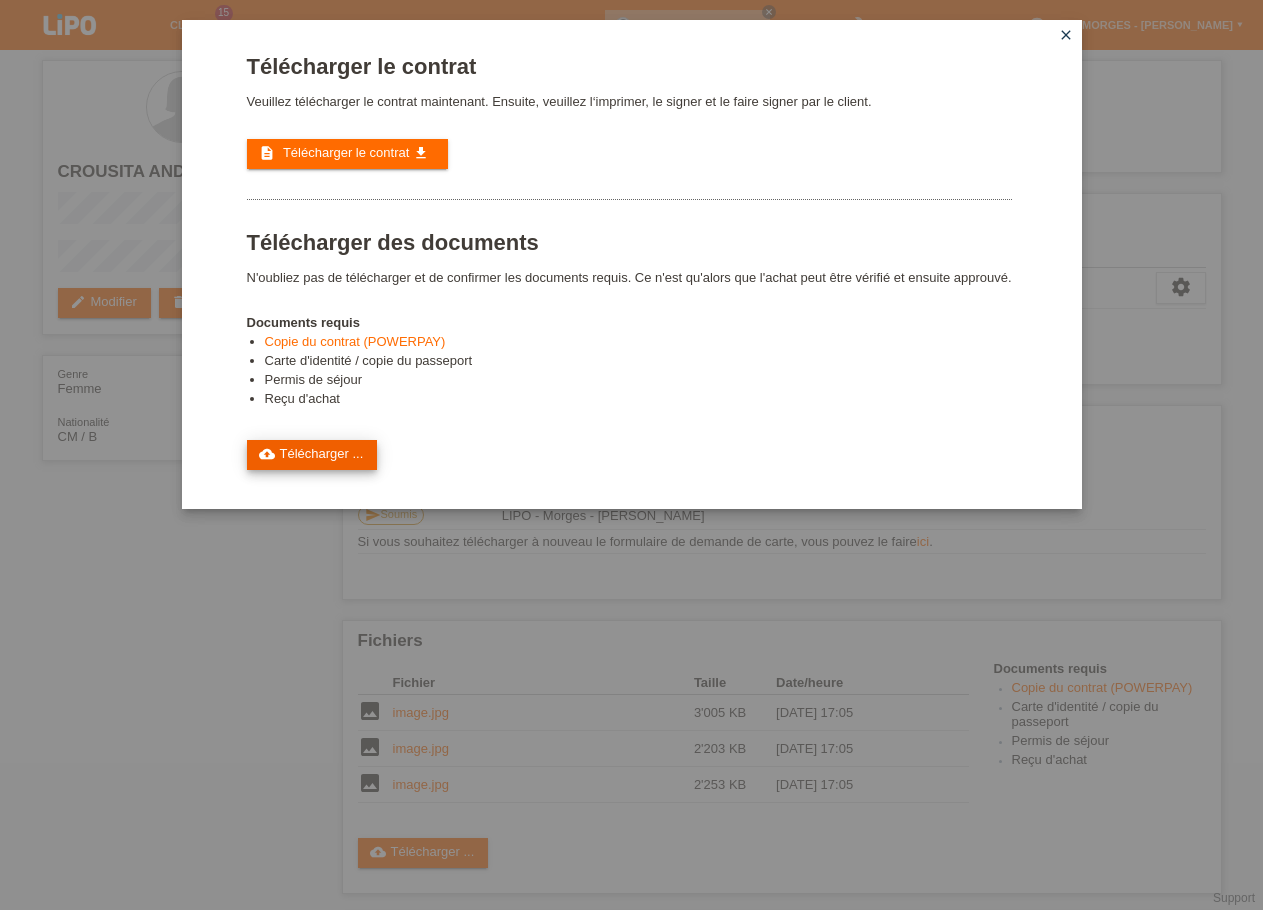 click on "cloud_upload  Télécharger ..." at bounding box center [312, 455] 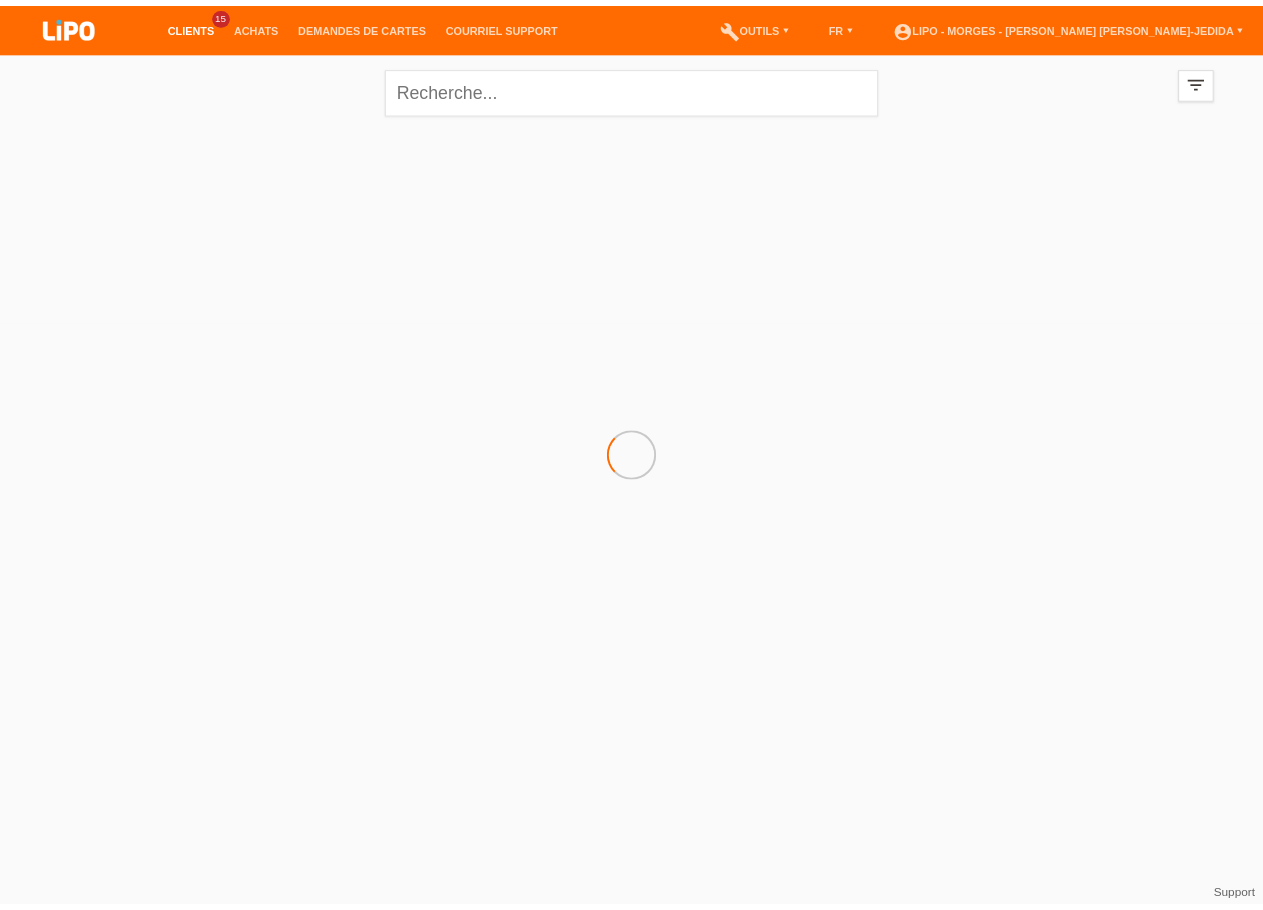 scroll, scrollTop: 0, scrollLeft: 0, axis: both 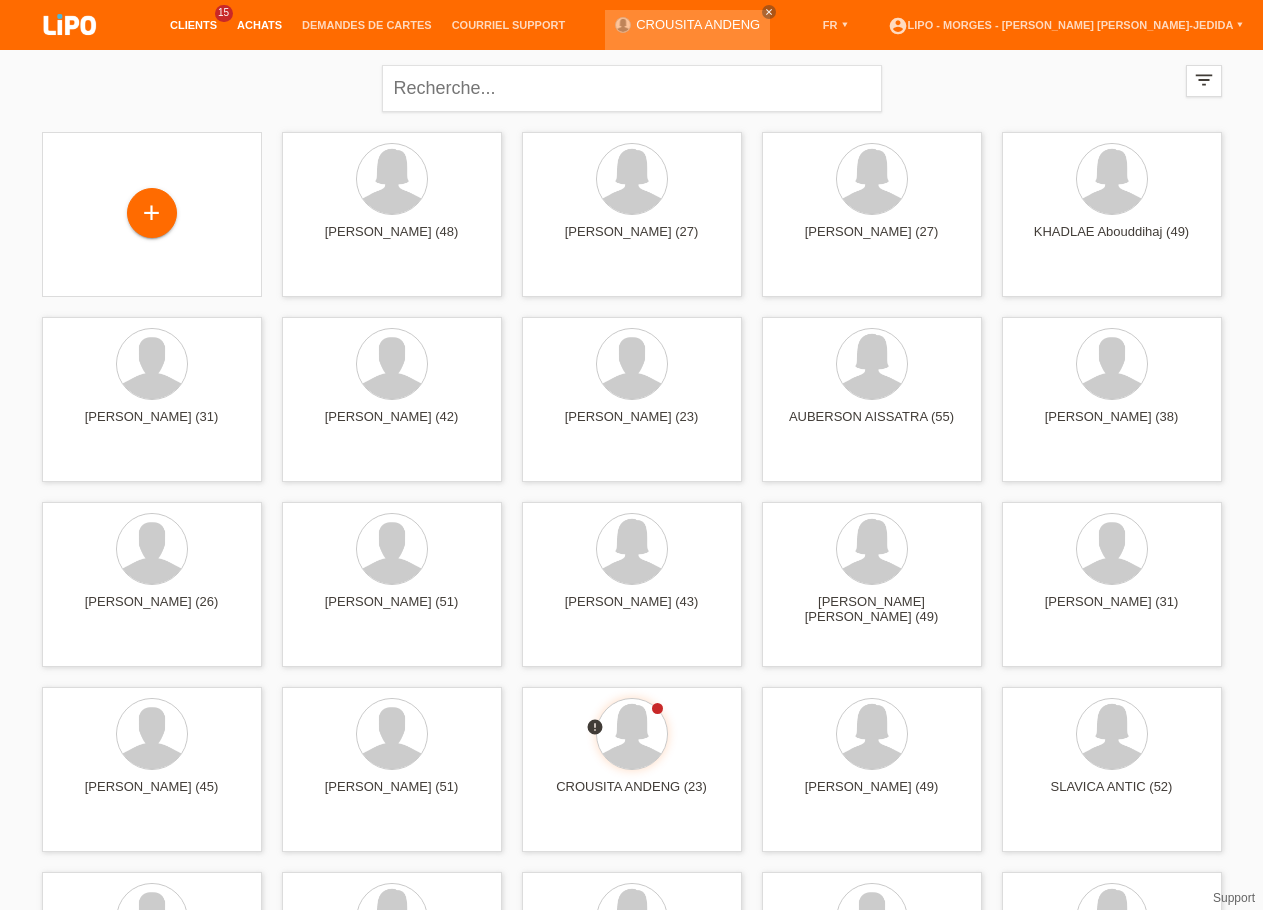 click on "Achats" at bounding box center [259, 25] 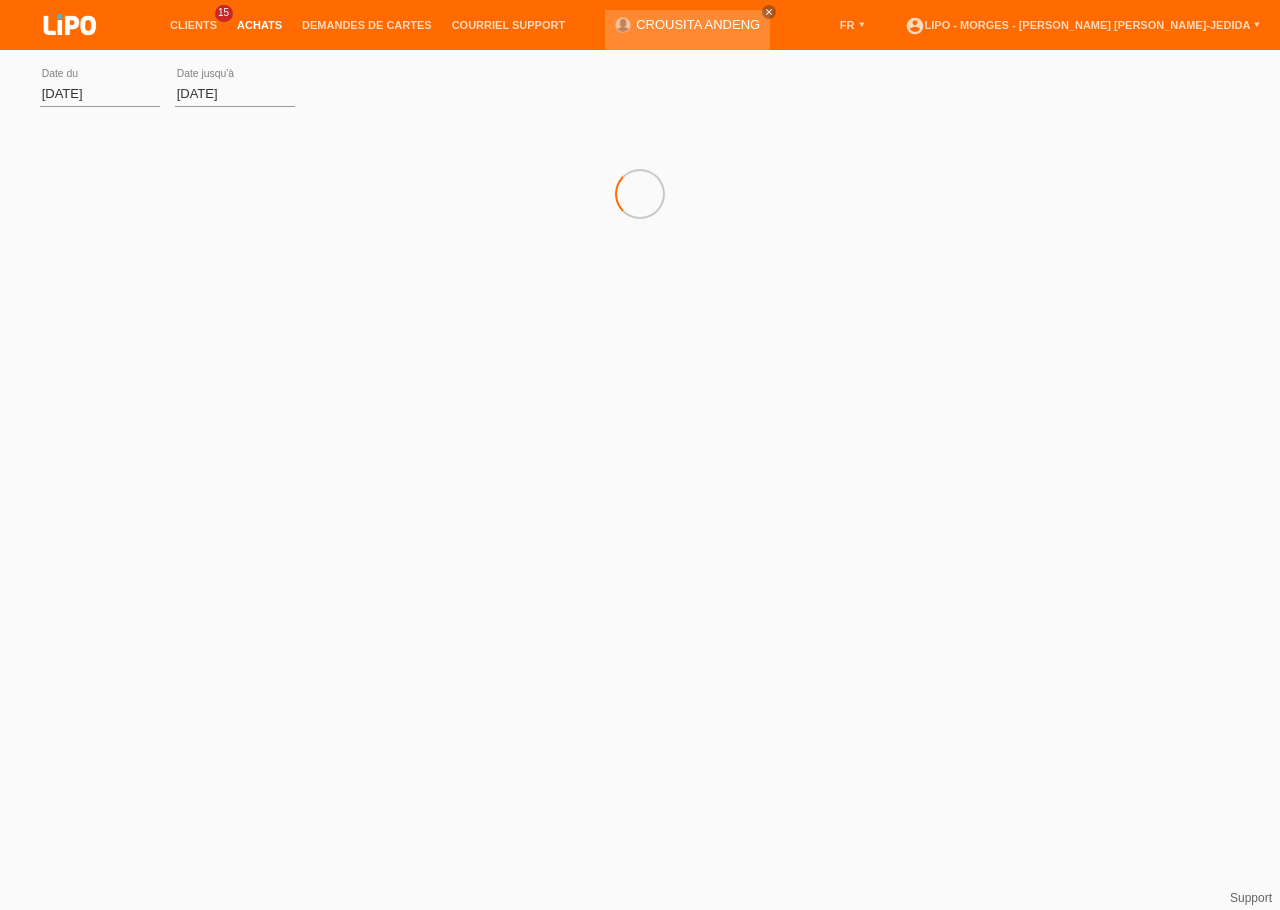 scroll, scrollTop: 0, scrollLeft: 0, axis: both 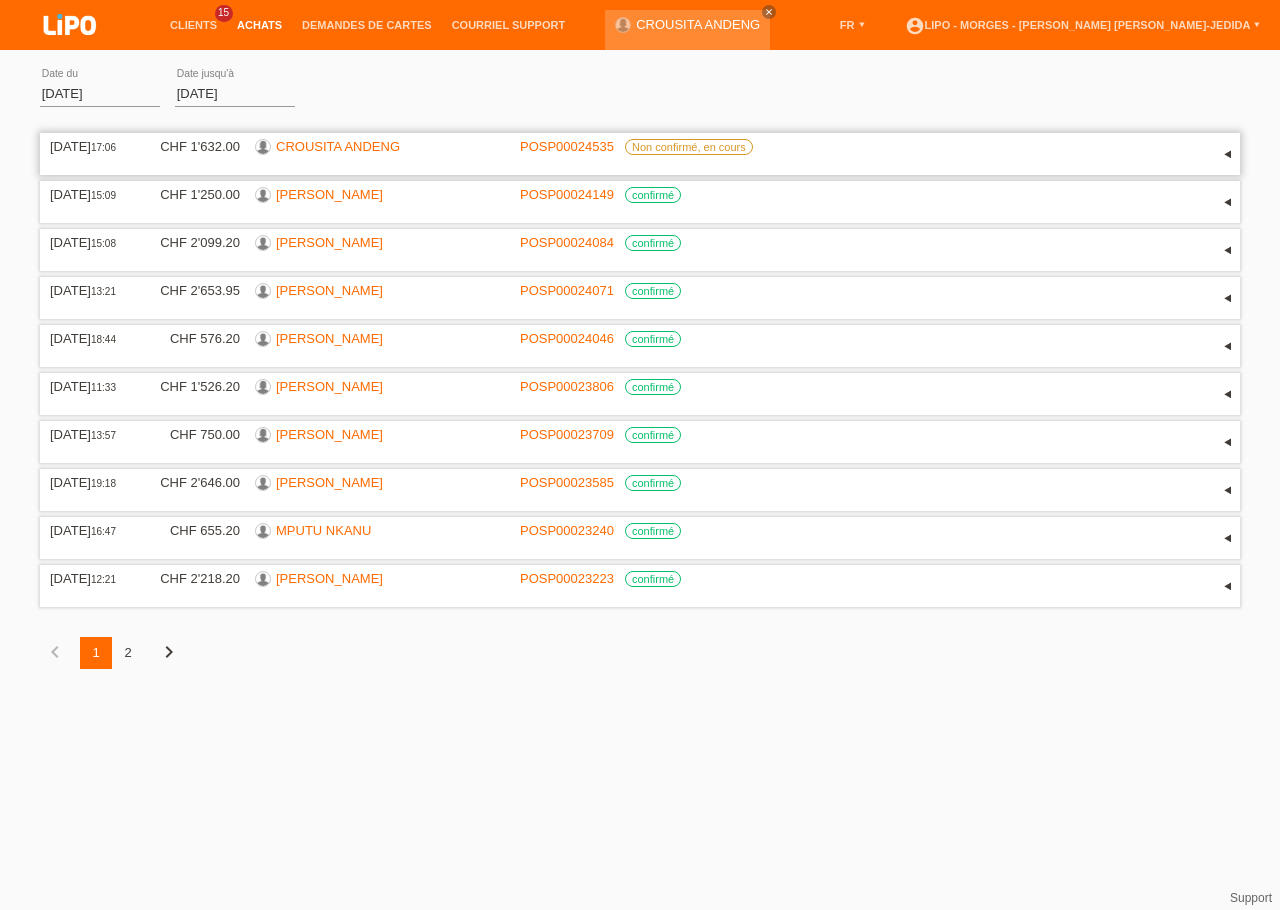 click on "CROUSITA ANDENG" at bounding box center [338, 146] 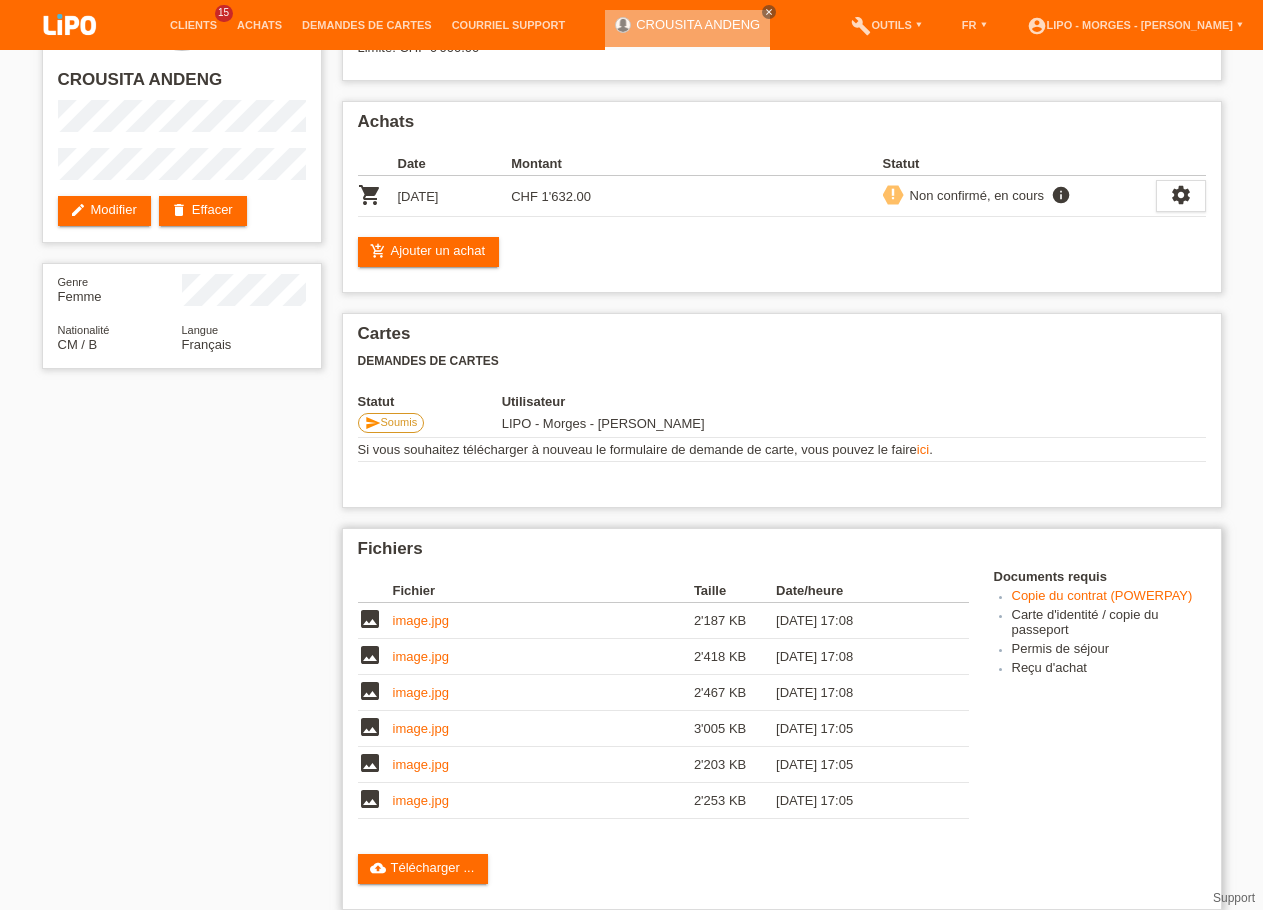 scroll, scrollTop: 102, scrollLeft: 0, axis: vertical 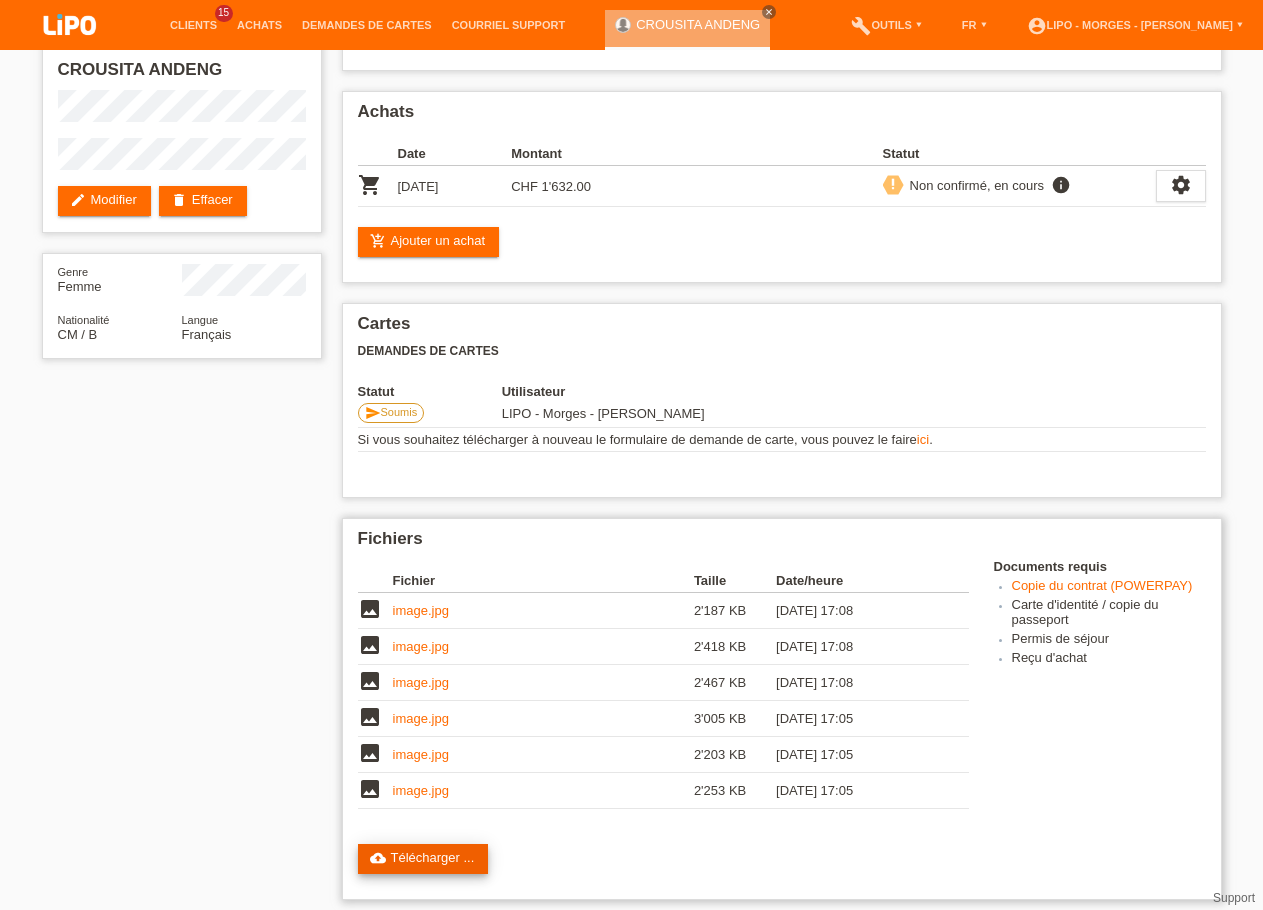click on "cloud_upload  Télécharger ..." at bounding box center [423, 859] 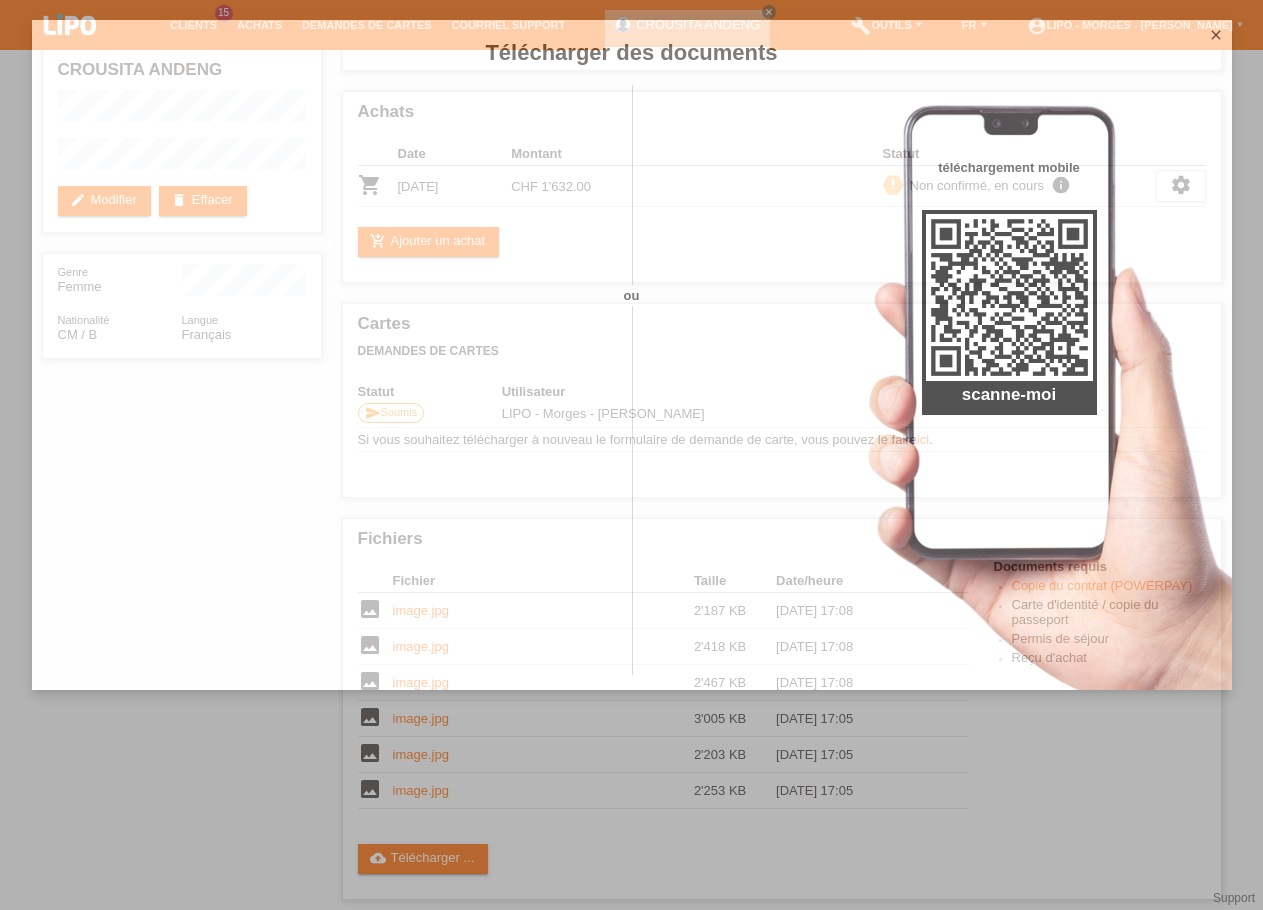 click on "Télécharger des documents
ou
téléchargement mobile
scanne-moi
close" at bounding box center [631, 455] 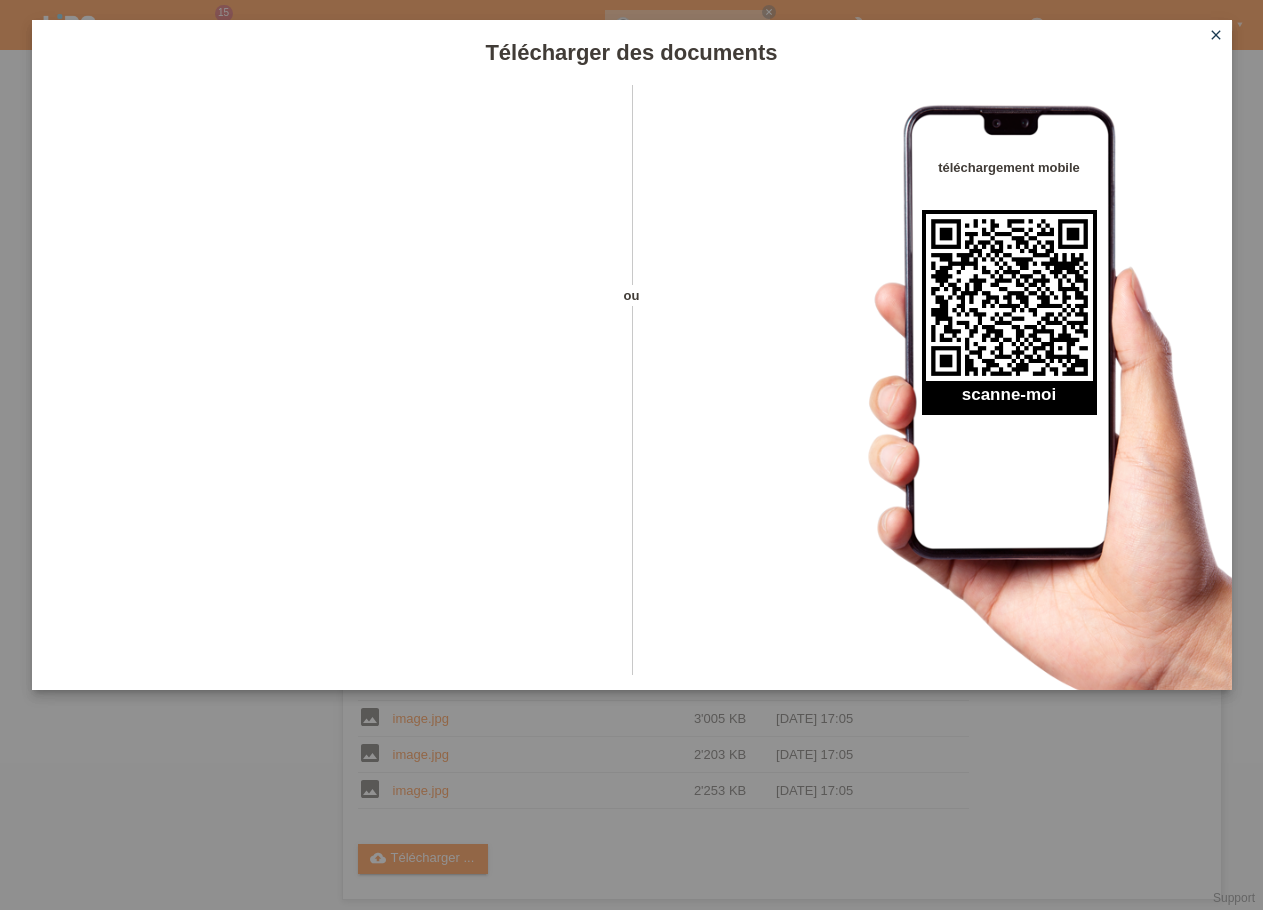 click on "close" at bounding box center [1216, 35] 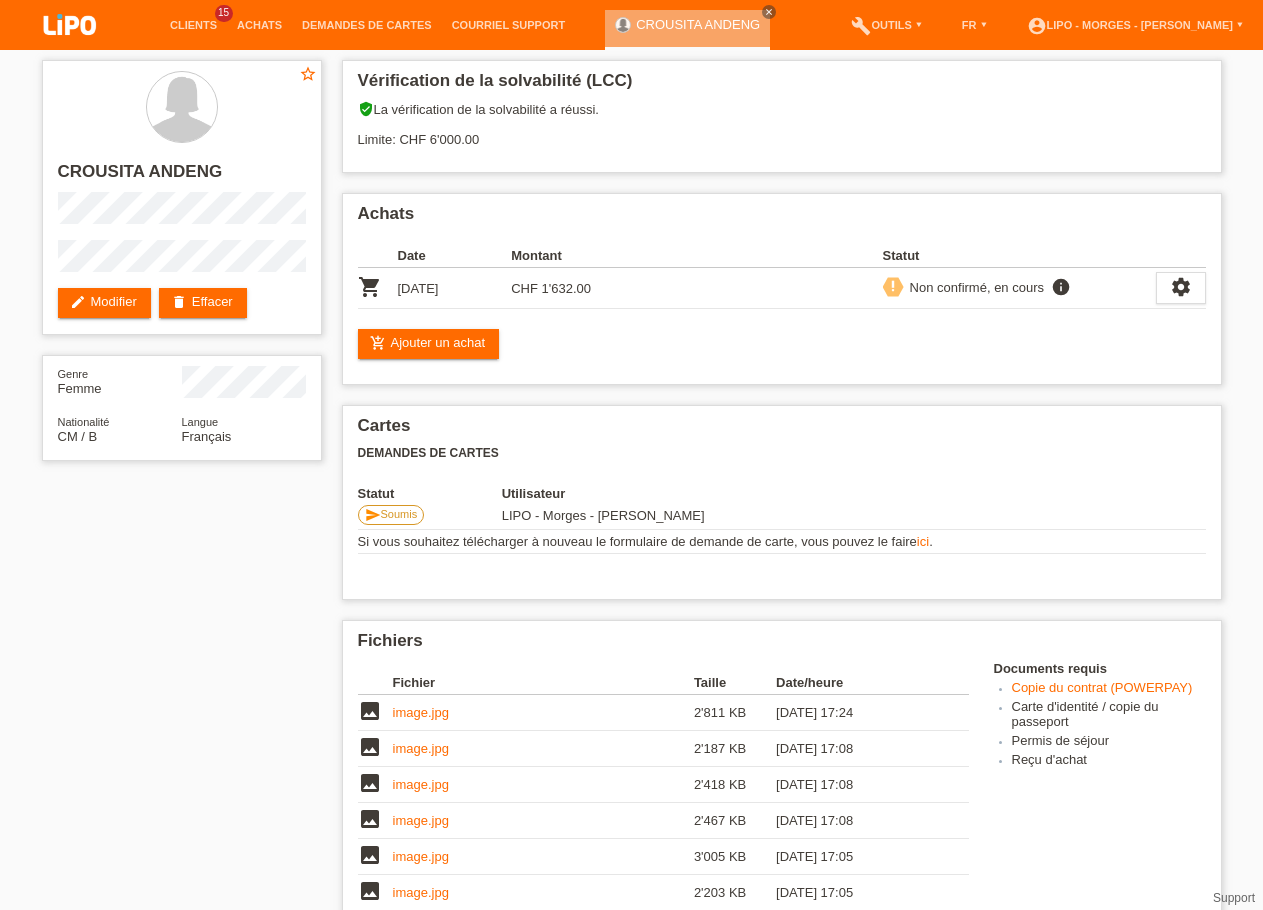 scroll, scrollTop: 488, scrollLeft: 0, axis: vertical 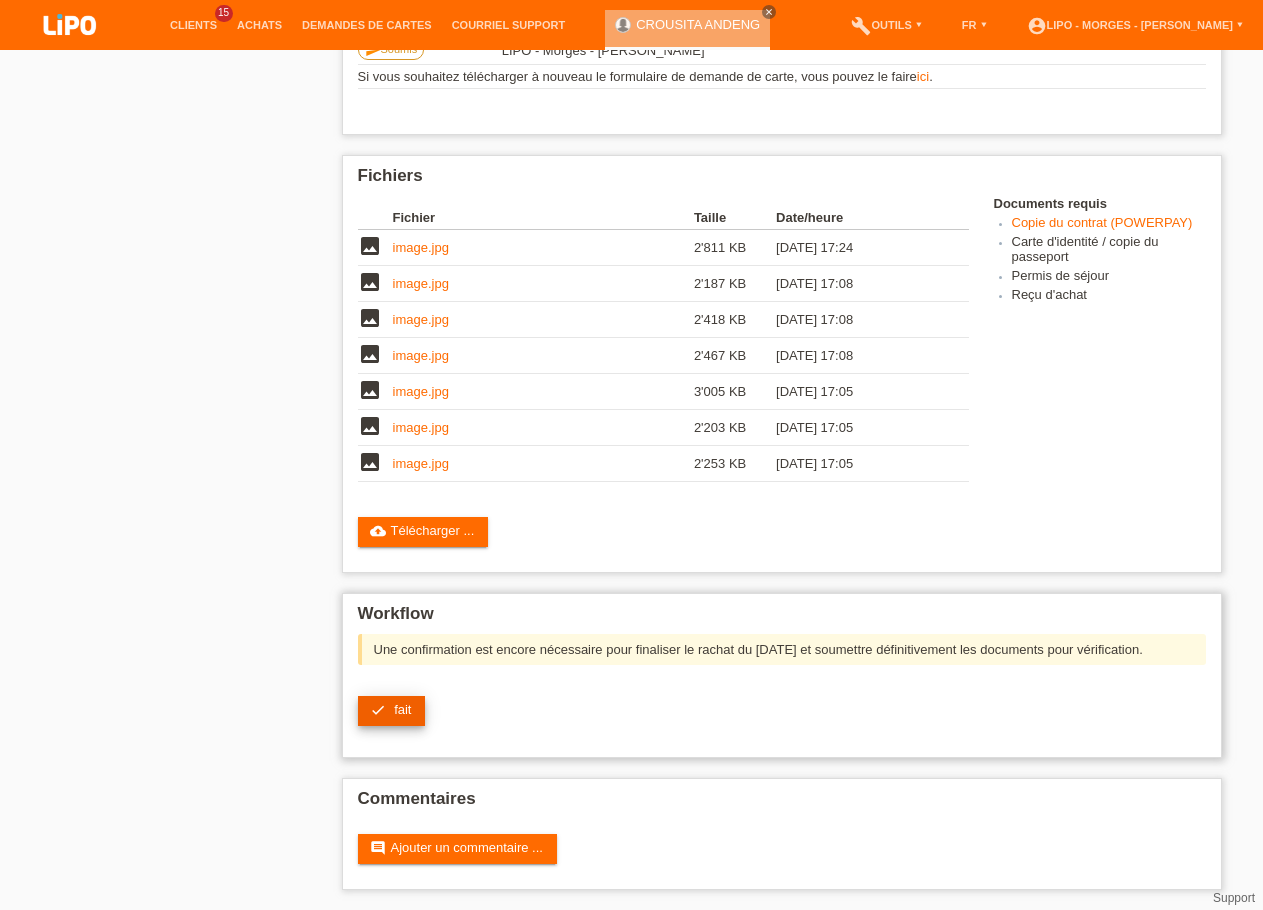 click on "check   fait" at bounding box center [392, 711] 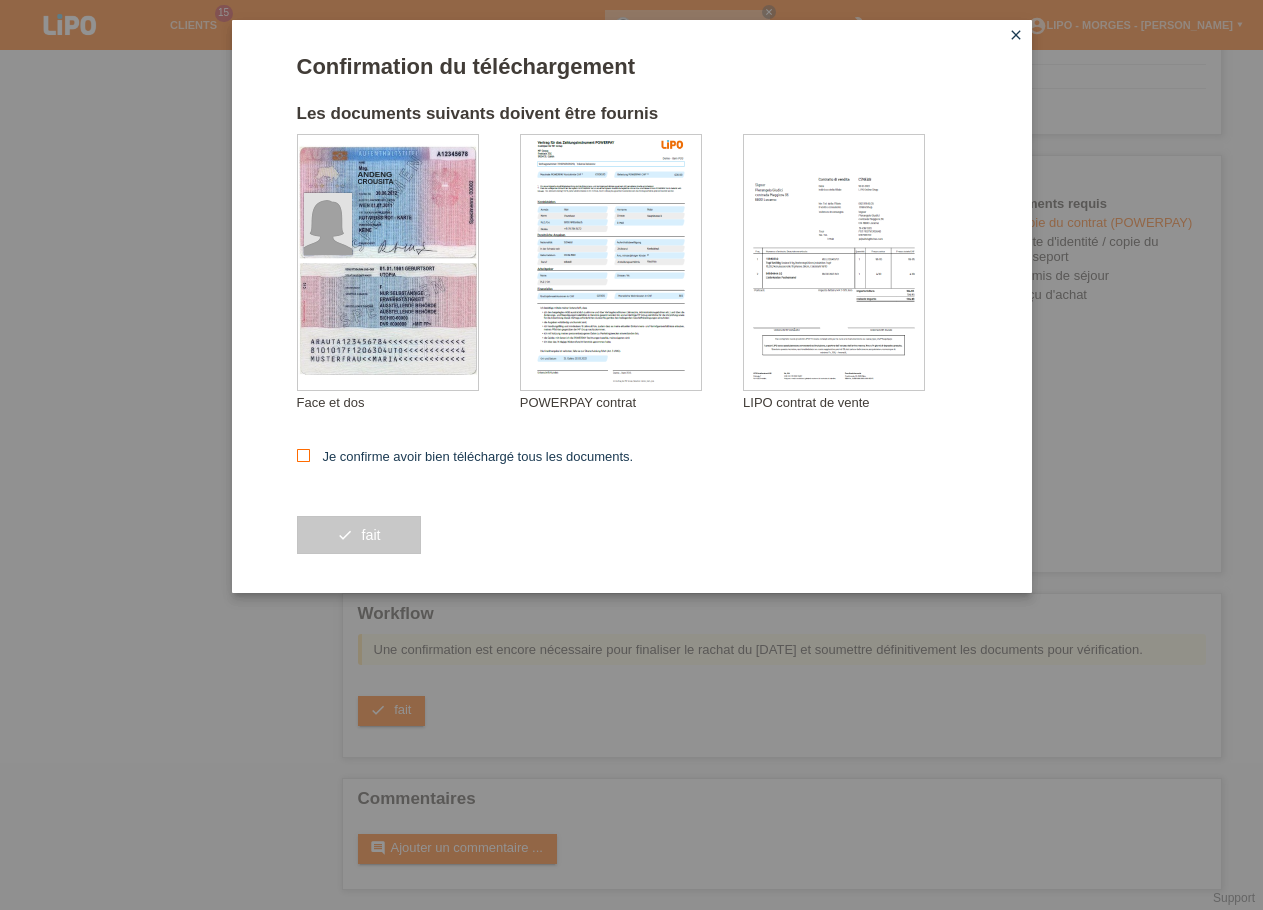 click on "Je confirme avoir bien téléchargé tous les documents." at bounding box center [465, 456] 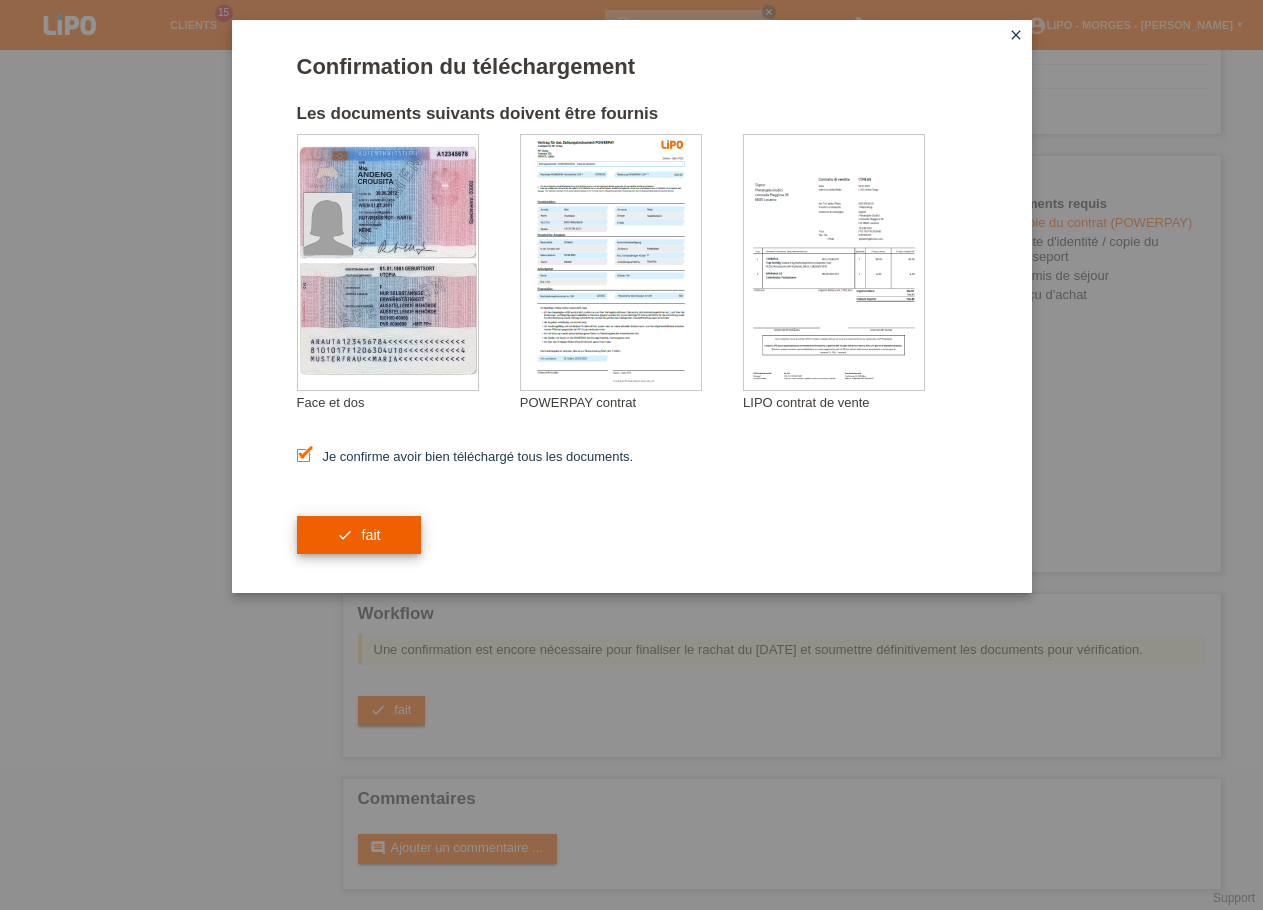 click on "check   fait" at bounding box center [359, 535] 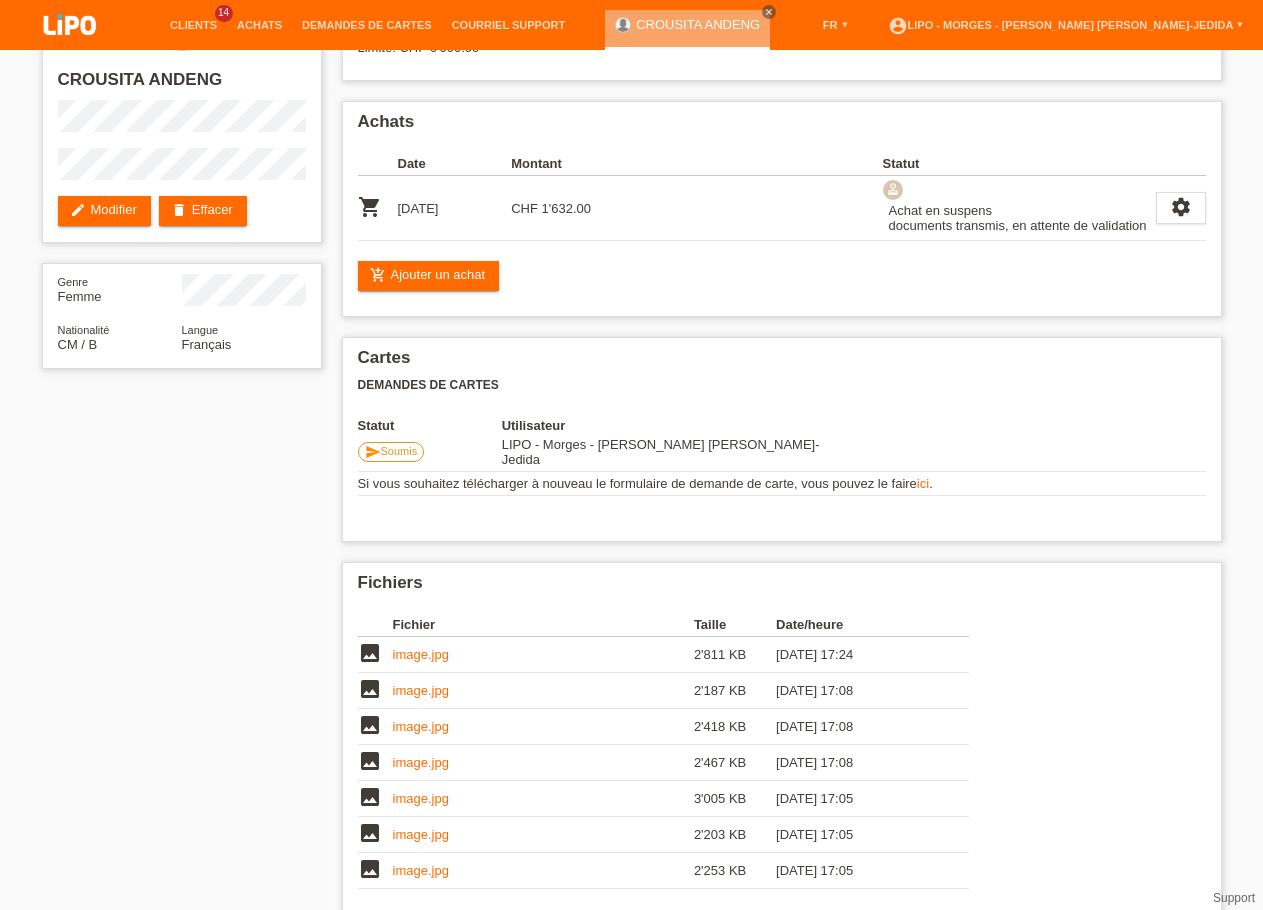 scroll, scrollTop: 102, scrollLeft: 0, axis: vertical 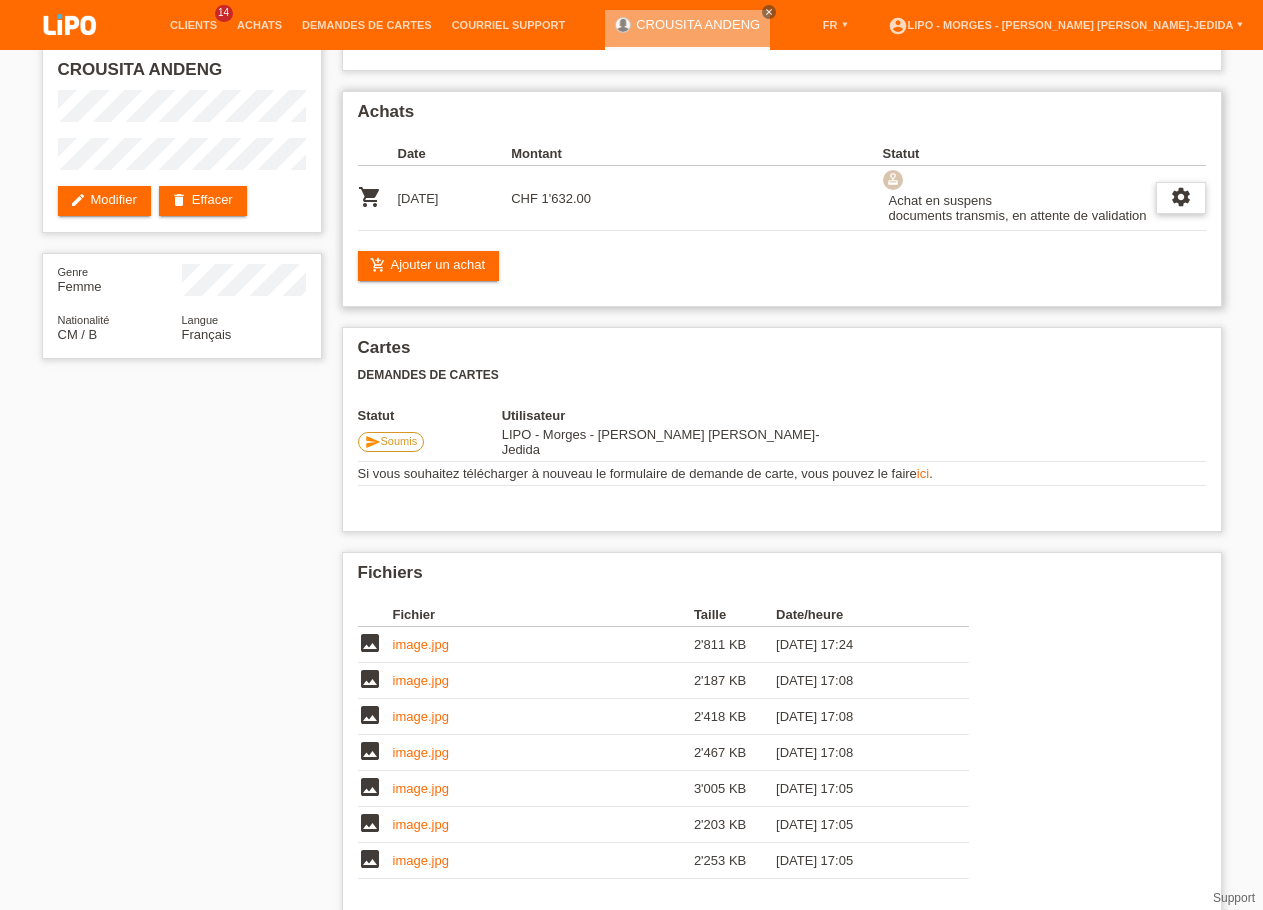 click on "settings" at bounding box center (1181, 197) 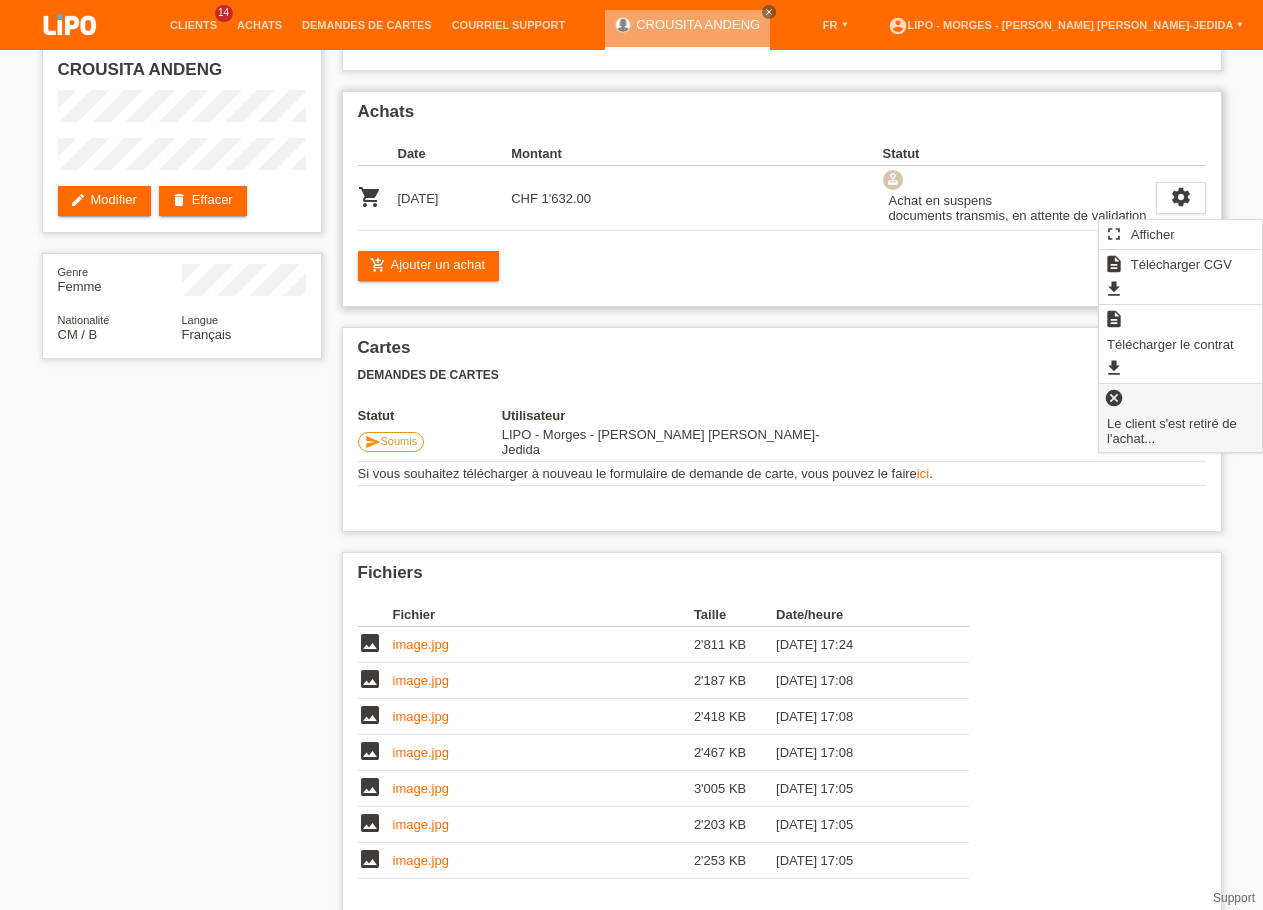 click on "Le client s'est retiré de l'achat..." at bounding box center [1180, 430] 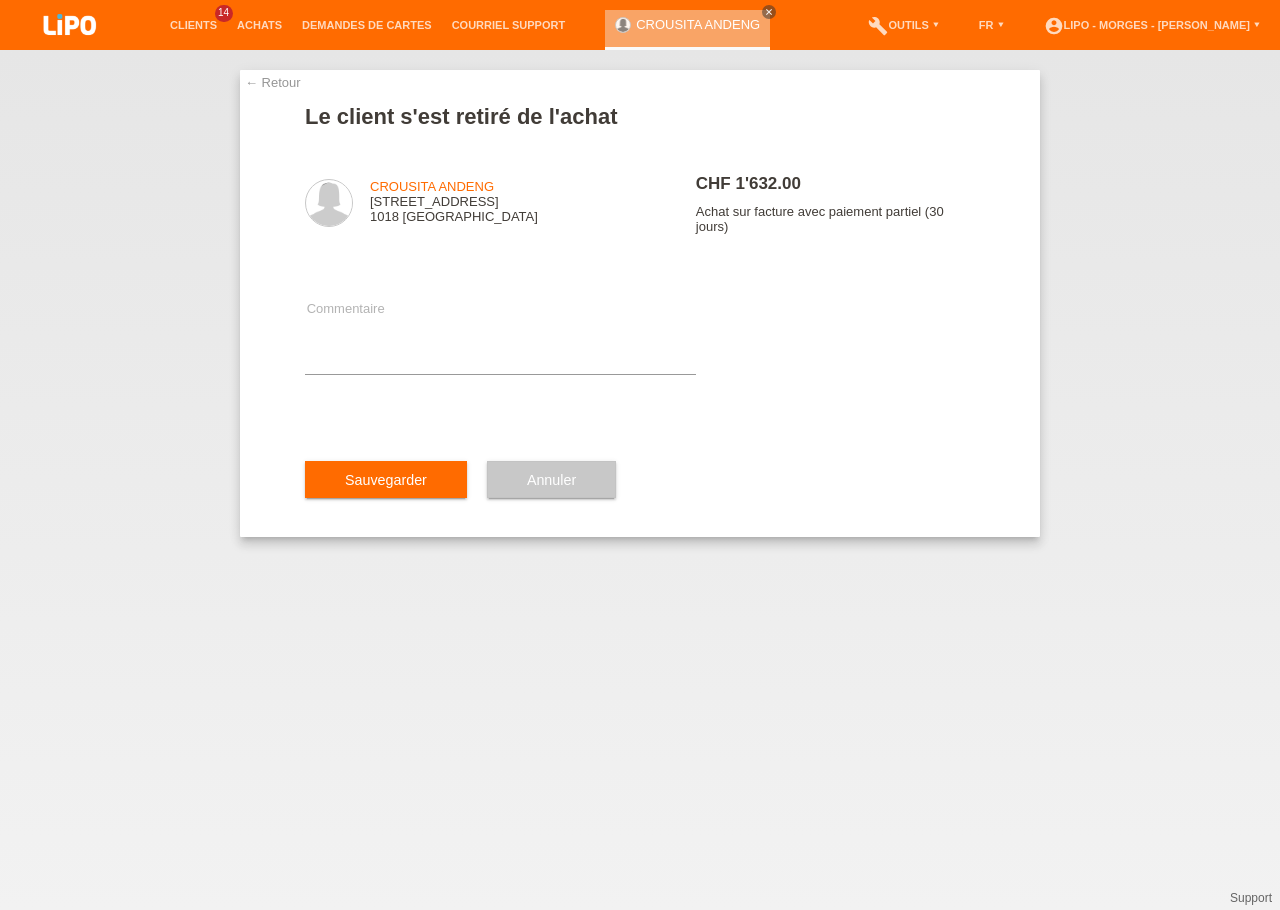 scroll, scrollTop: 0, scrollLeft: 0, axis: both 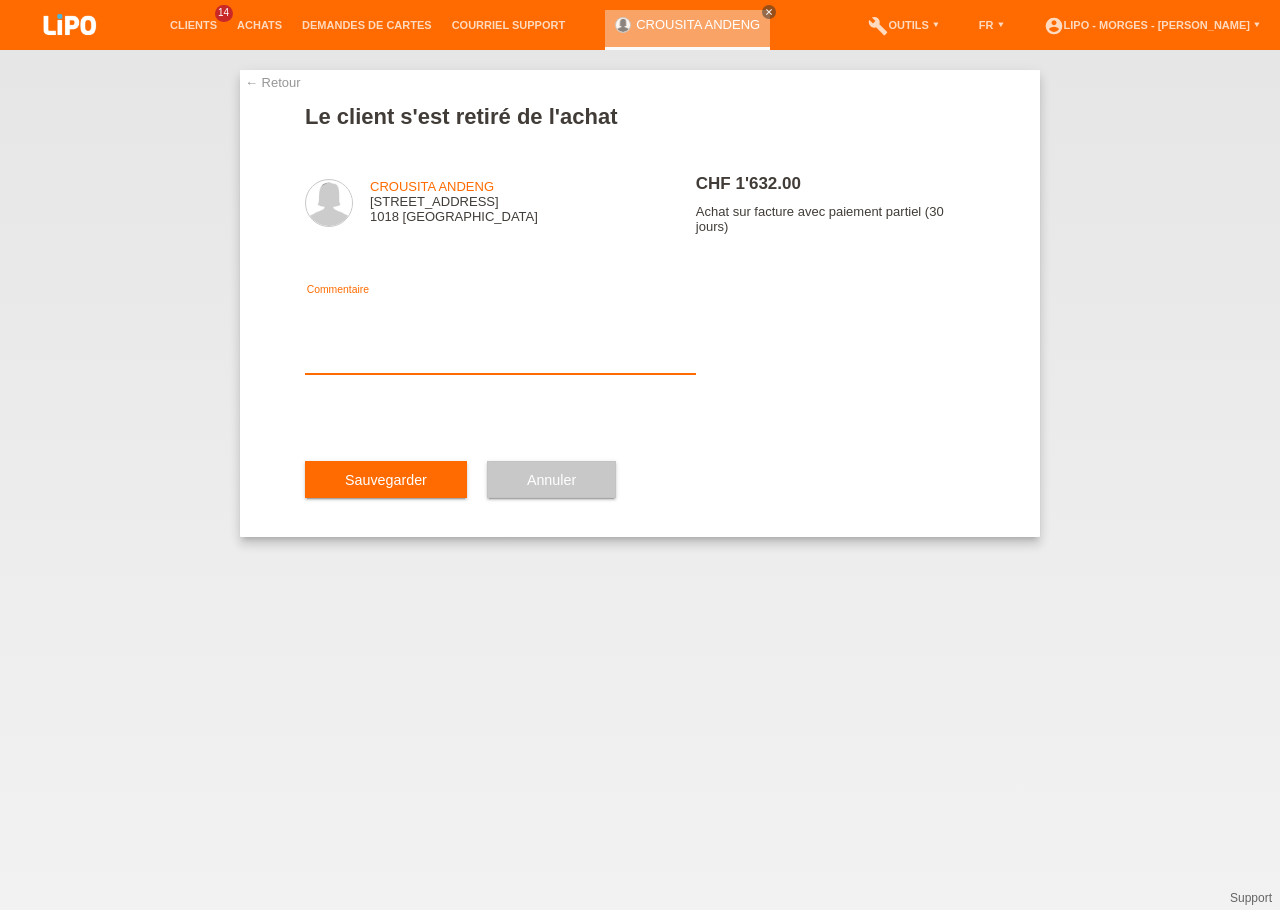 click at bounding box center [500, 335] 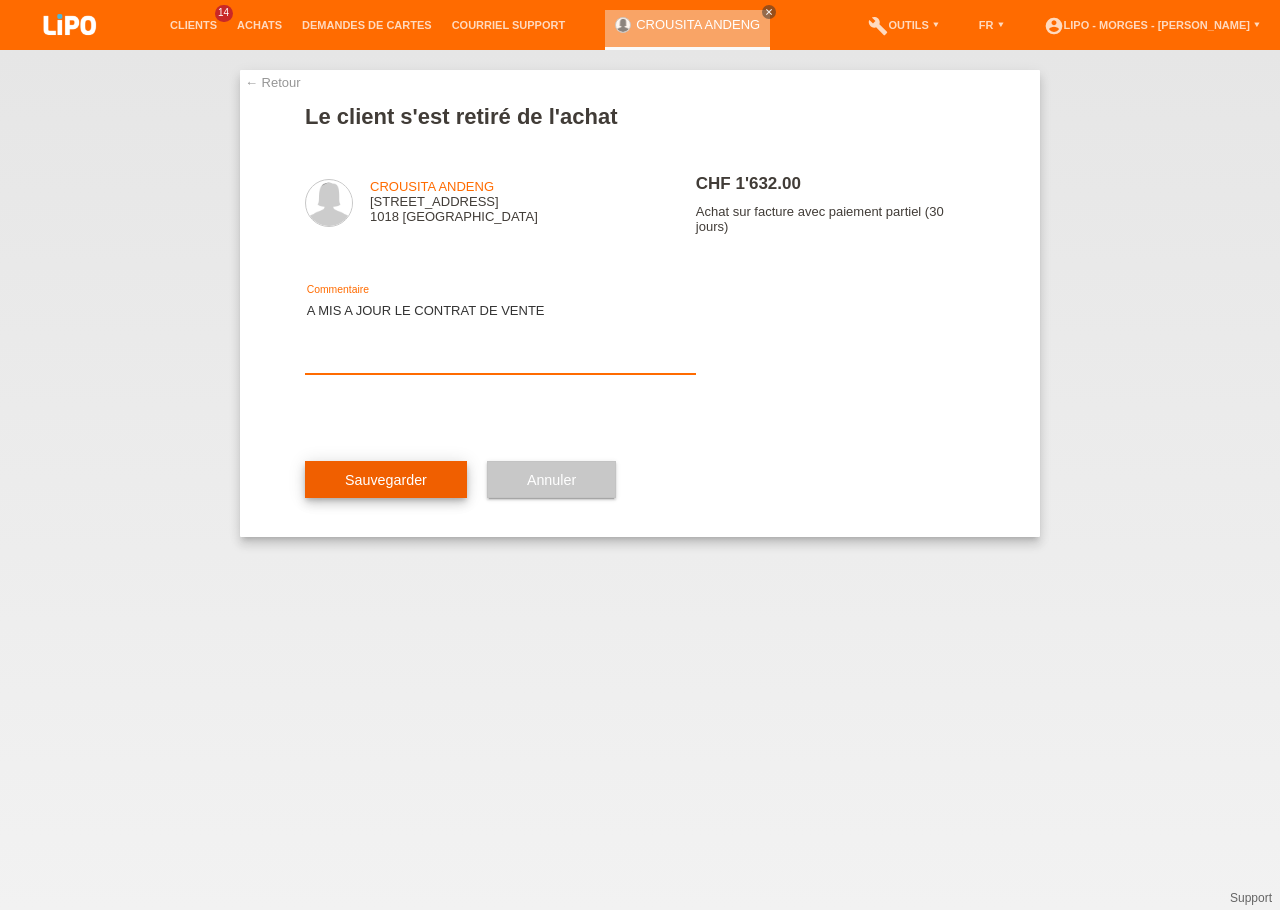 type on "A MIS A JOUR LE CONTRAT DE VENTE" 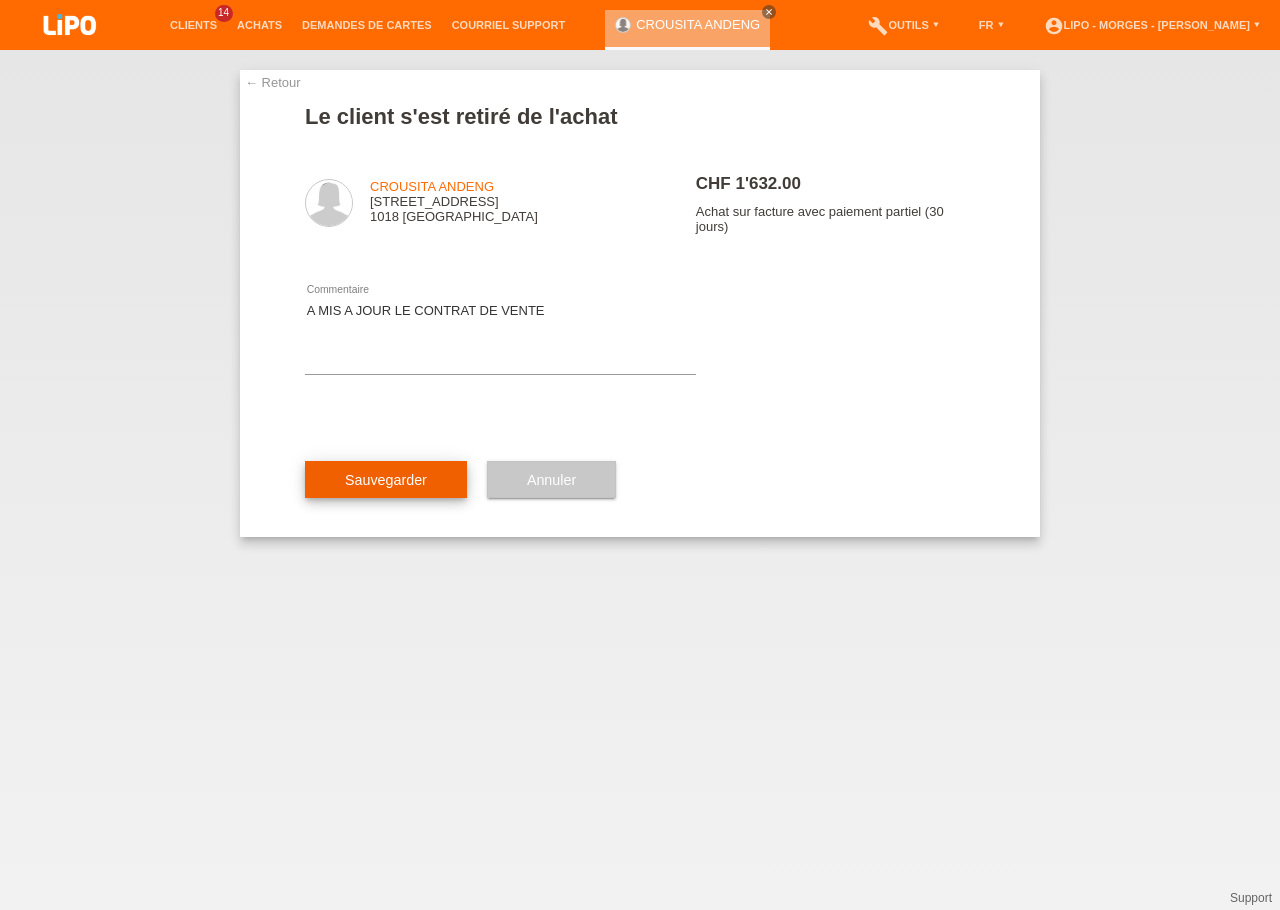 click on "Sauvegarder" at bounding box center (386, 480) 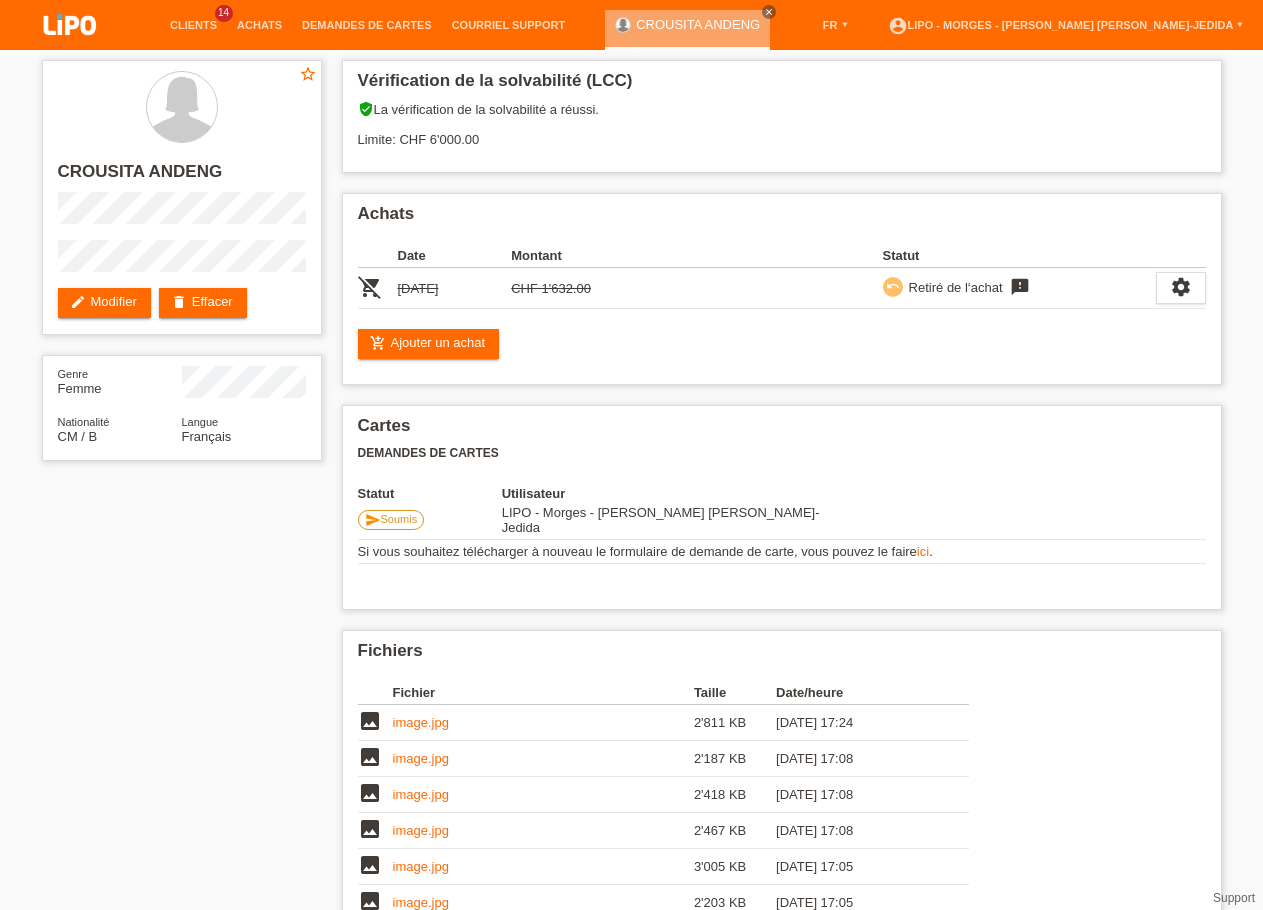 scroll, scrollTop: 0, scrollLeft: 0, axis: both 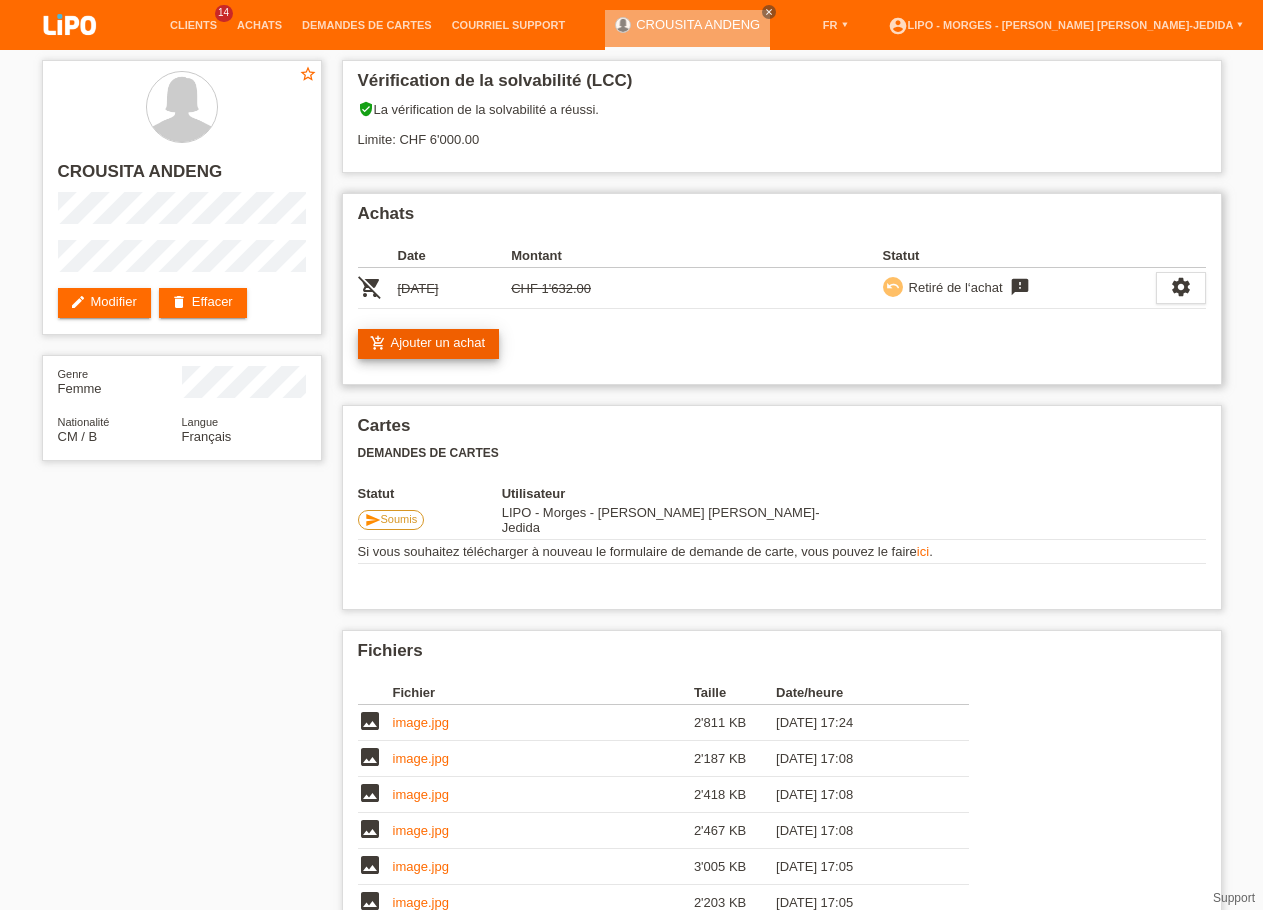 click on "add_shopping_cart  Ajouter un achat" at bounding box center [429, 344] 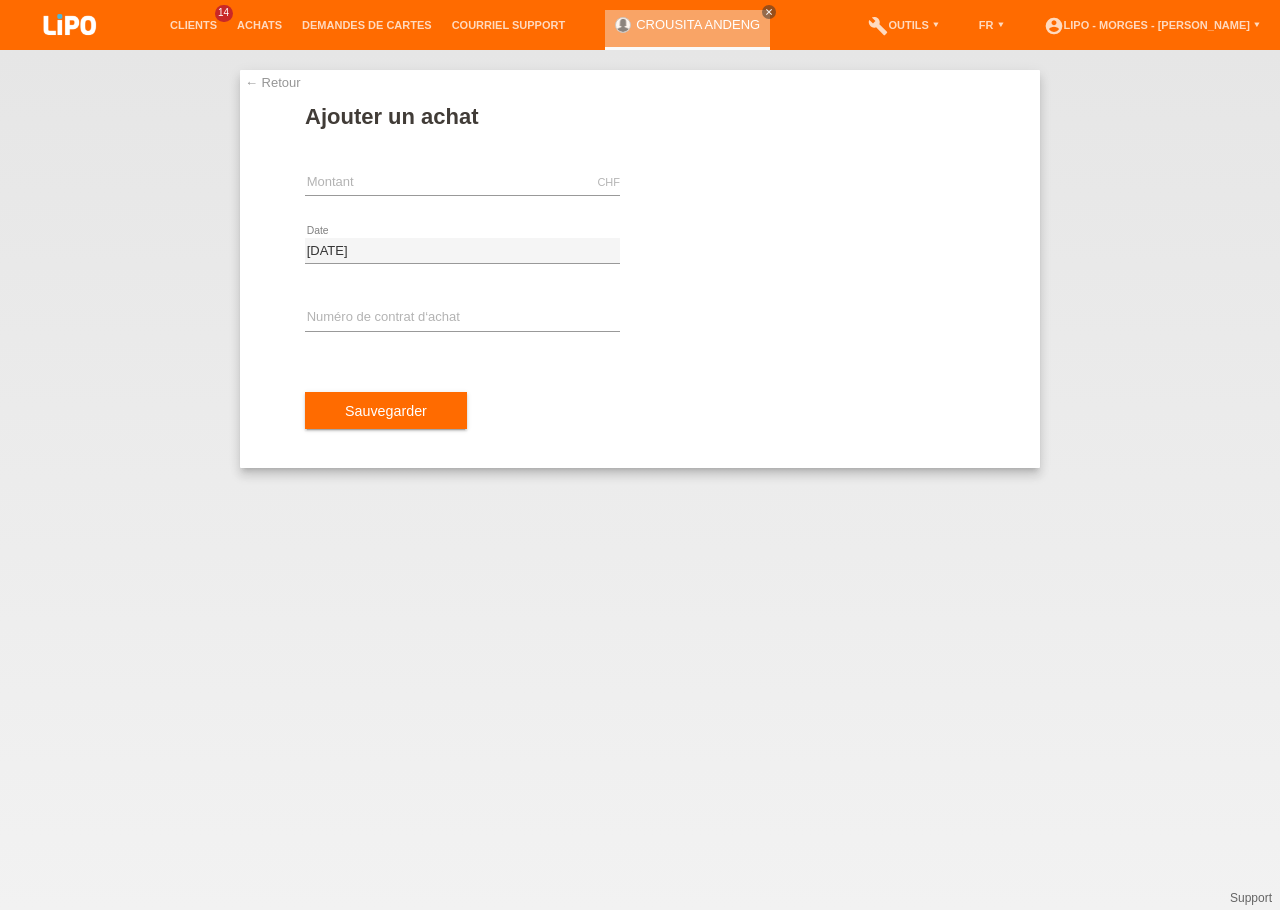 scroll, scrollTop: 0, scrollLeft: 0, axis: both 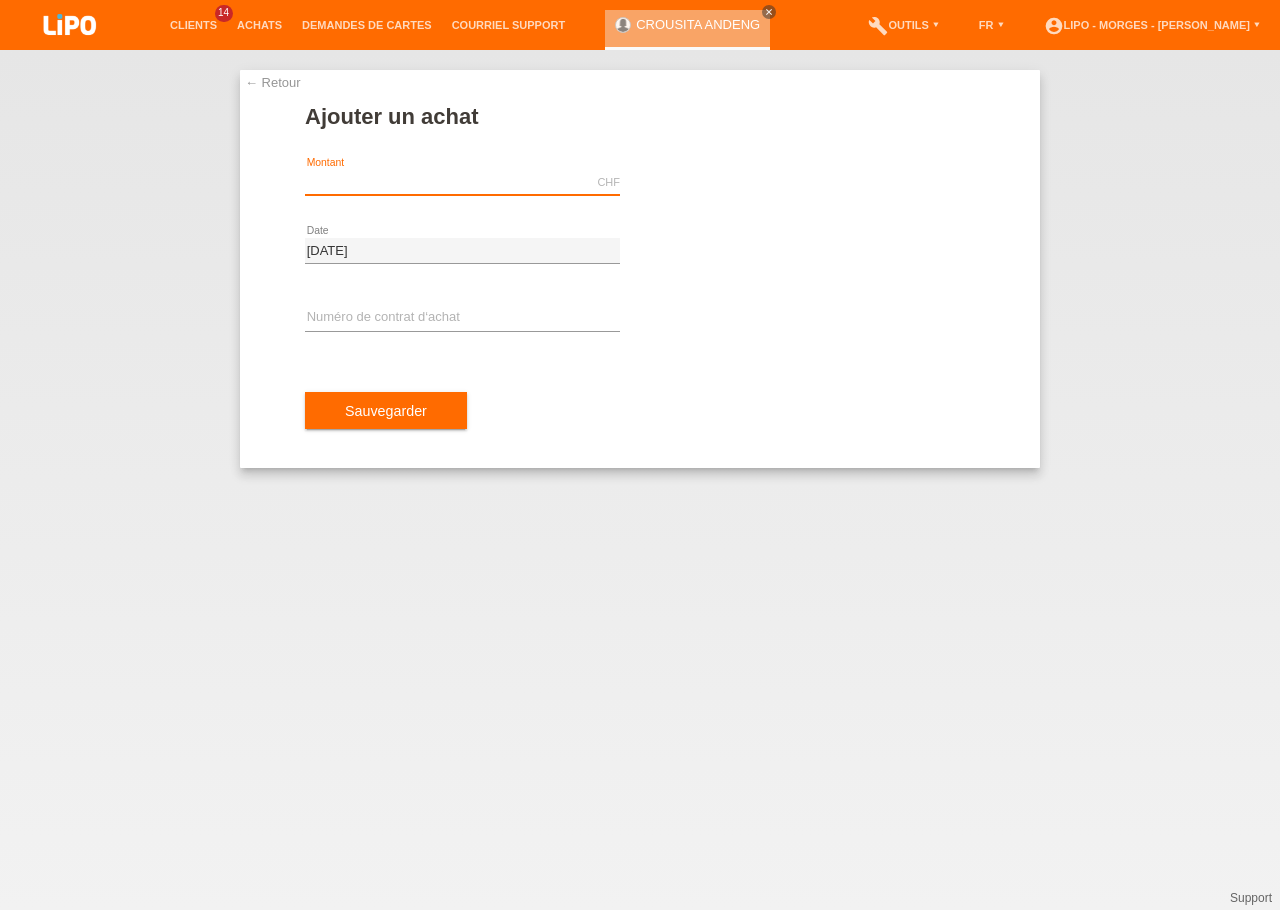 click at bounding box center (462, 182) 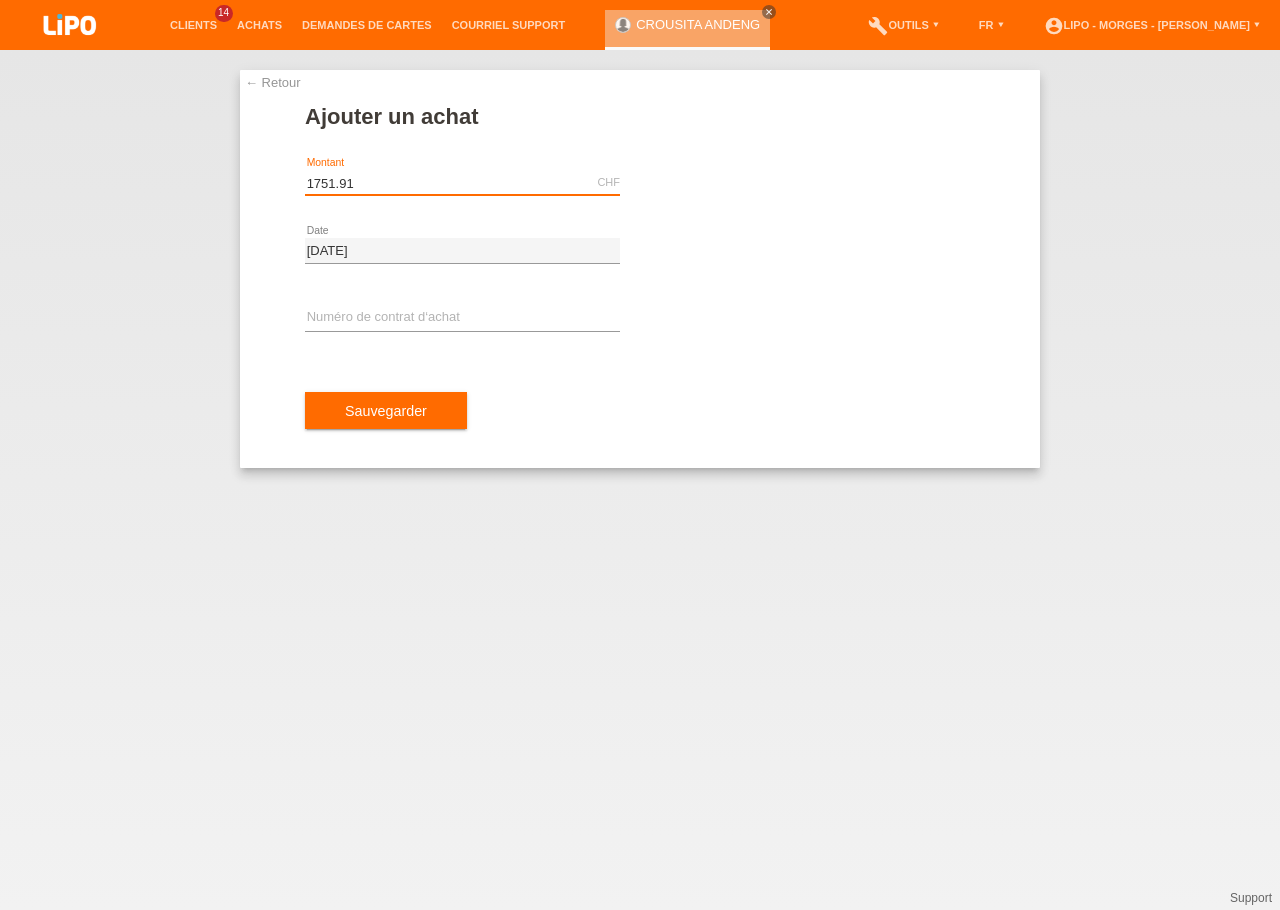 type on "1751.91" 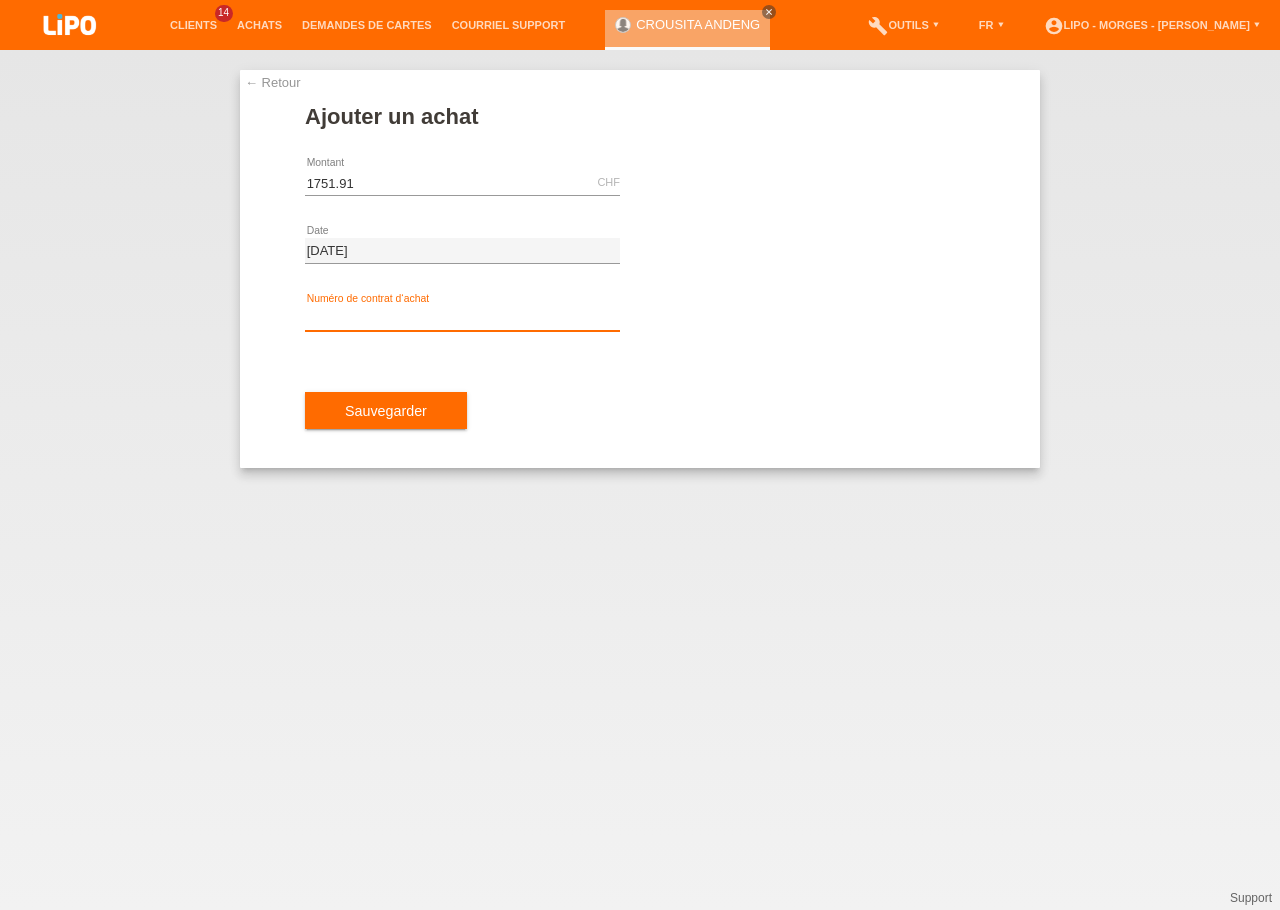 click at bounding box center [462, 318] 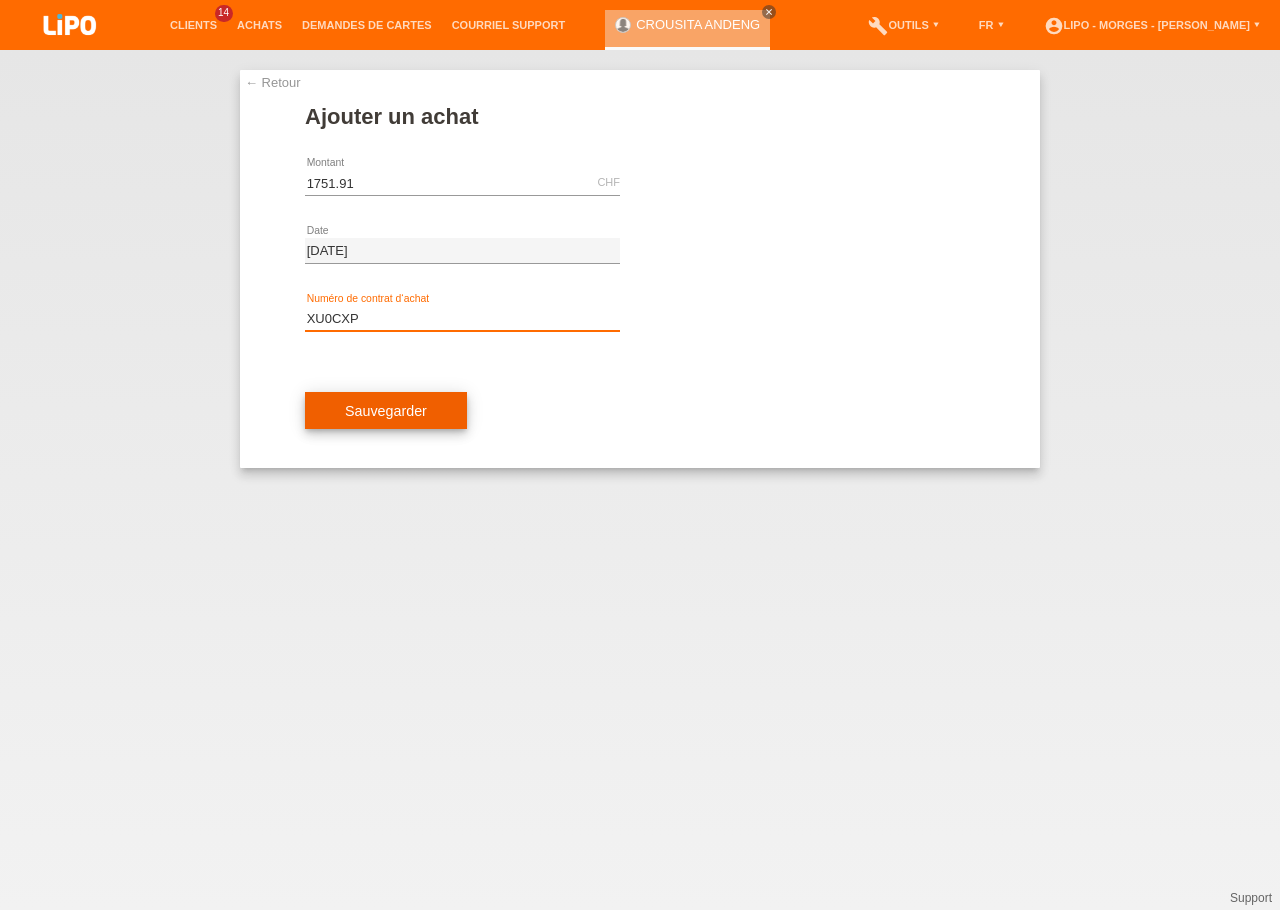 type on "XU0CXP" 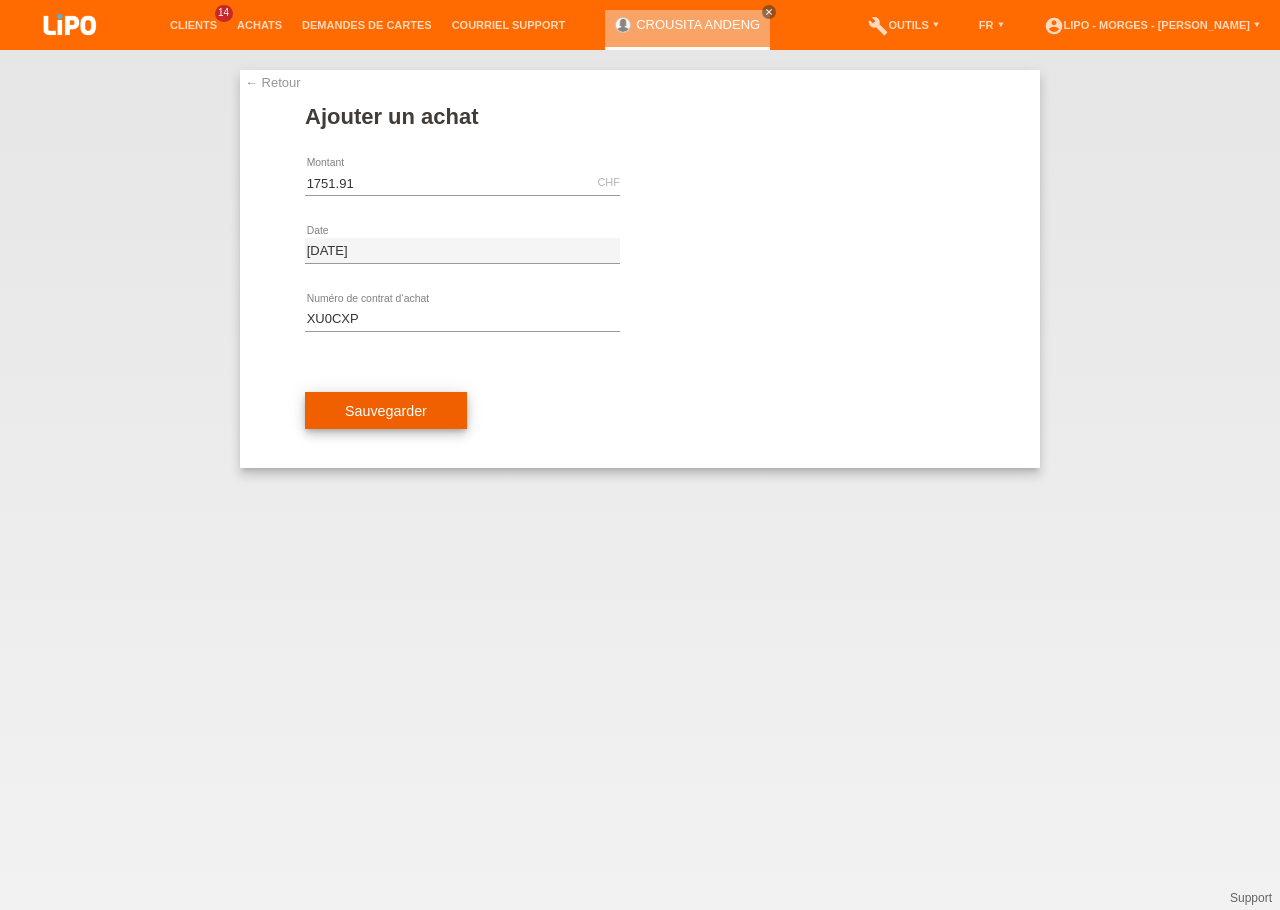 click on "Sauvegarder" at bounding box center (386, 411) 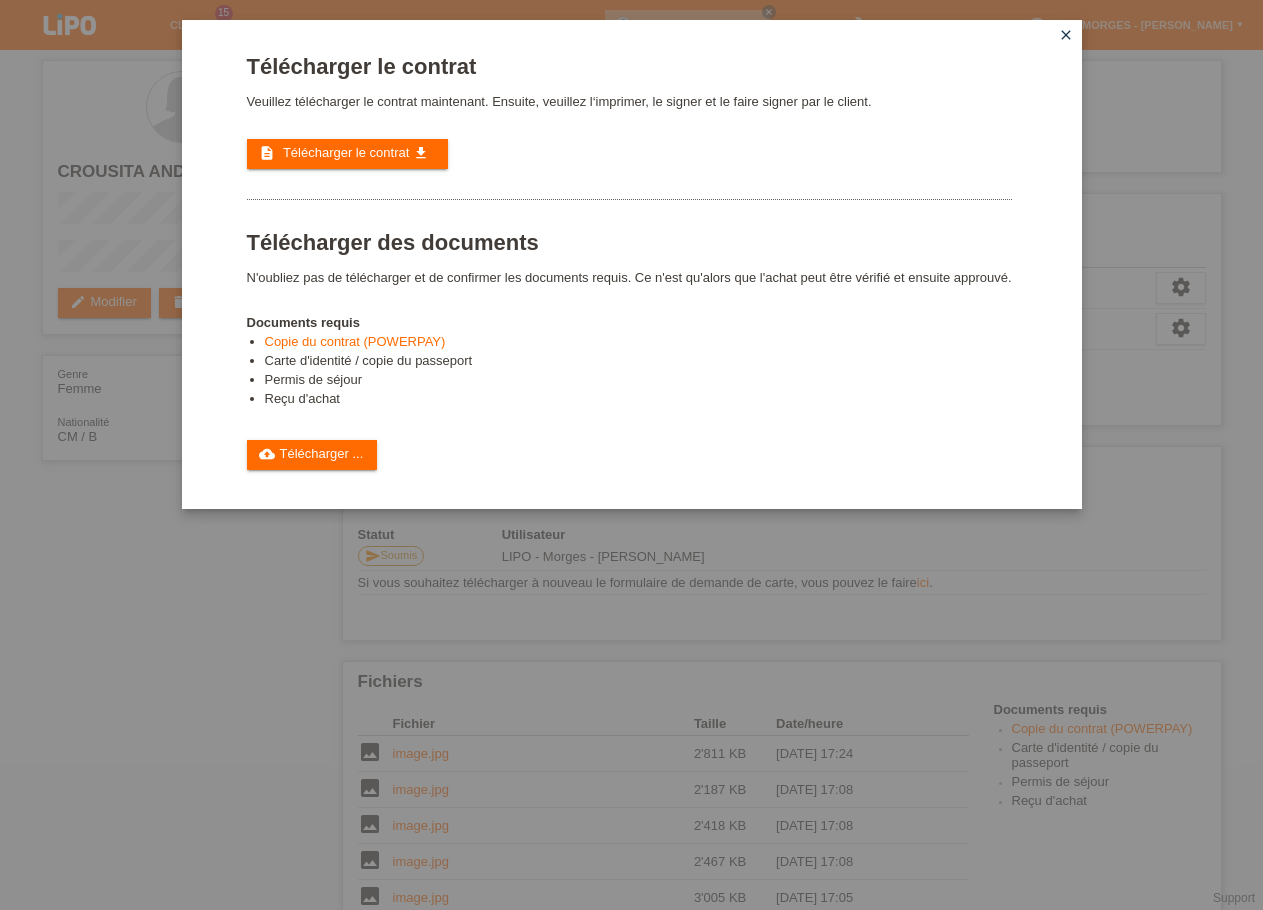 scroll, scrollTop: 0, scrollLeft: 0, axis: both 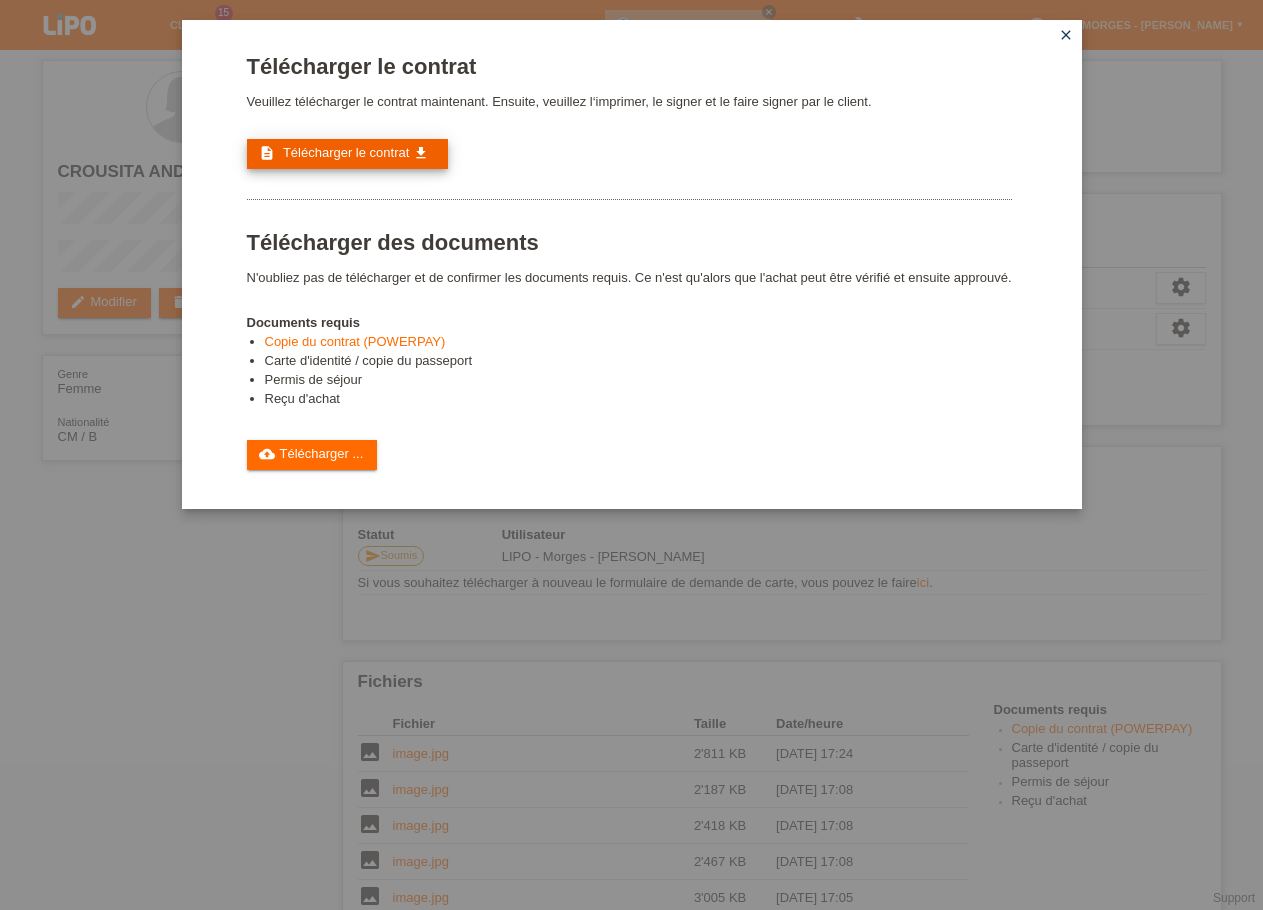 click on "description   Télécharger le contrat   get_app" at bounding box center (347, 154) 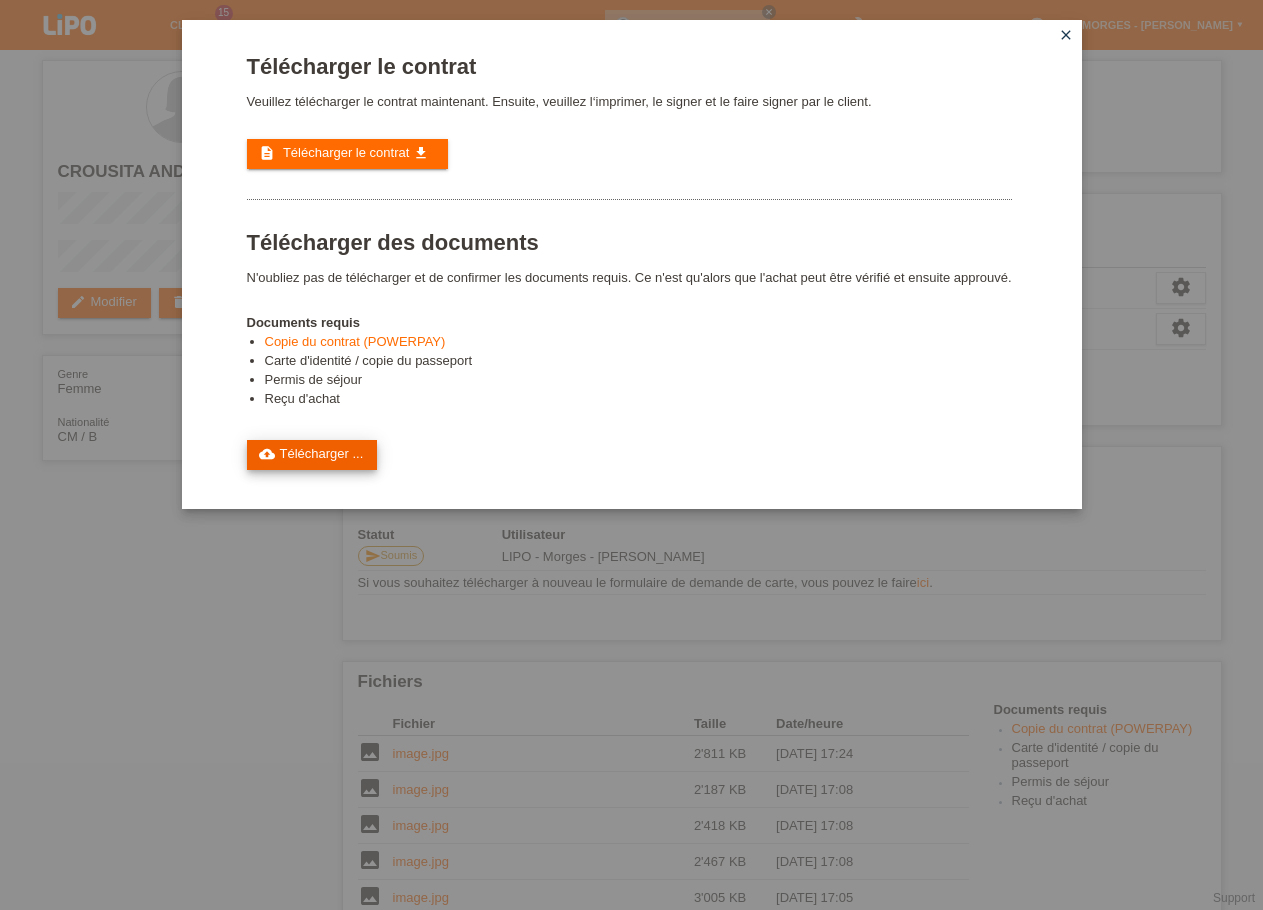 click on "cloud_upload  Télécharger ..." at bounding box center [312, 455] 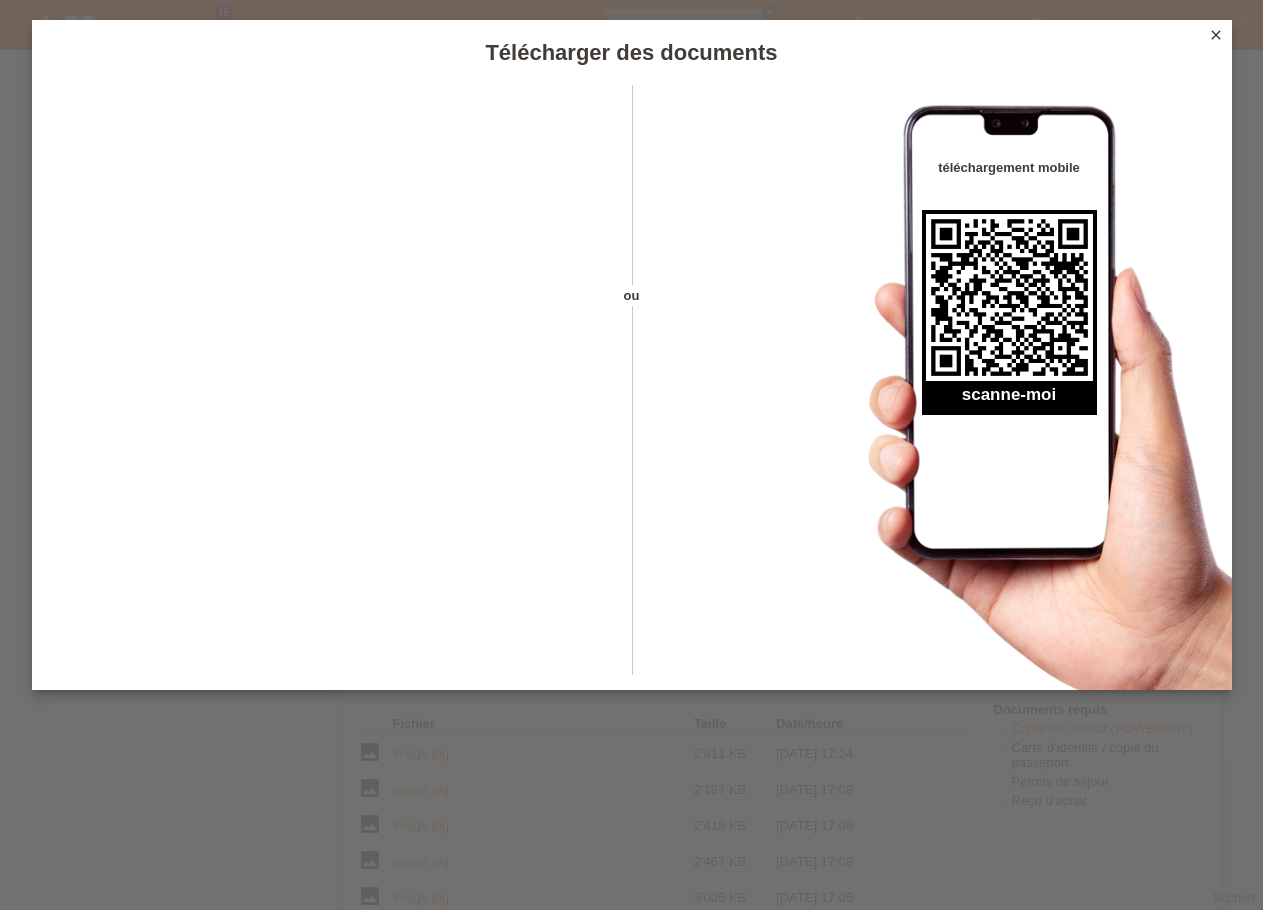 click on "close" at bounding box center [1216, 35] 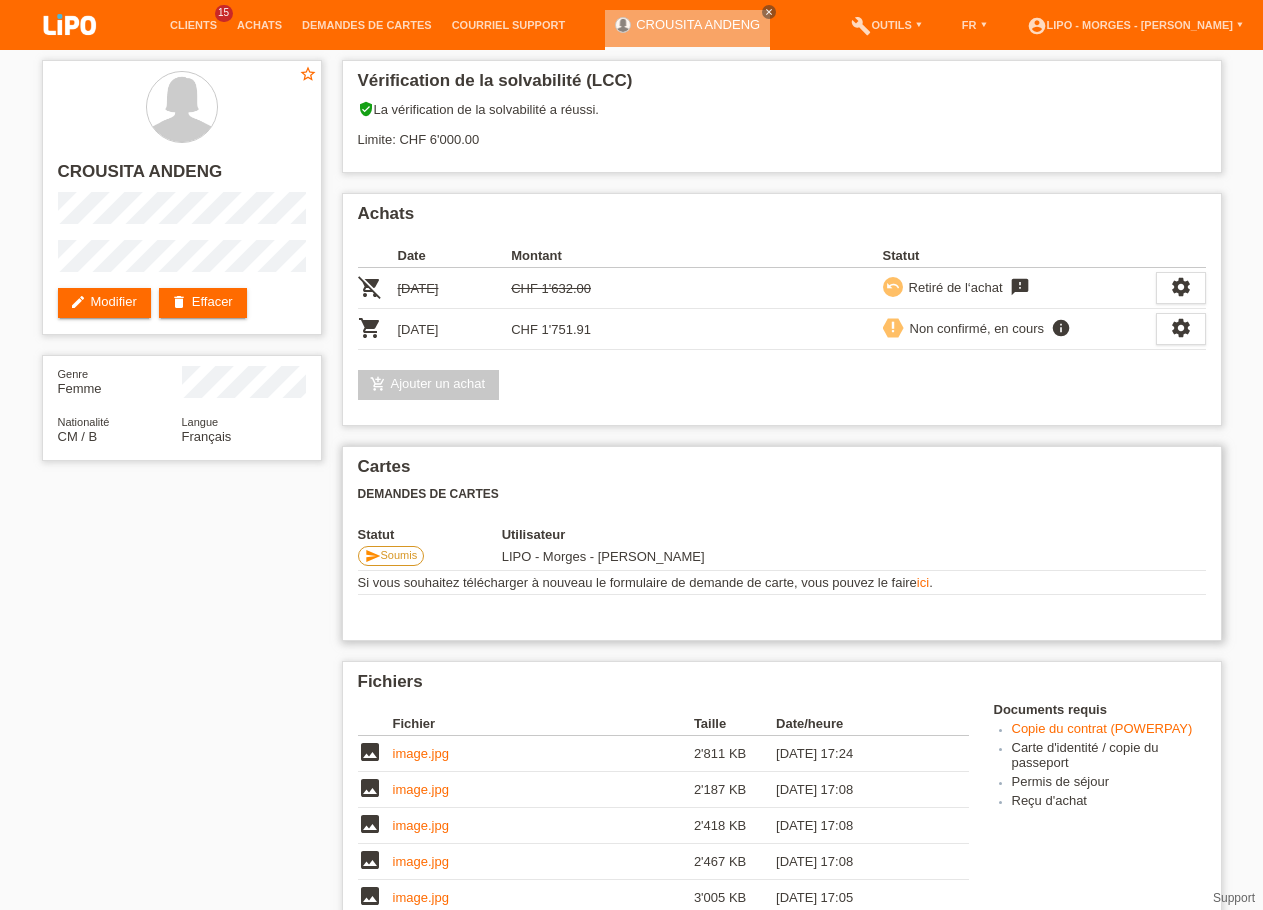 scroll, scrollTop: 0, scrollLeft: 0, axis: both 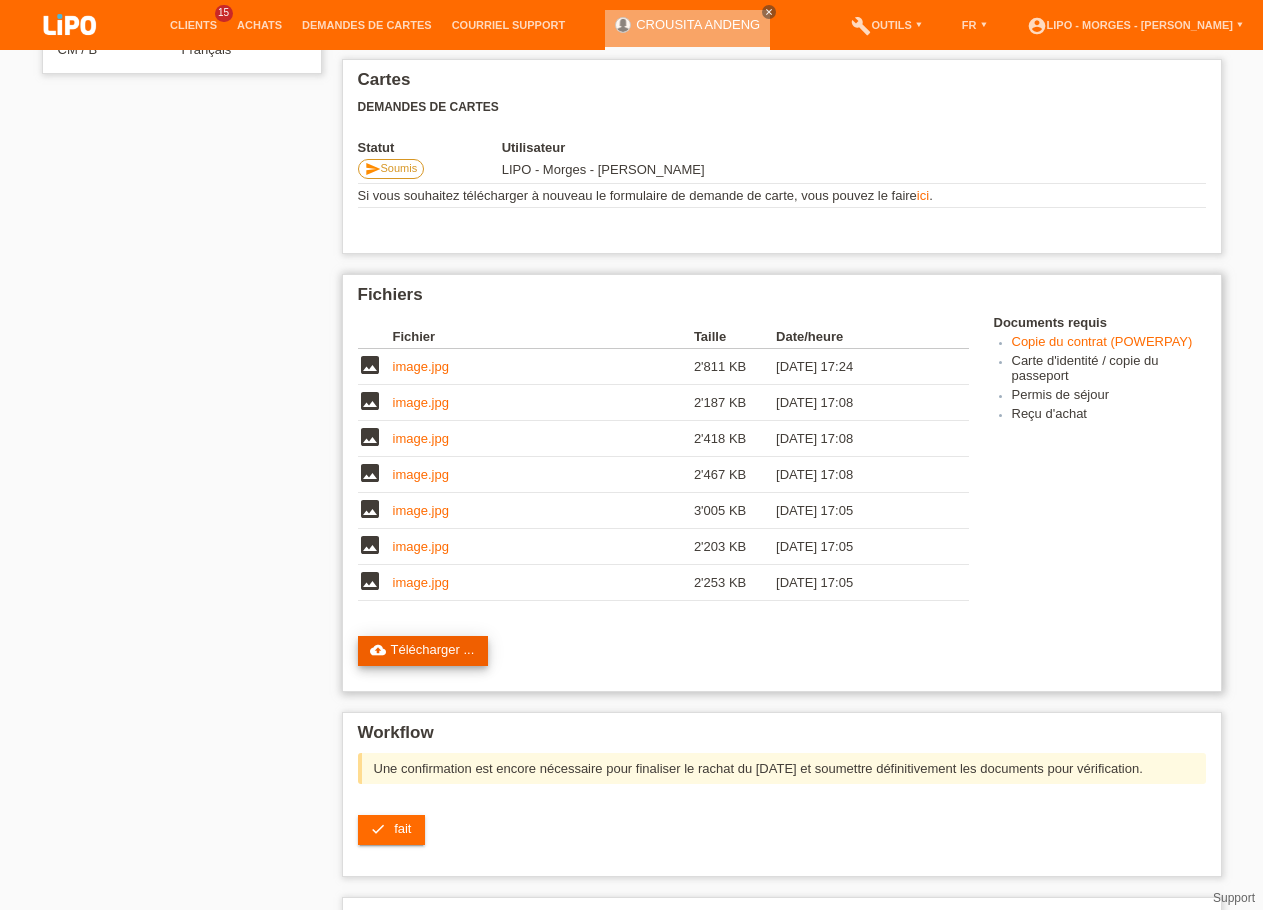 click on "cloud_upload  Télécharger ..." at bounding box center [423, 651] 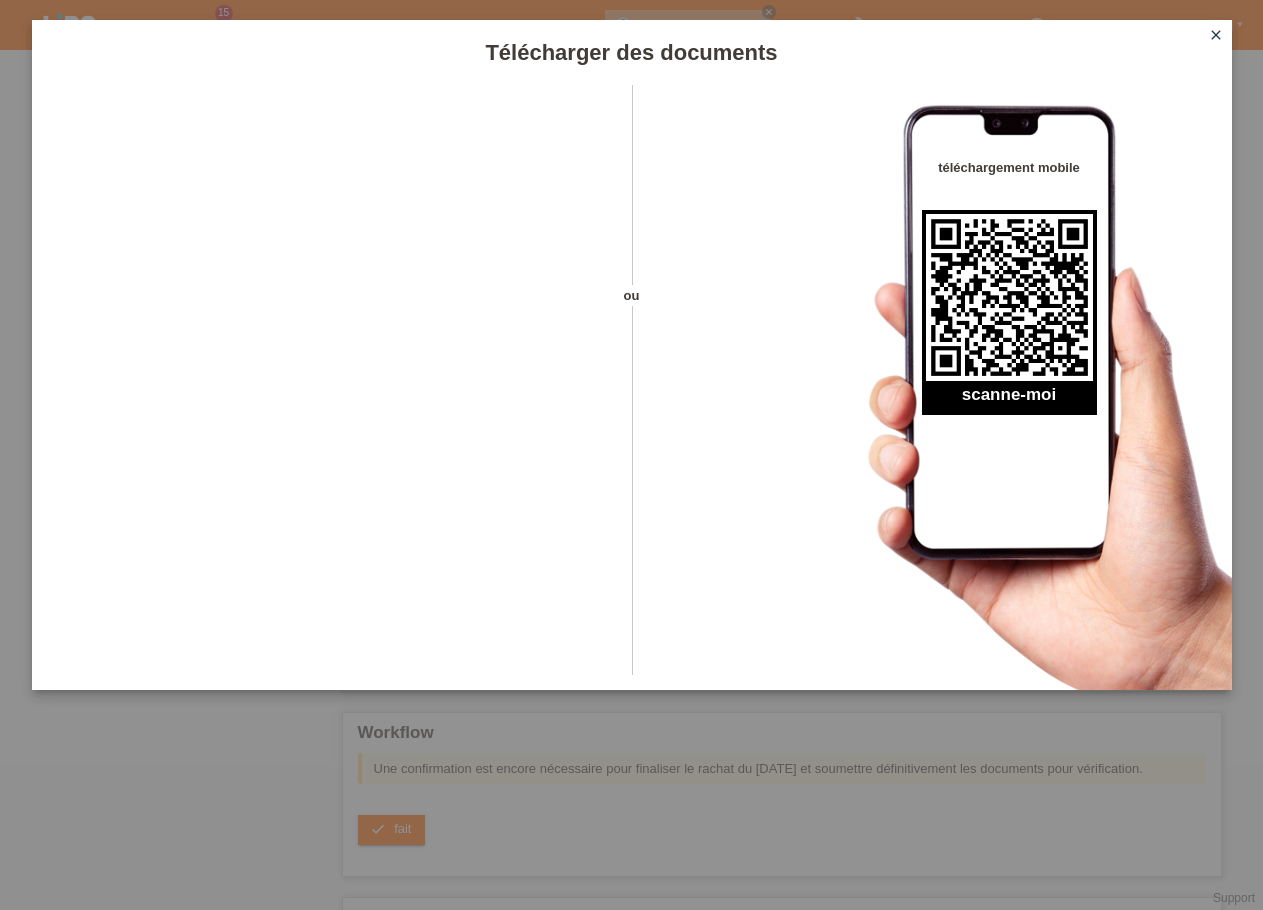 click on "close" at bounding box center (1216, 35) 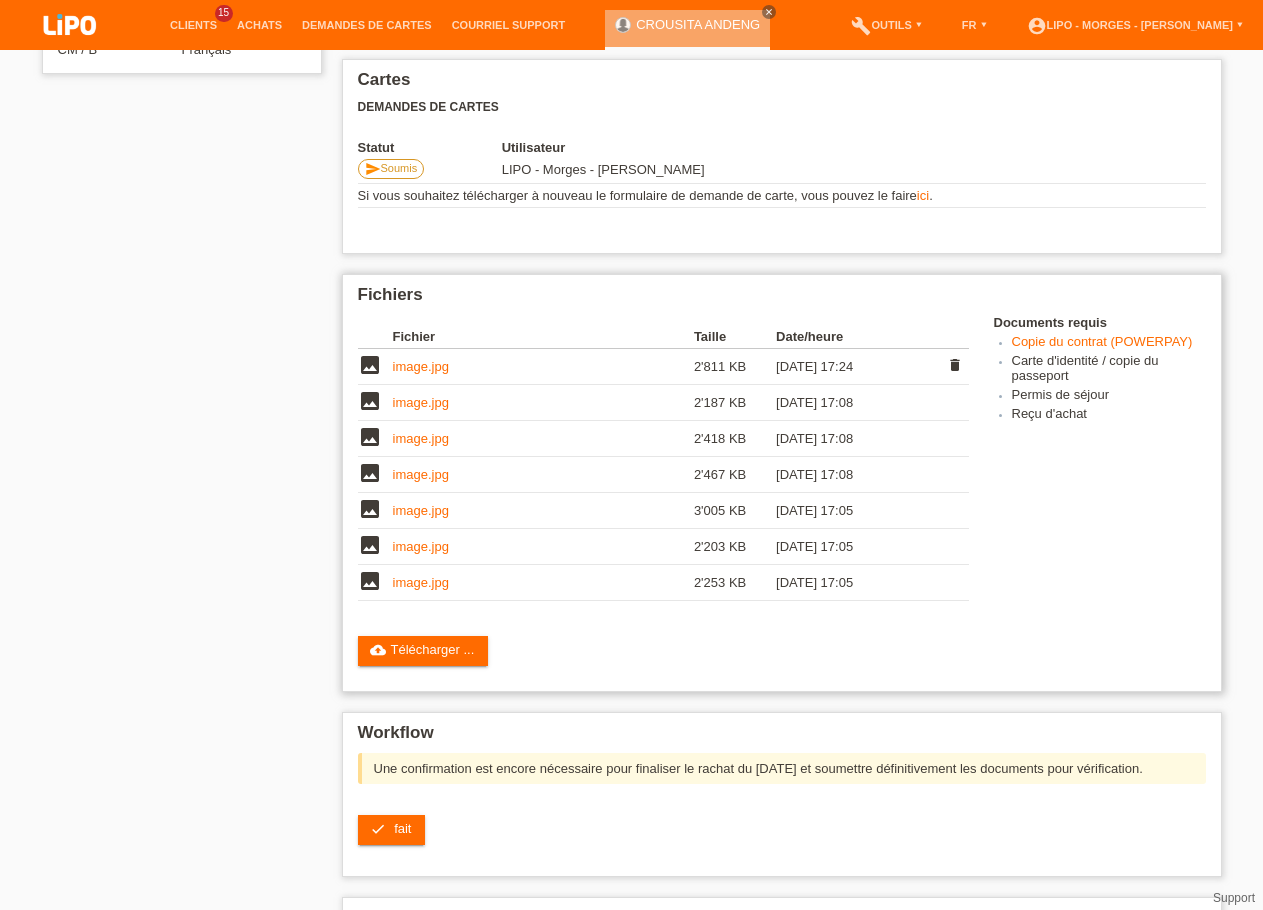 scroll, scrollTop: 387, scrollLeft: 0, axis: vertical 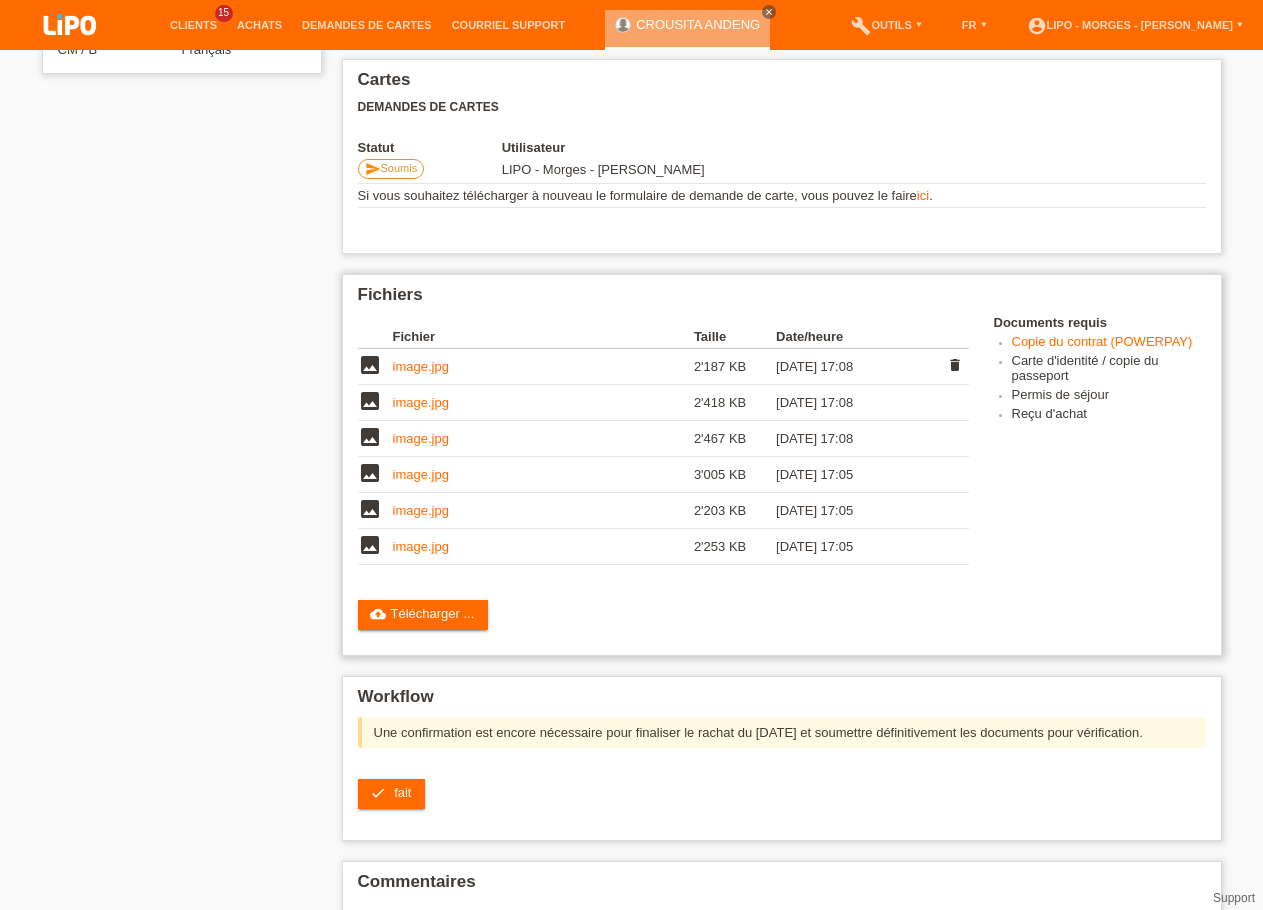 click on "image.jpg" at bounding box center (421, 366) 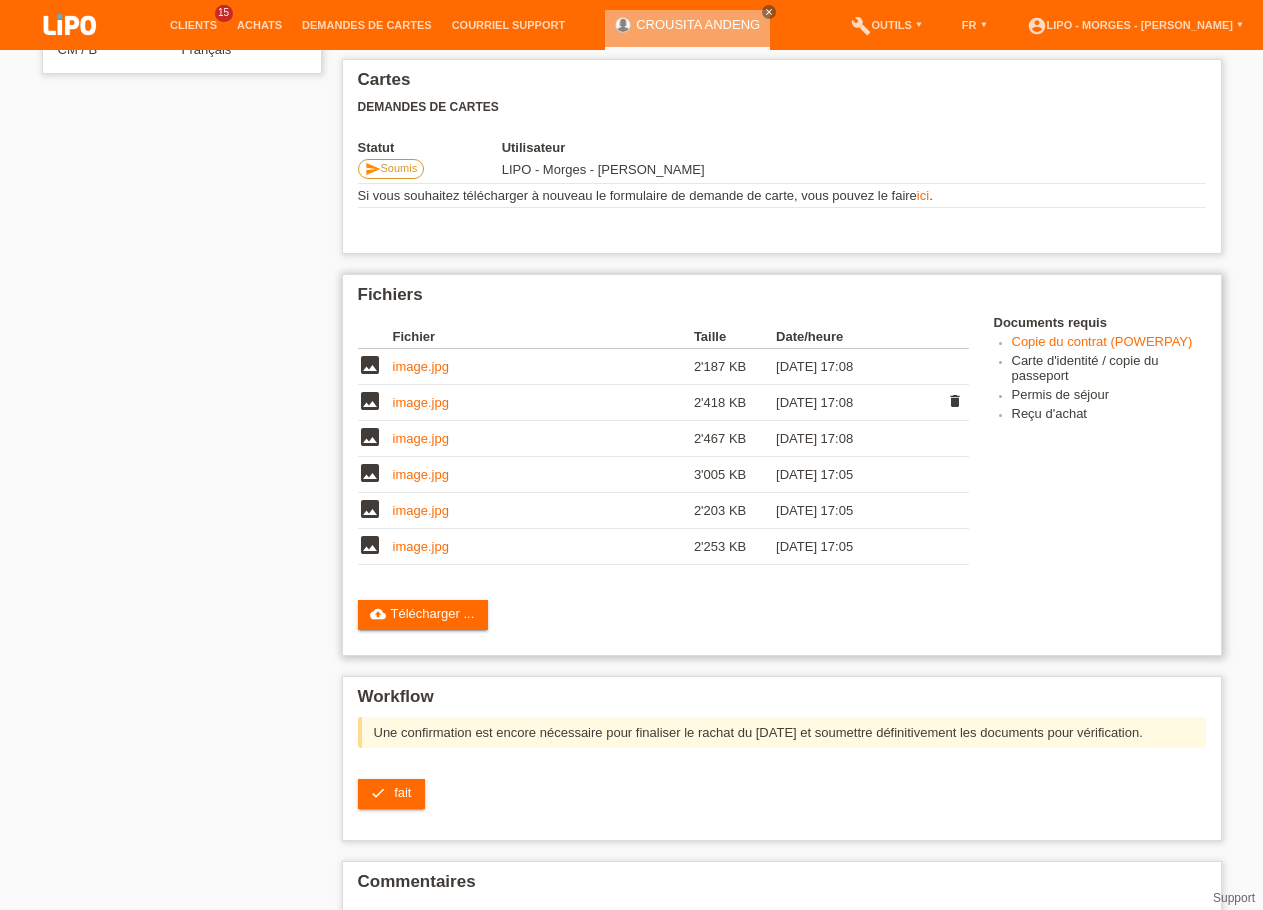 click on "image.jpg" at bounding box center [421, 402] 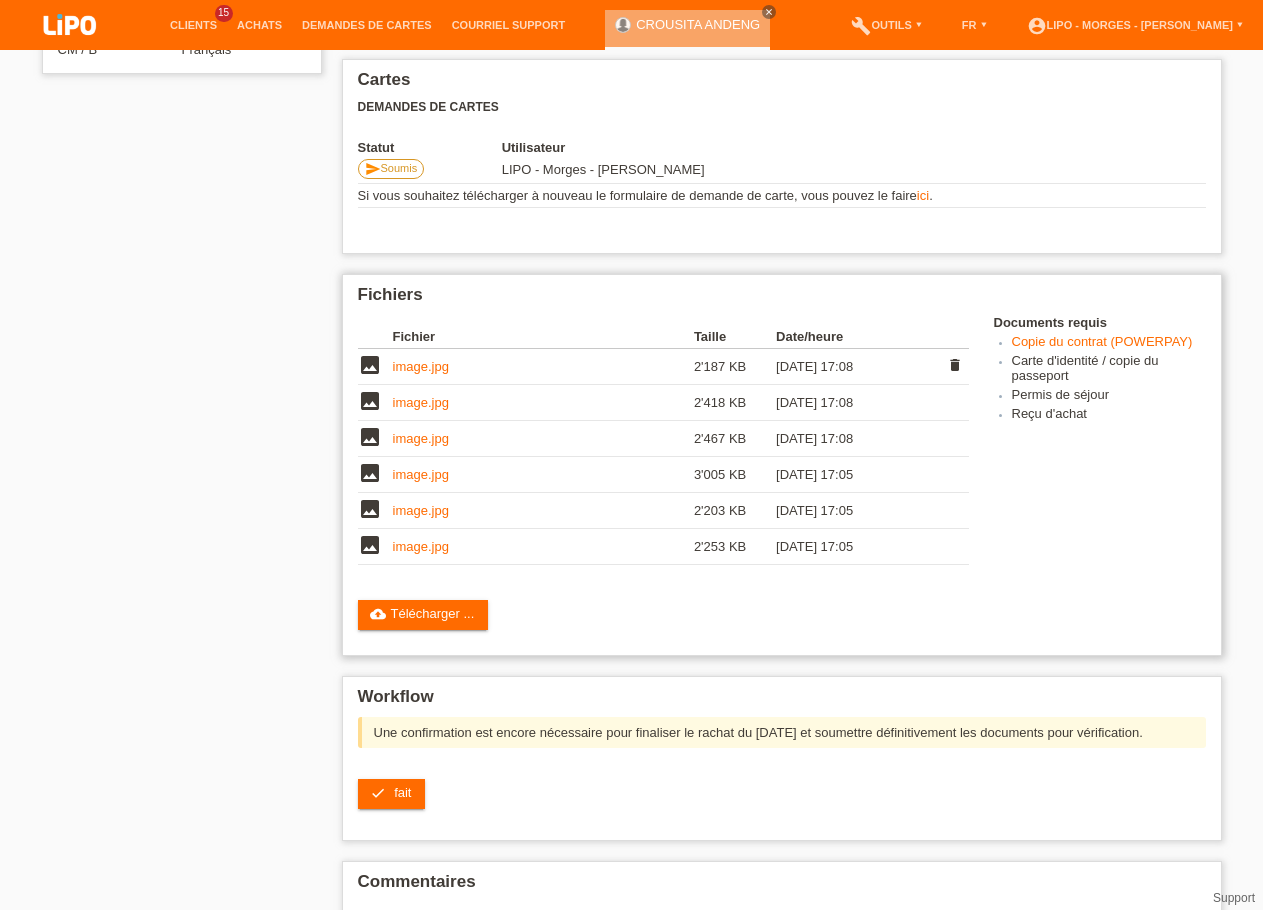 click on "delete" at bounding box center [955, 365] 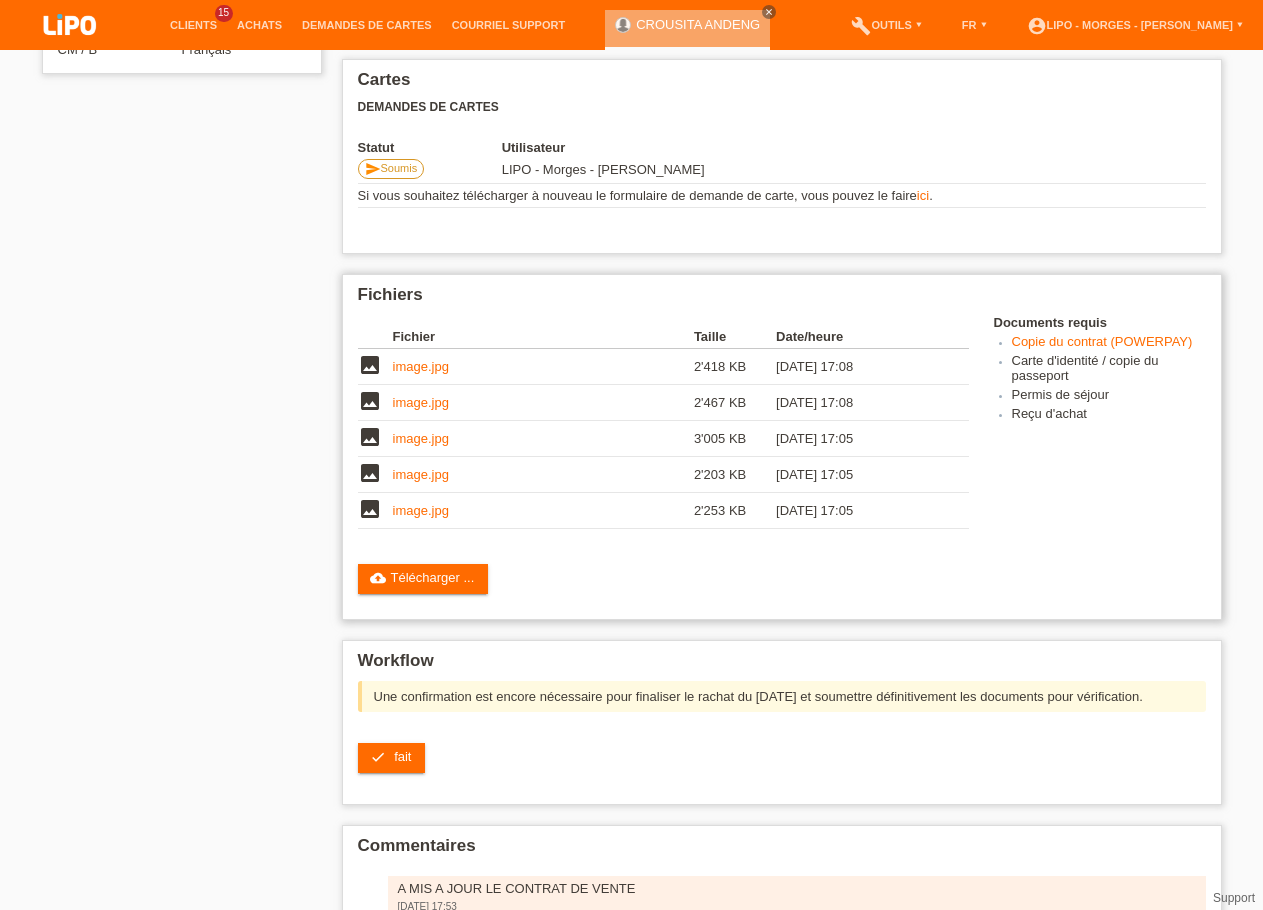 scroll, scrollTop: 387, scrollLeft: 0, axis: vertical 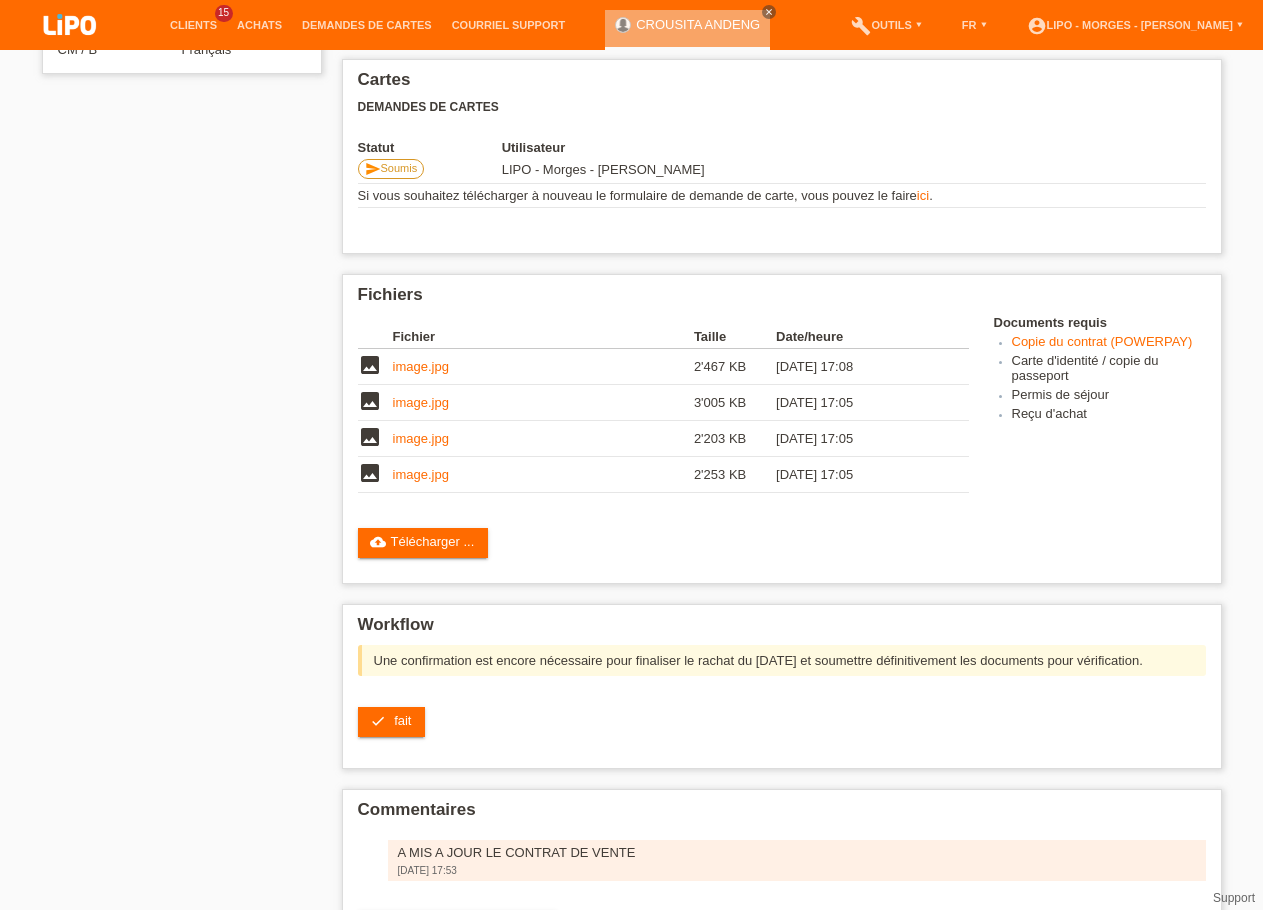 click on "image.jpg" at bounding box center [421, 366] 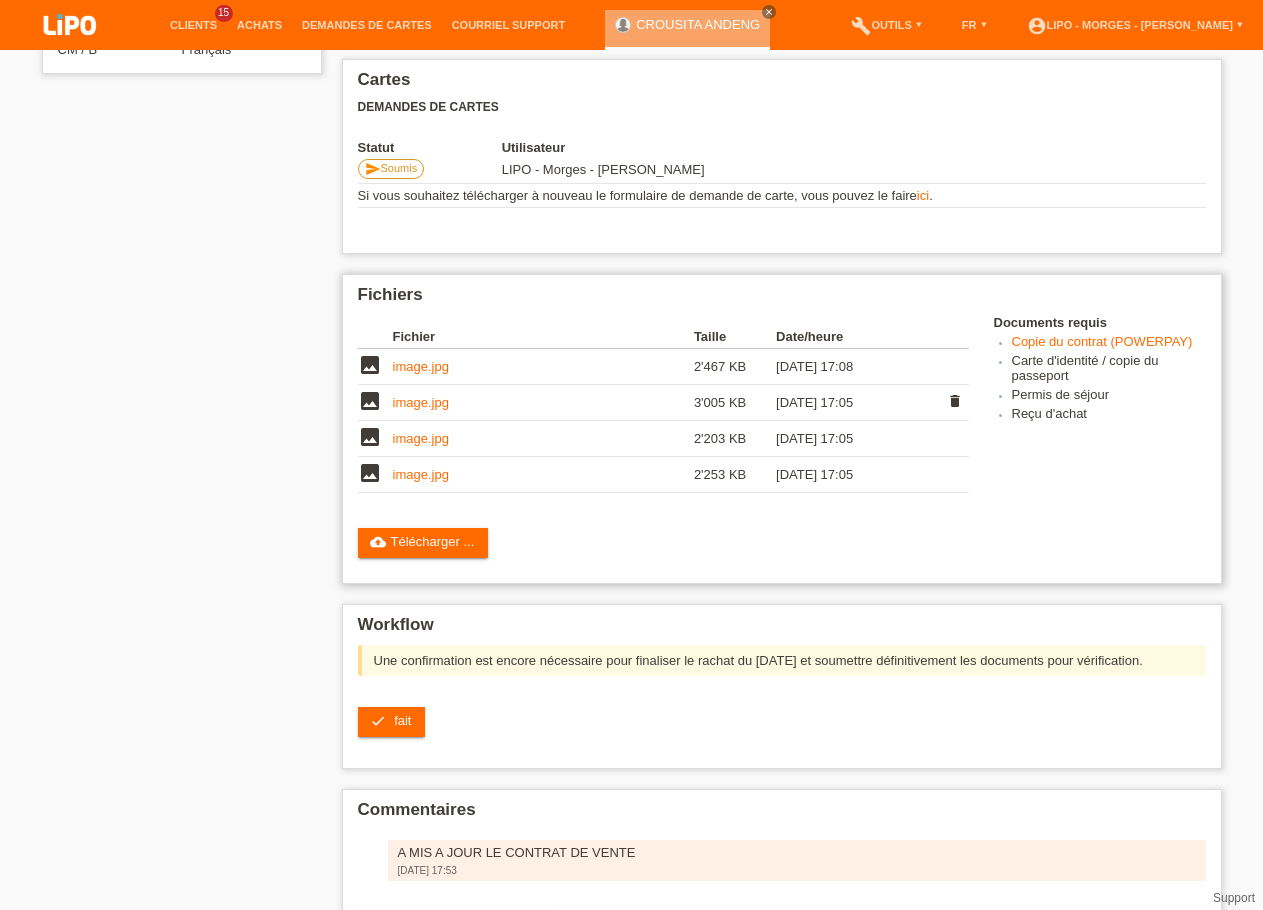 click on "image.jpg" at bounding box center [543, 403] 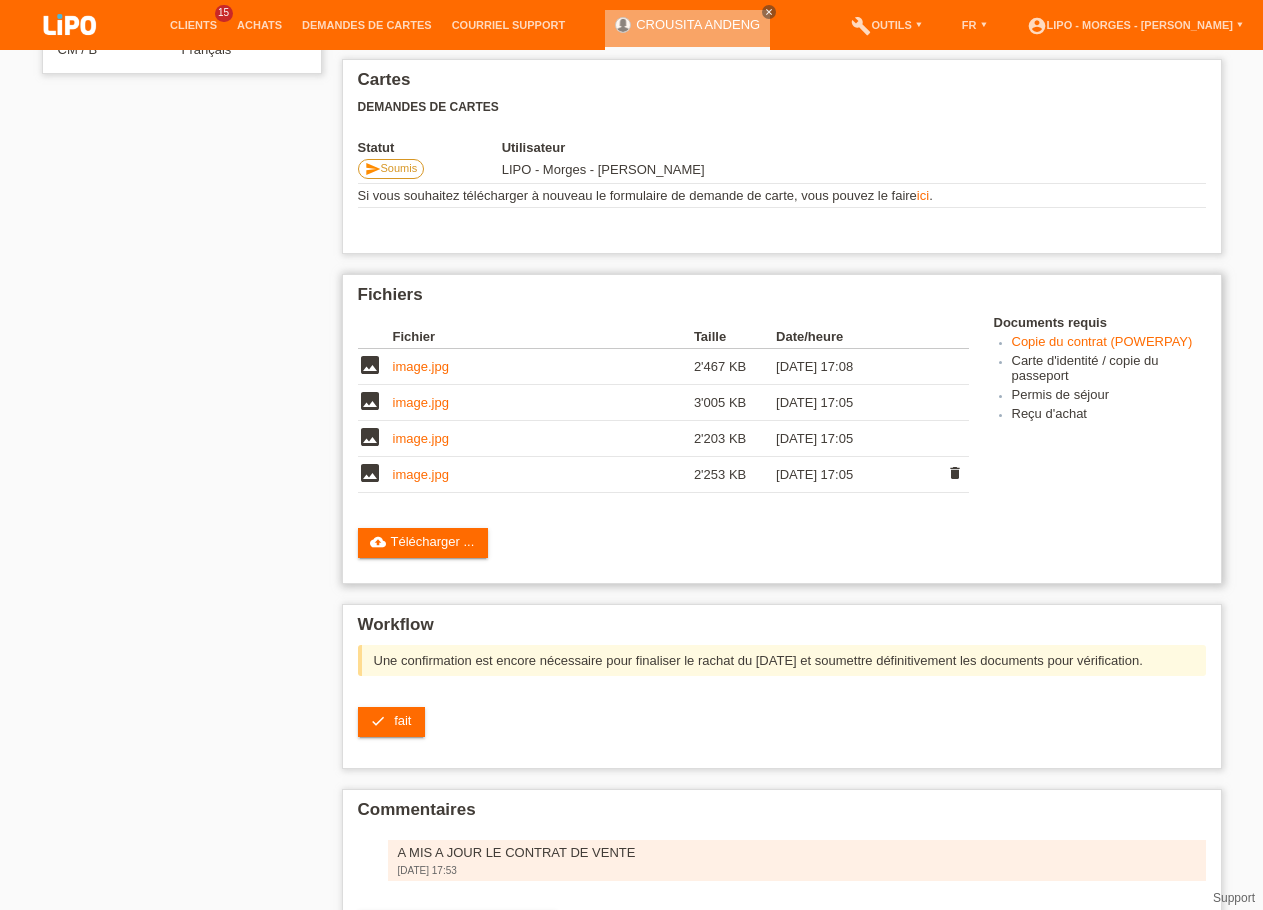 click on "image.jpg" at bounding box center (543, 475) 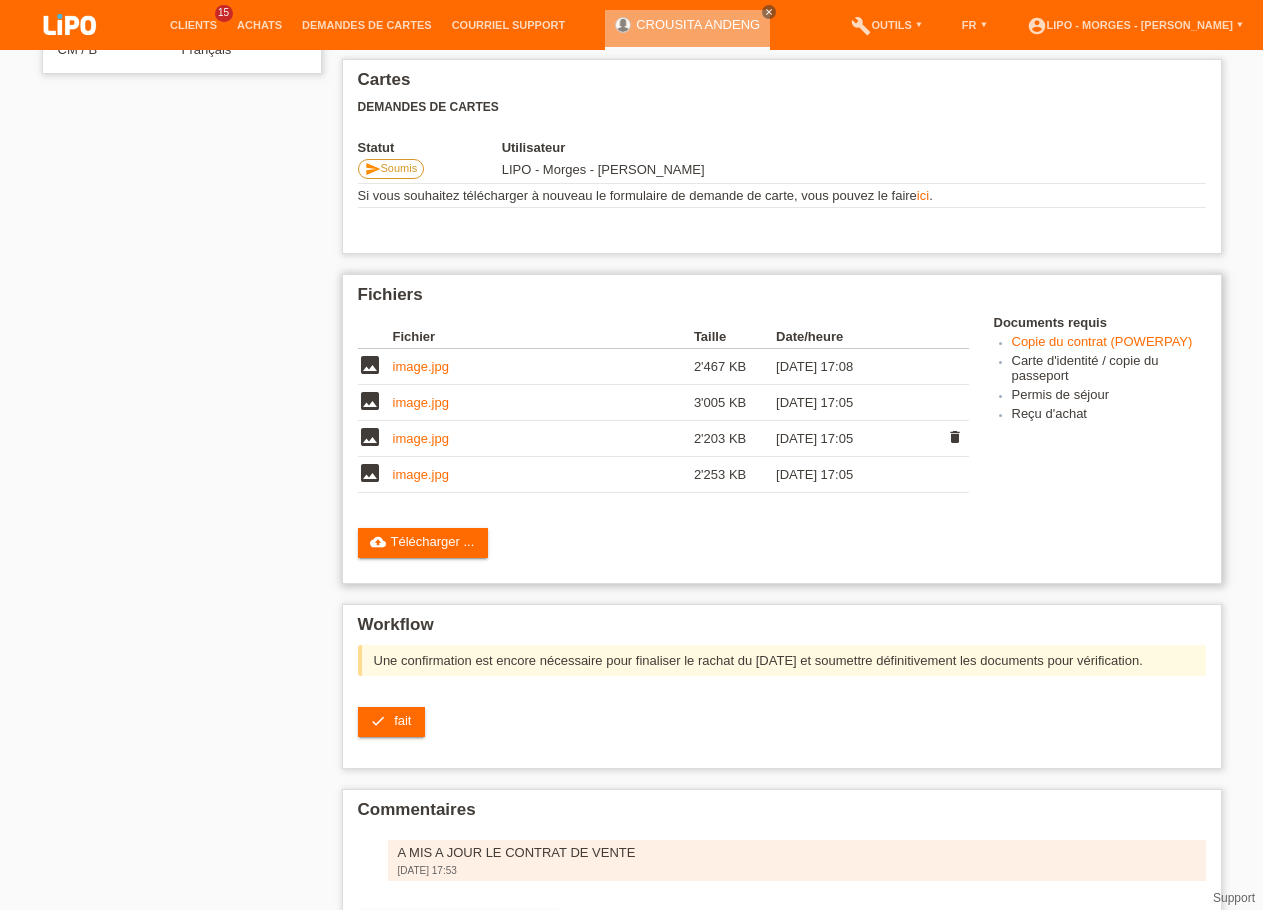 click on "image.jpg" at bounding box center (421, 438) 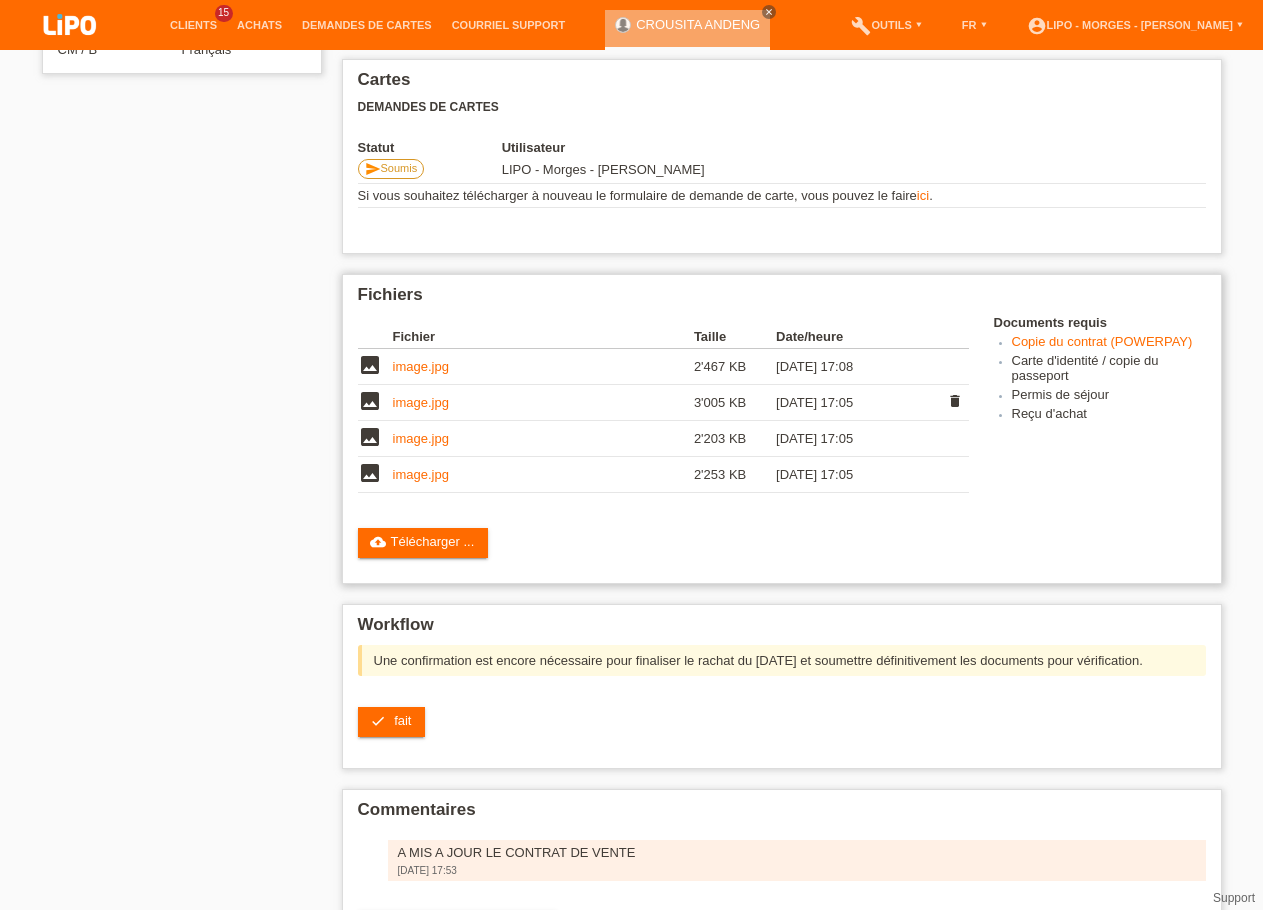 click on "image.jpg" at bounding box center (543, 403) 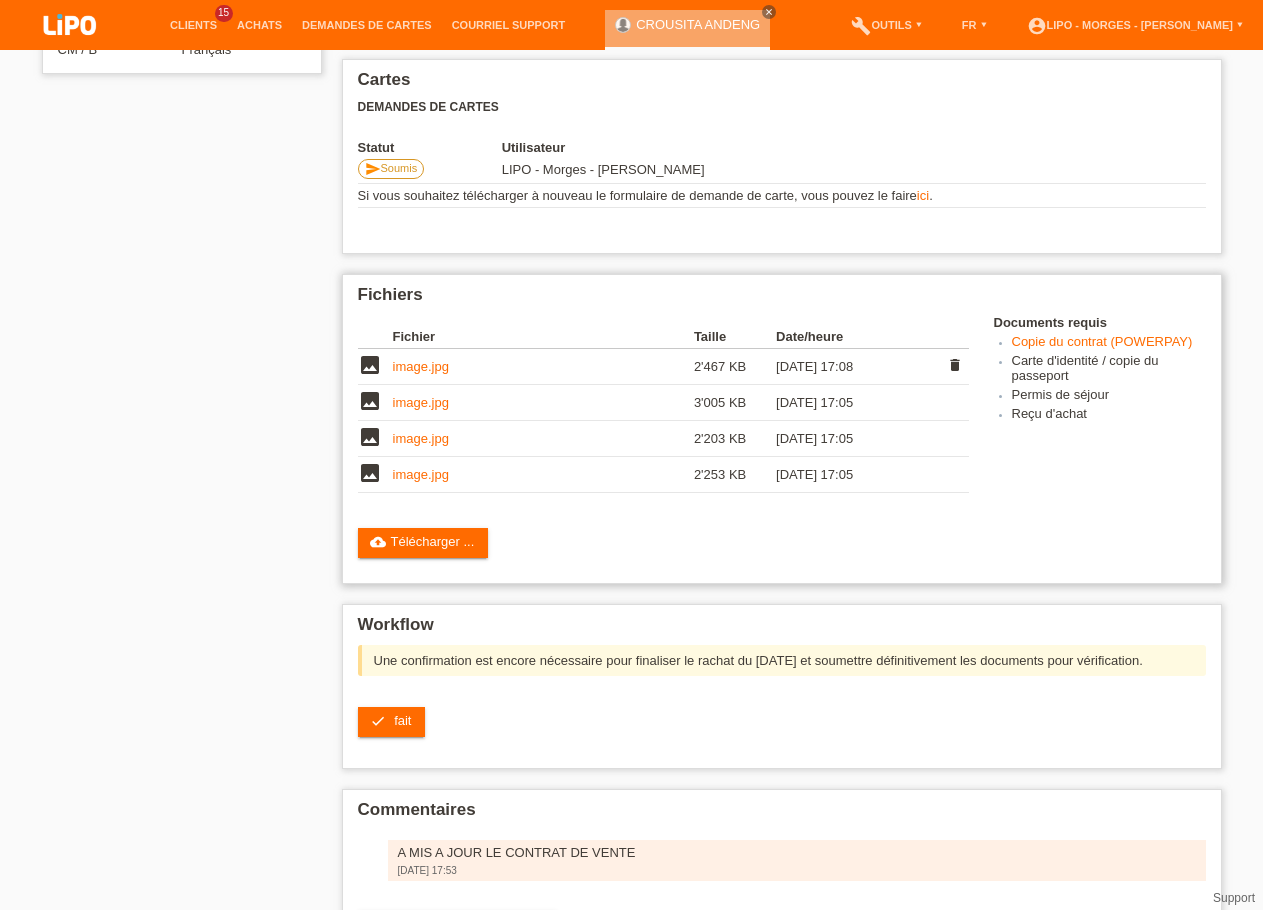 click on "image.jpg" at bounding box center (421, 366) 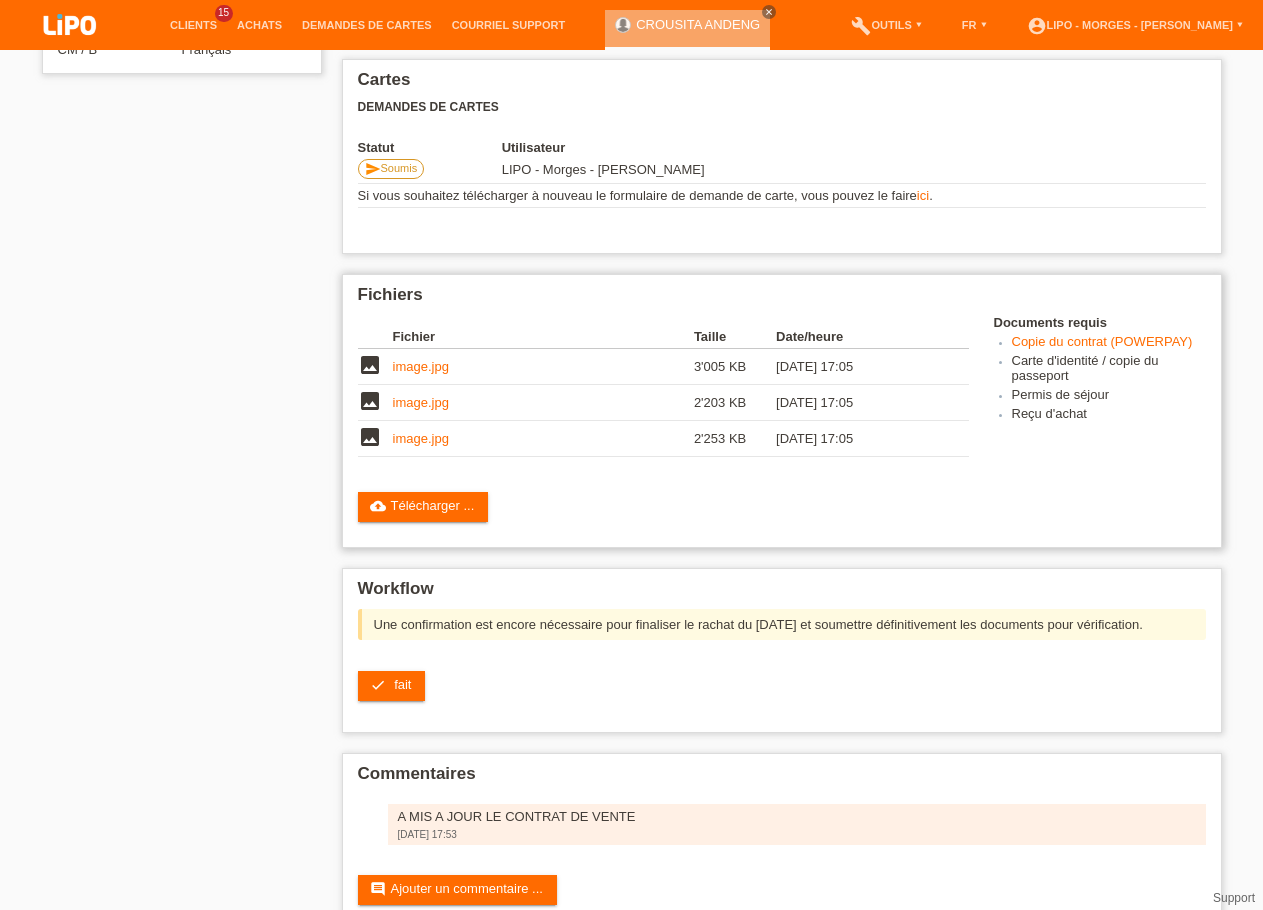 scroll, scrollTop: 387, scrollLeft: 0, axis: vertical 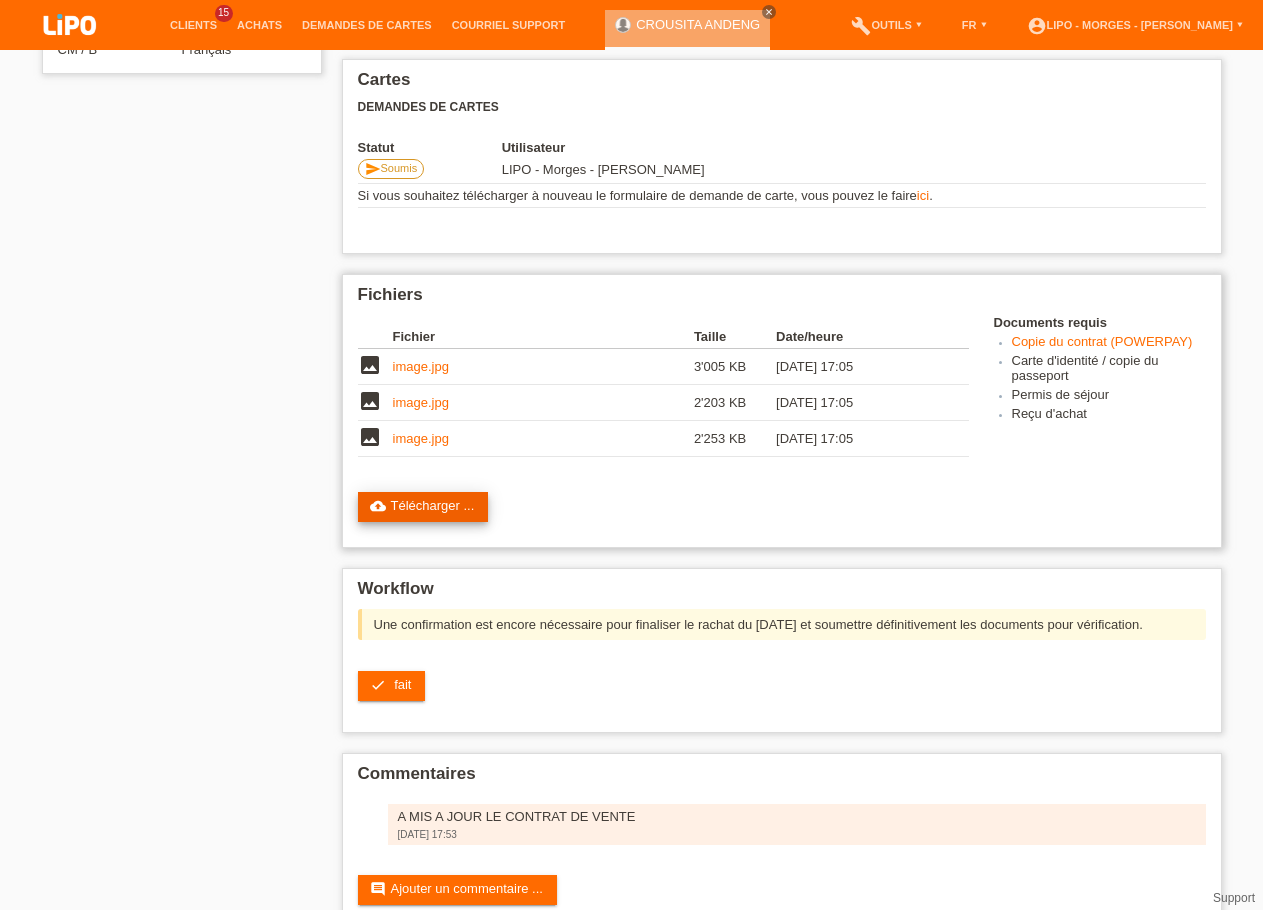 click on "cloud_upload  Télécharger ..." at bounding box center (423, 507) 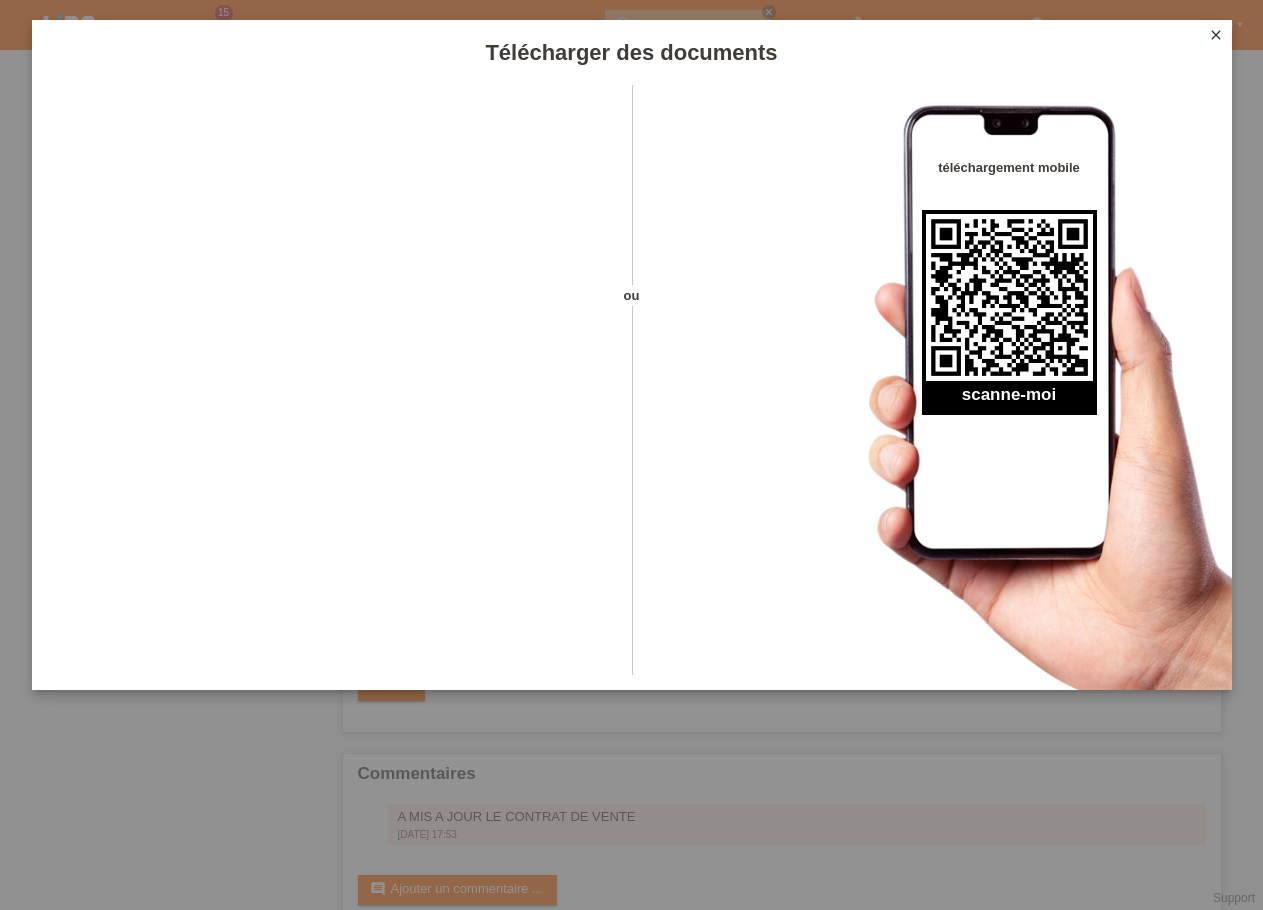 click on "close" at bounding box center [1216, 35] 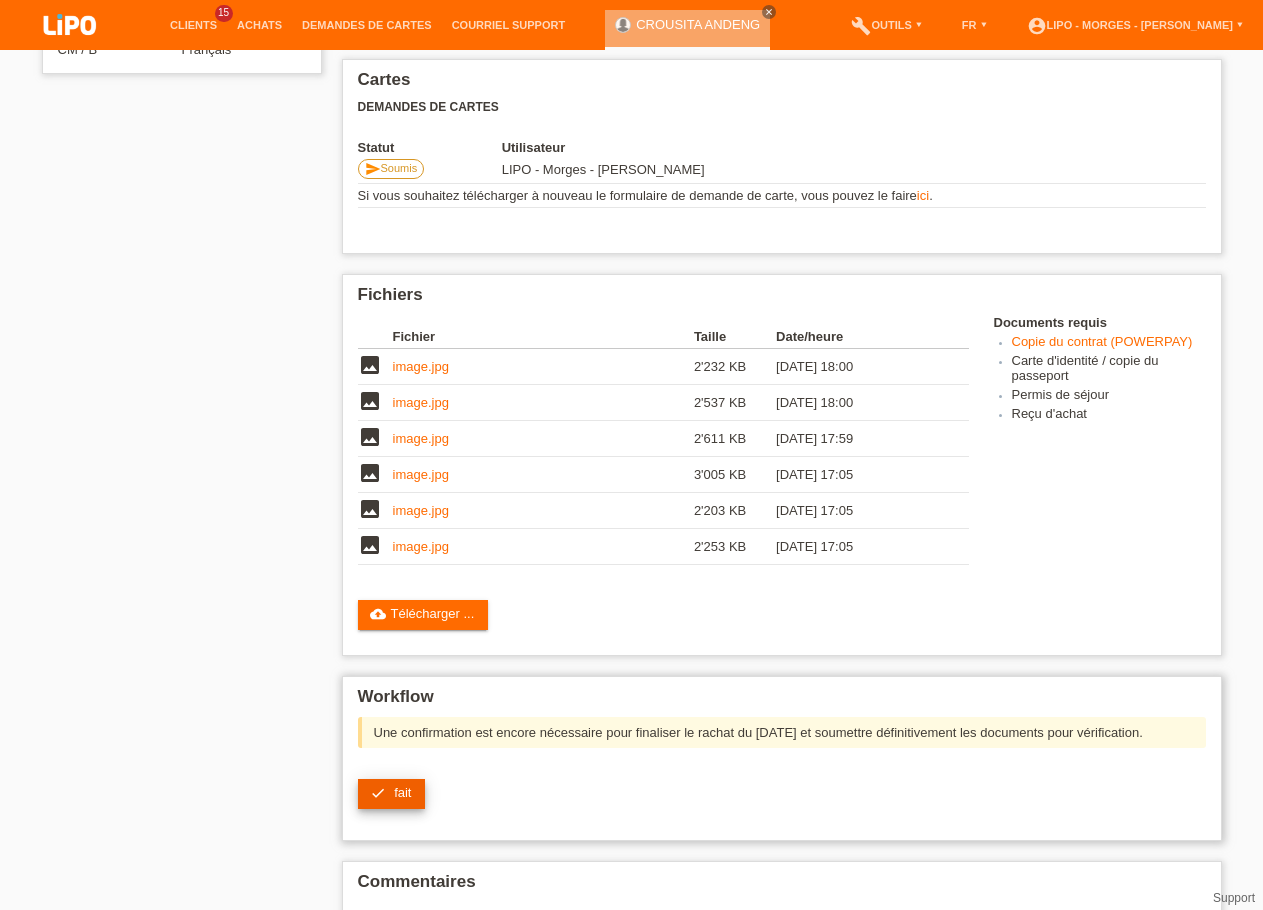 scroll, scrollTop: 387, scrollLeft: 0, axis: vertical 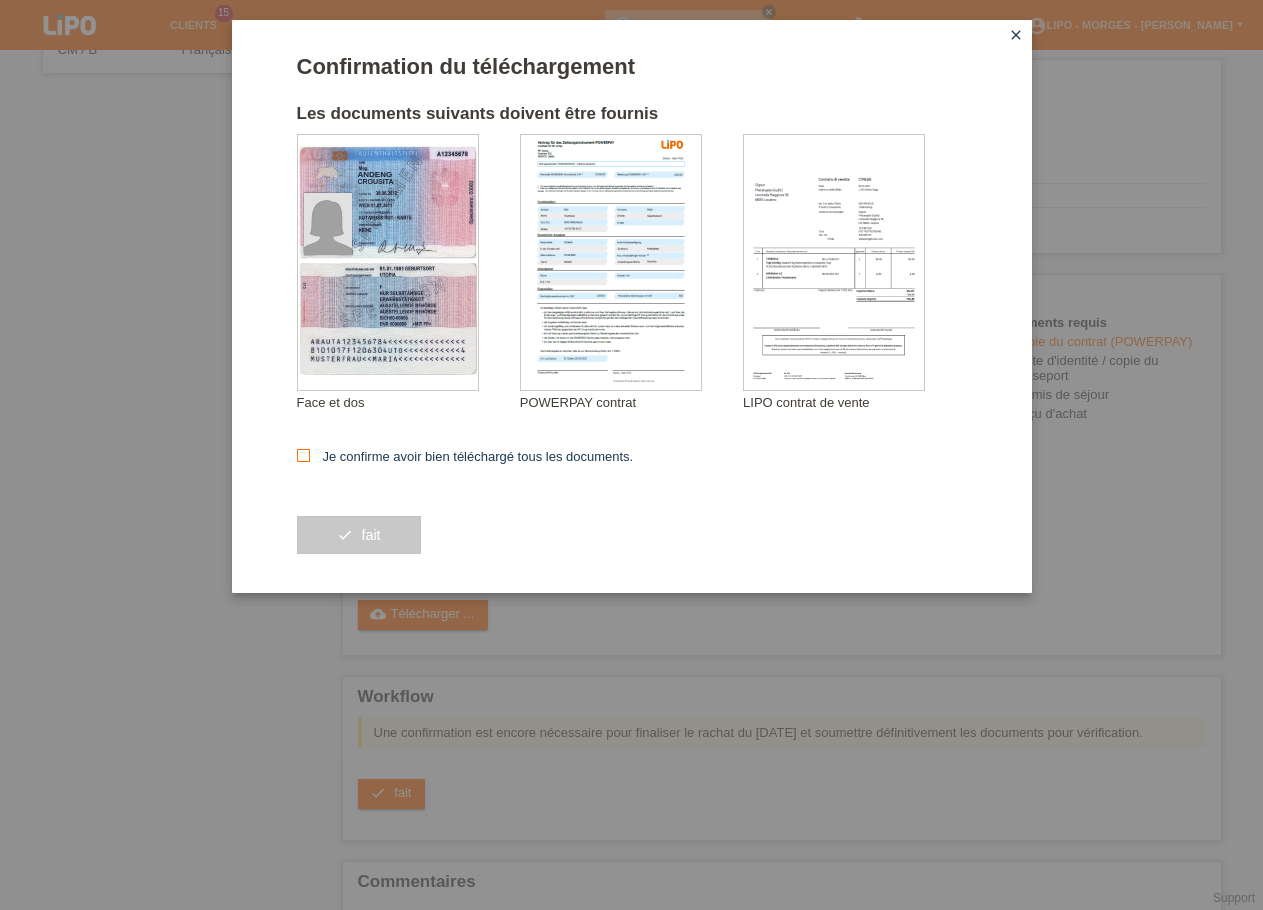 click on "Je confirme avoir bien téléchargé tous les documents." at bounding box center (465, 456) 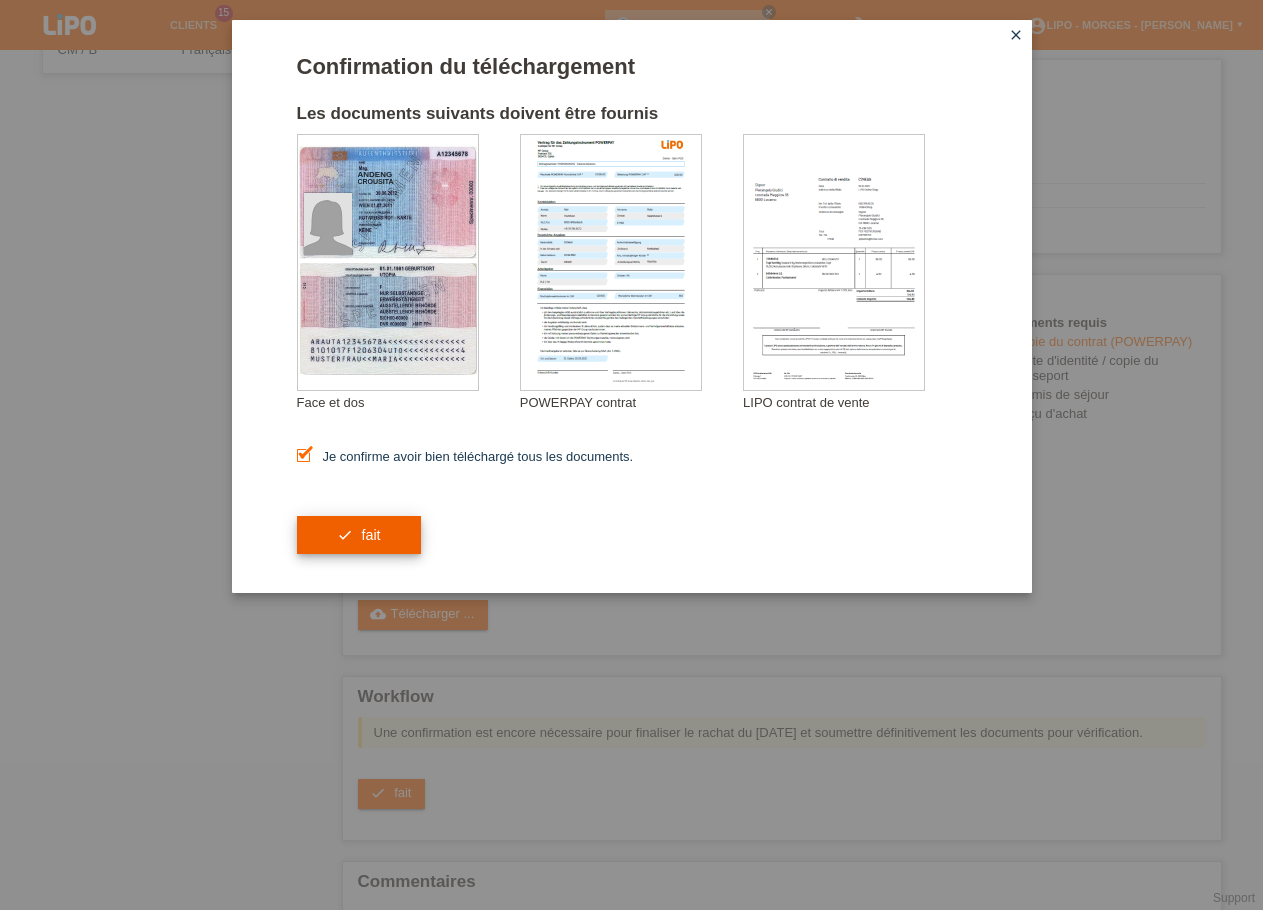 click on "check   fait" at bounding box center (359, 535) 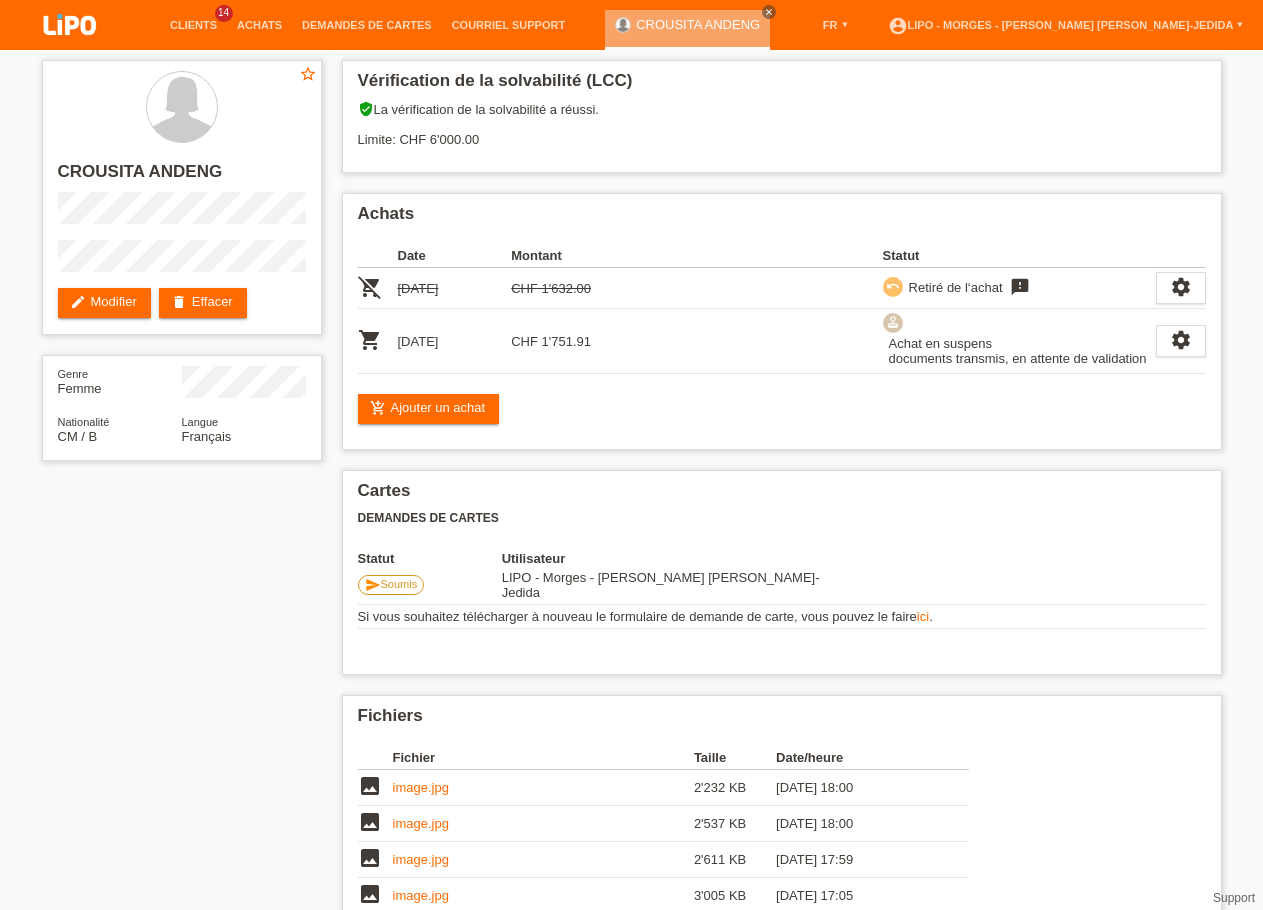 scroll, scrollTop: 0, scrollLeft: 0, axis: both 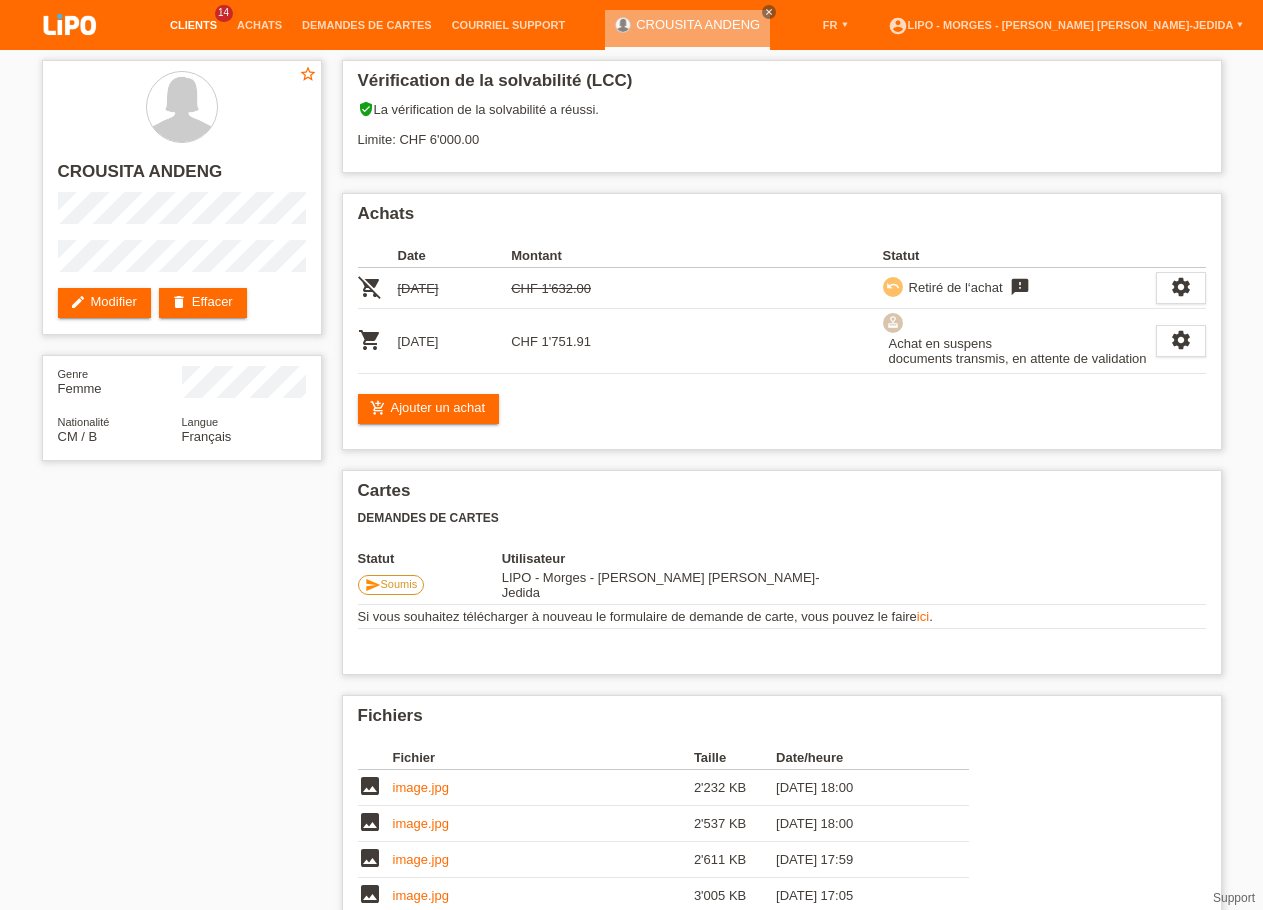 click on "Clients" at bounding box center (193, 25) 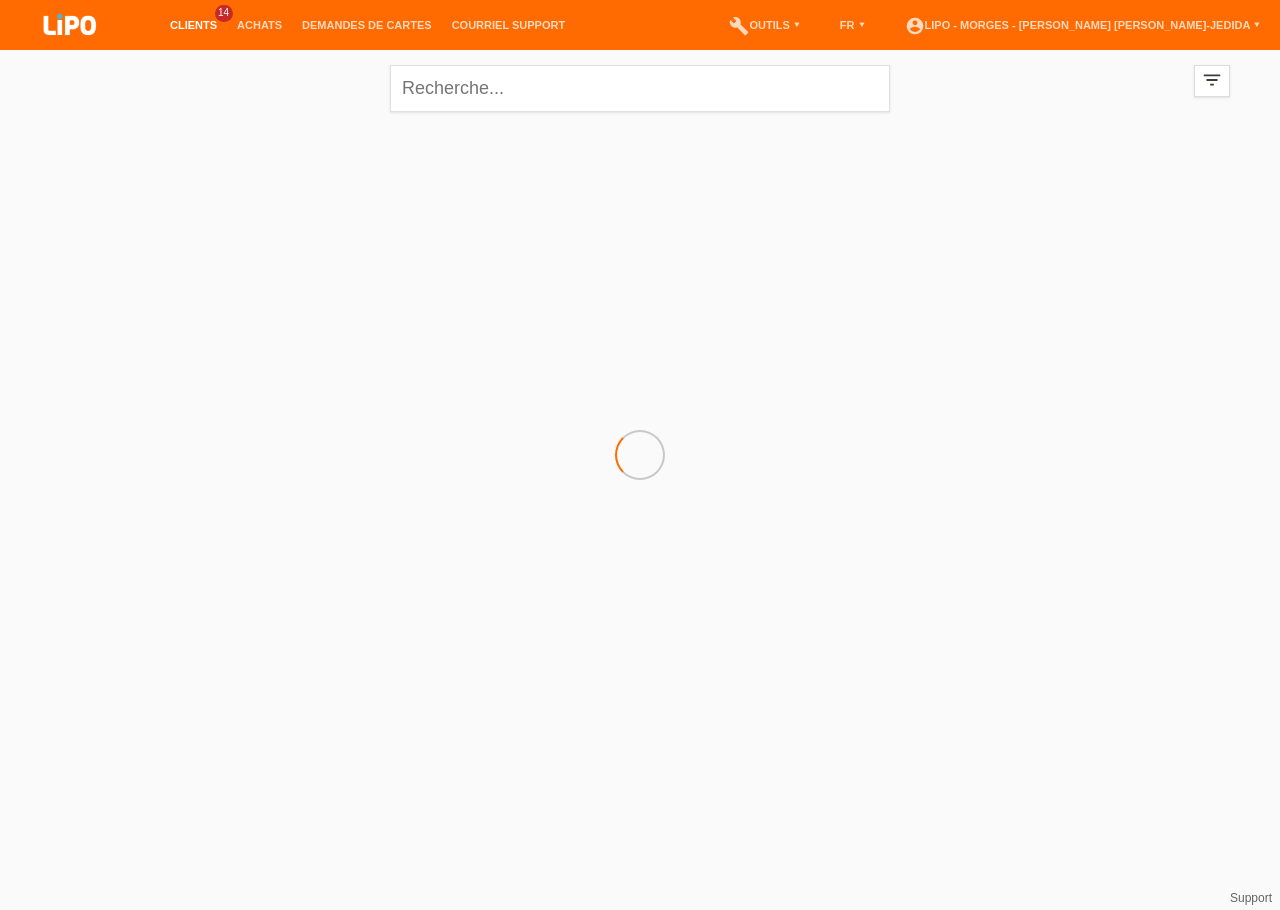 scroll, scrollTop: 0, scrollLeft: 0, axis: both 